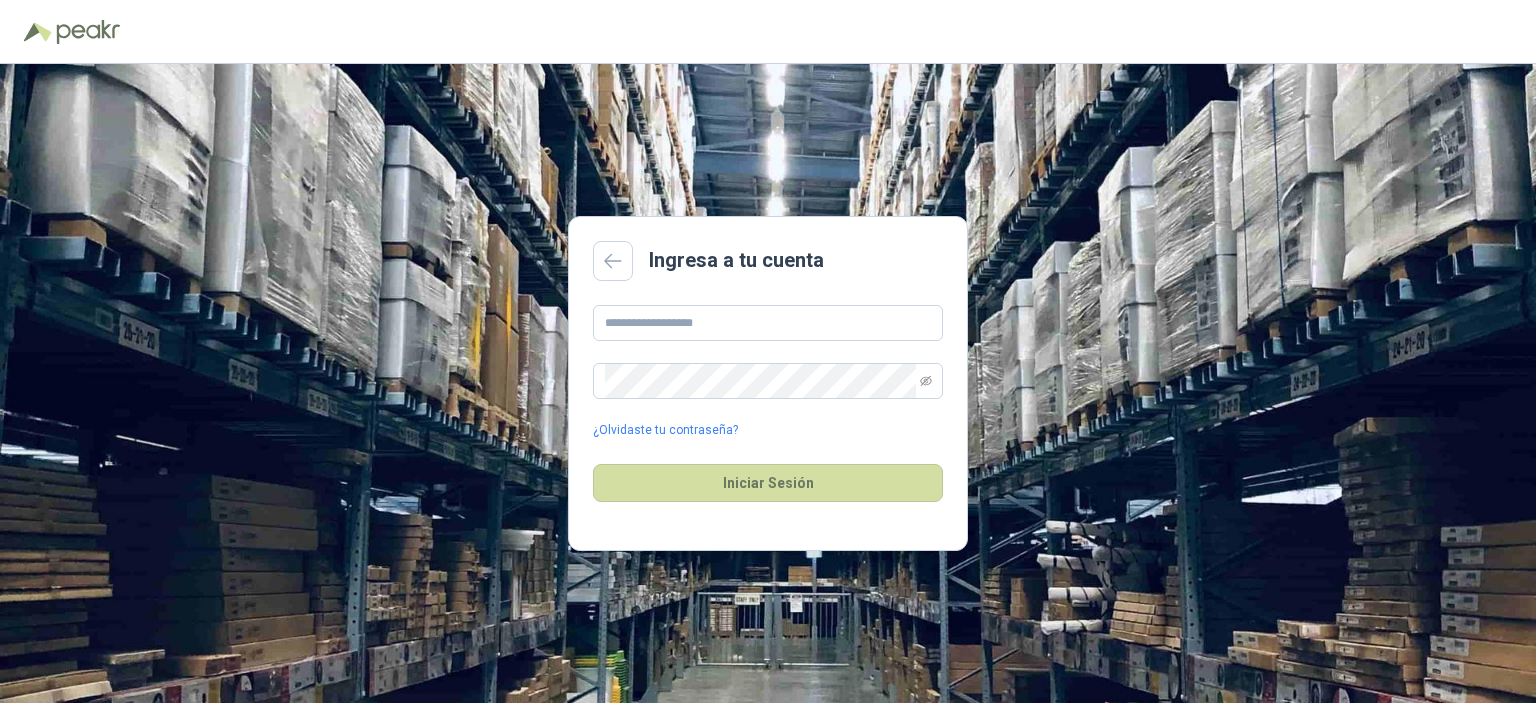 scroll, scrollTop: 0, scrollLeft: 0, axis: both 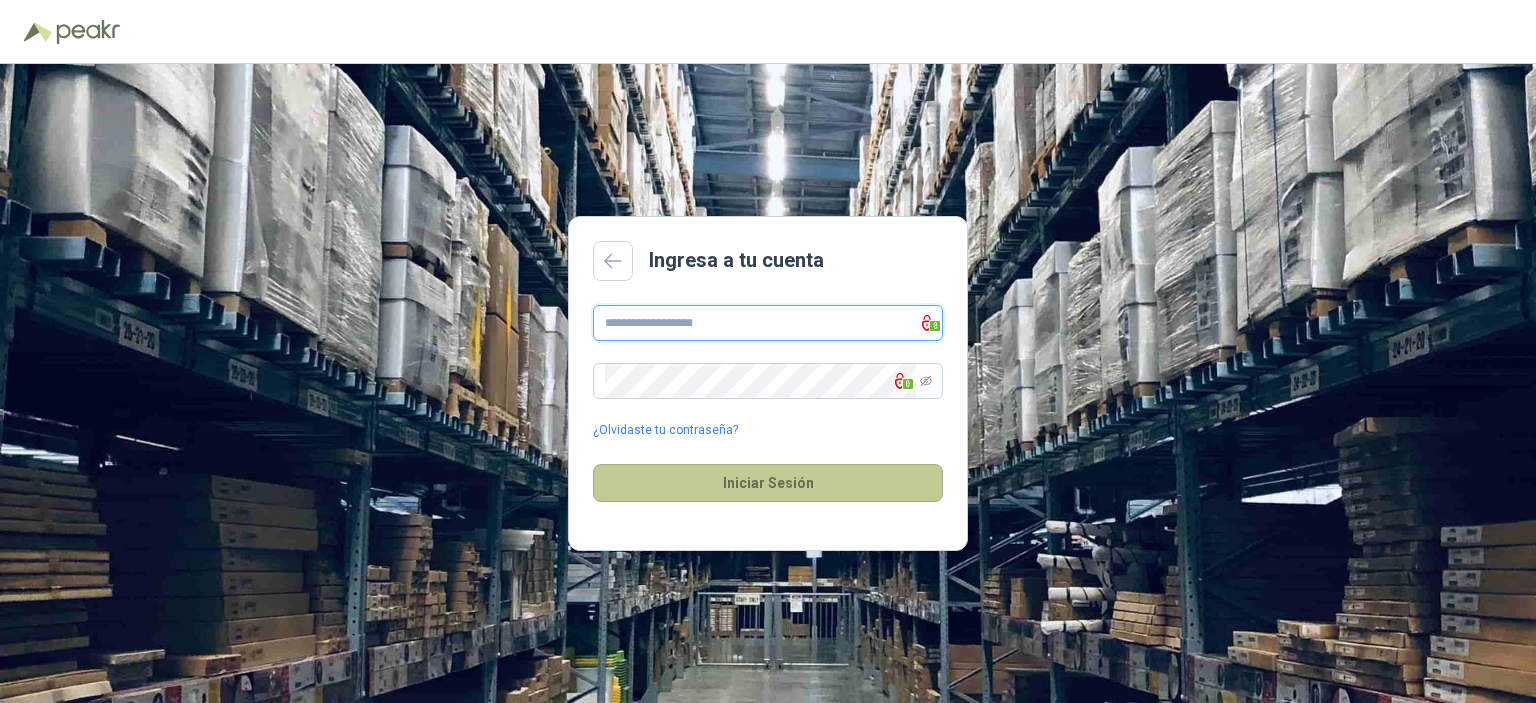 type on "**********" 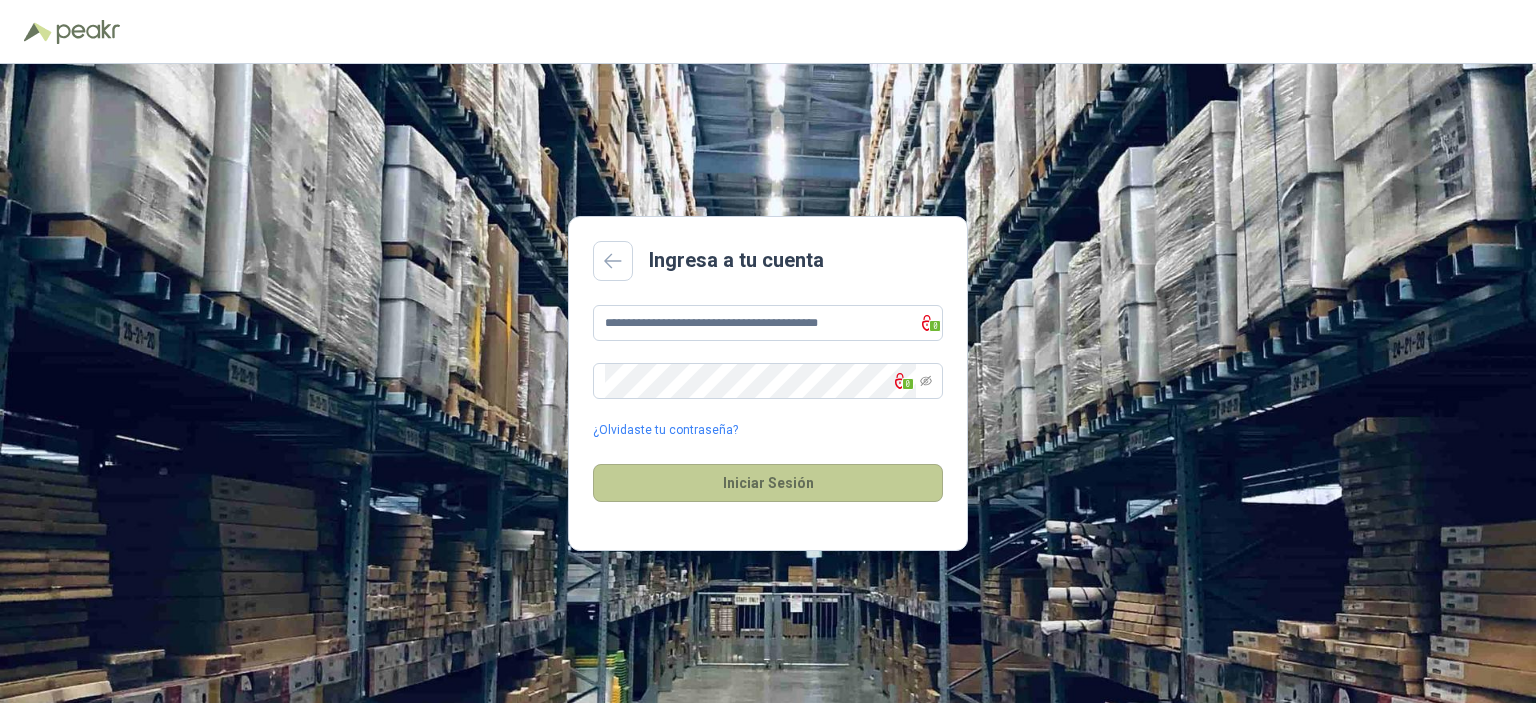 click on "Iniciar Sesión" at bounding box center (768, 483) 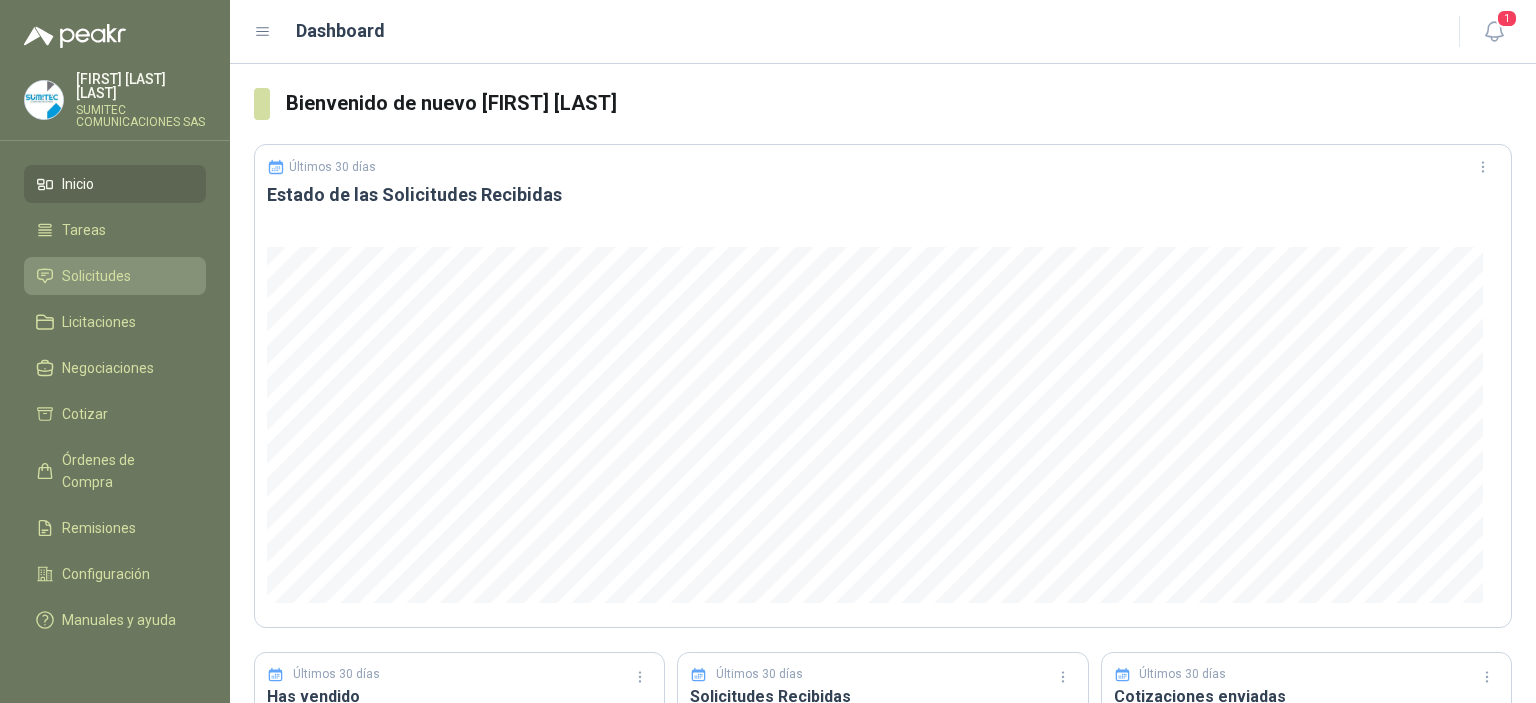 click on "Solicitudes" at bounding box center (96, 276) 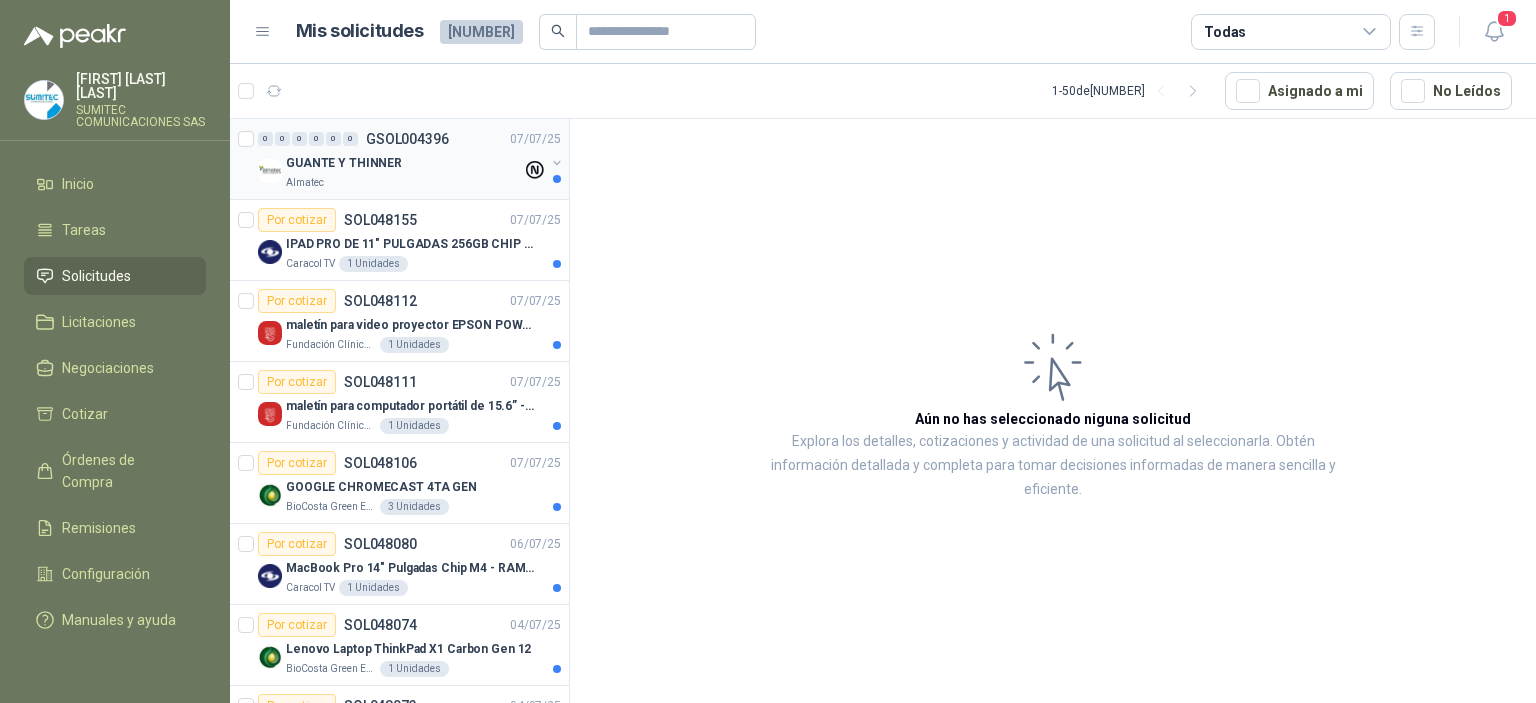 click on "Almatec" at bounding box center (404, 183) 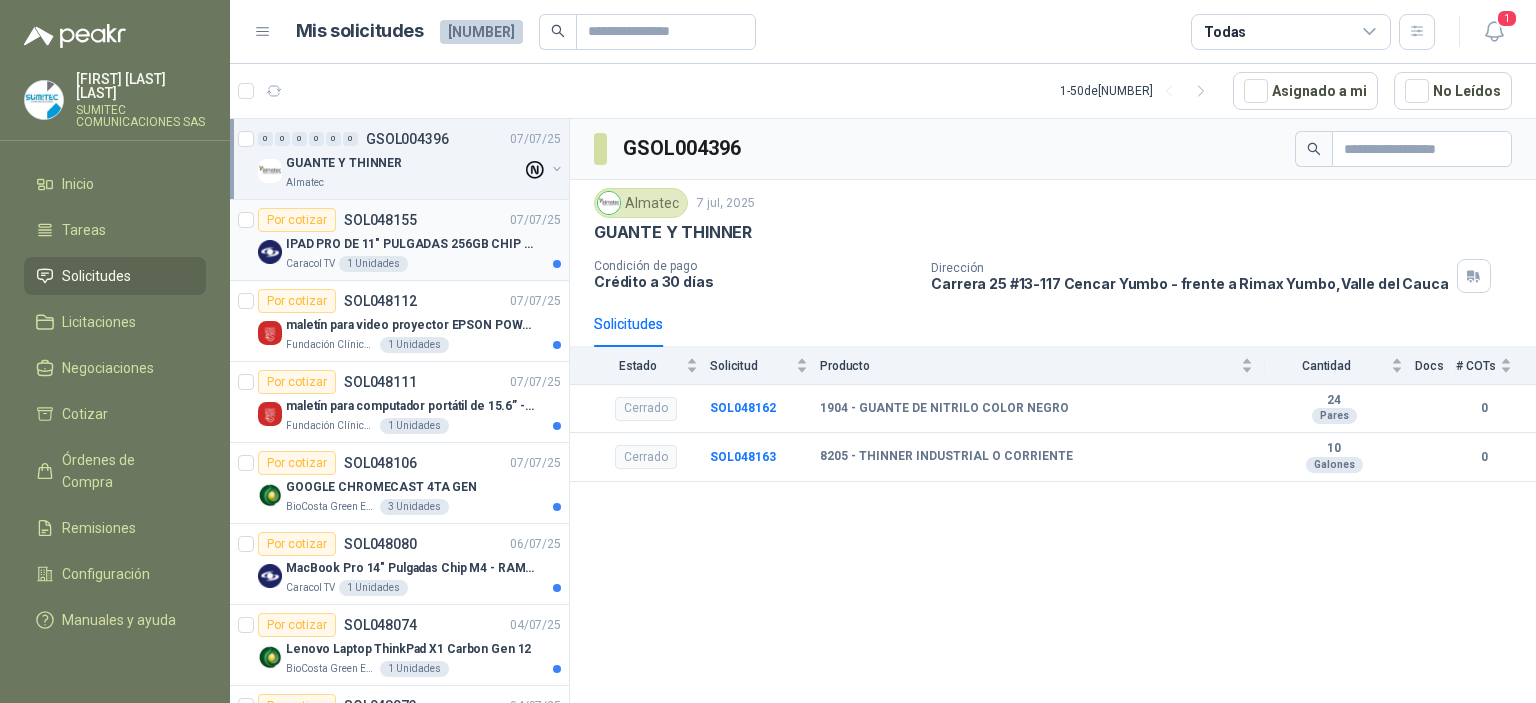 click on "Por cotizar SOL048155 [DATE]" at bounding box center (409, 220) 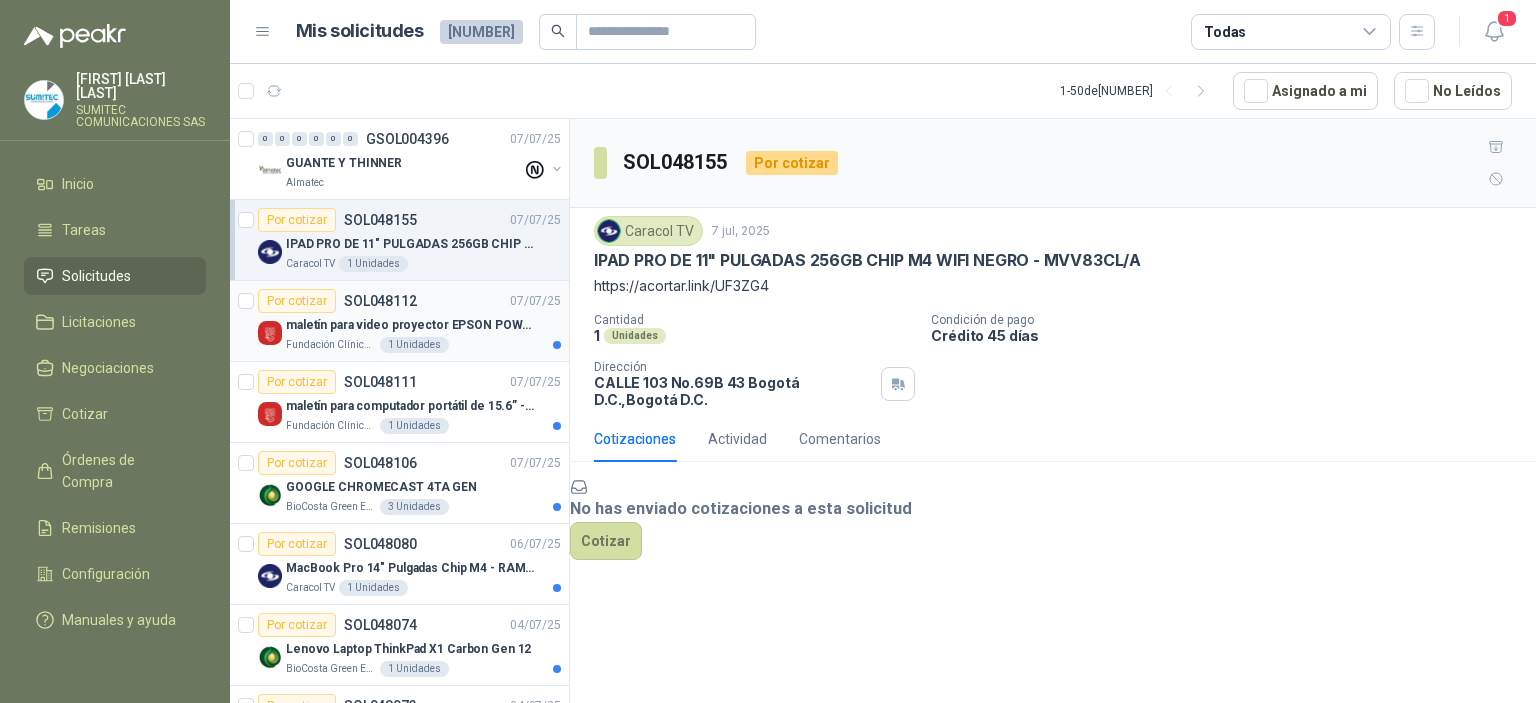 click on "SOL048112" at bounding box center [380, 301] 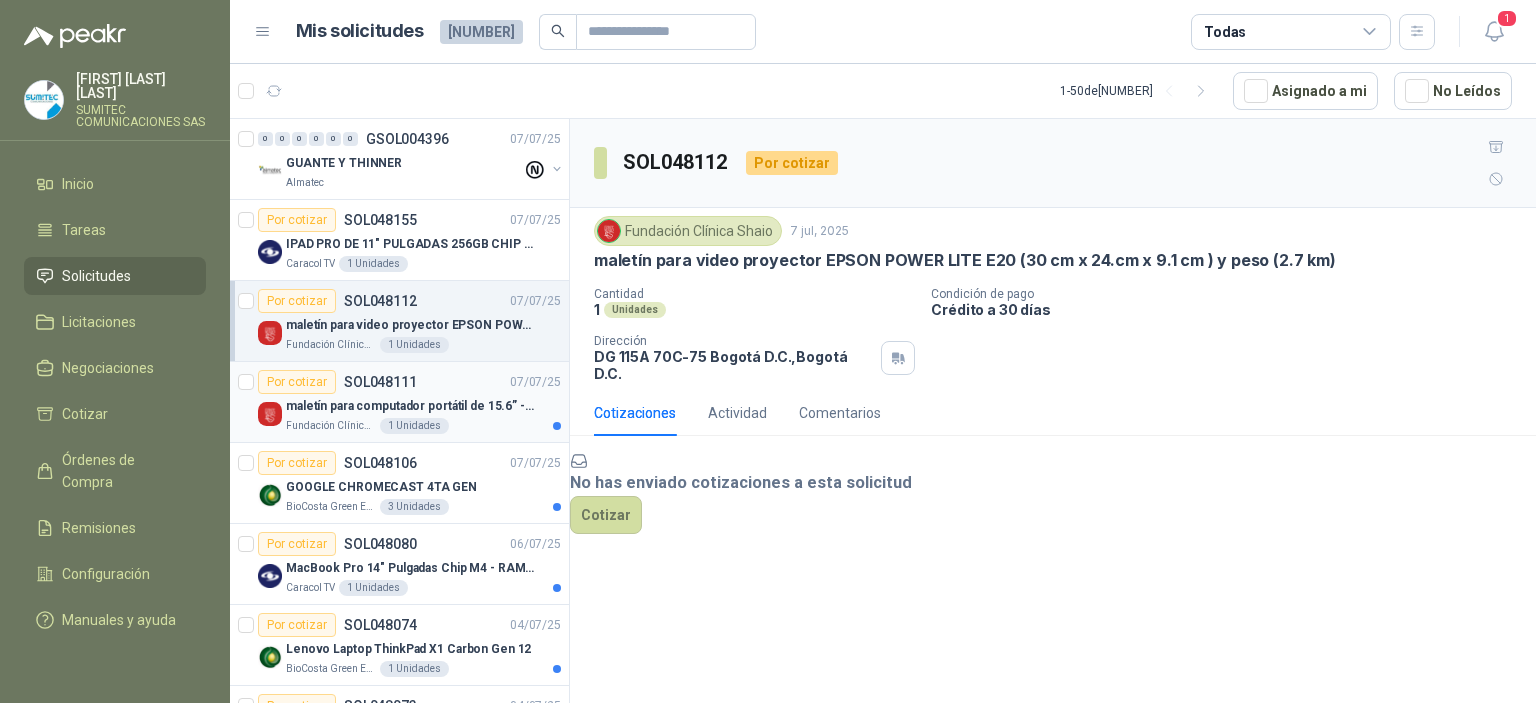 click on "Por cotizar SOL048111 [DATE]" at bounding box center (409, 382) 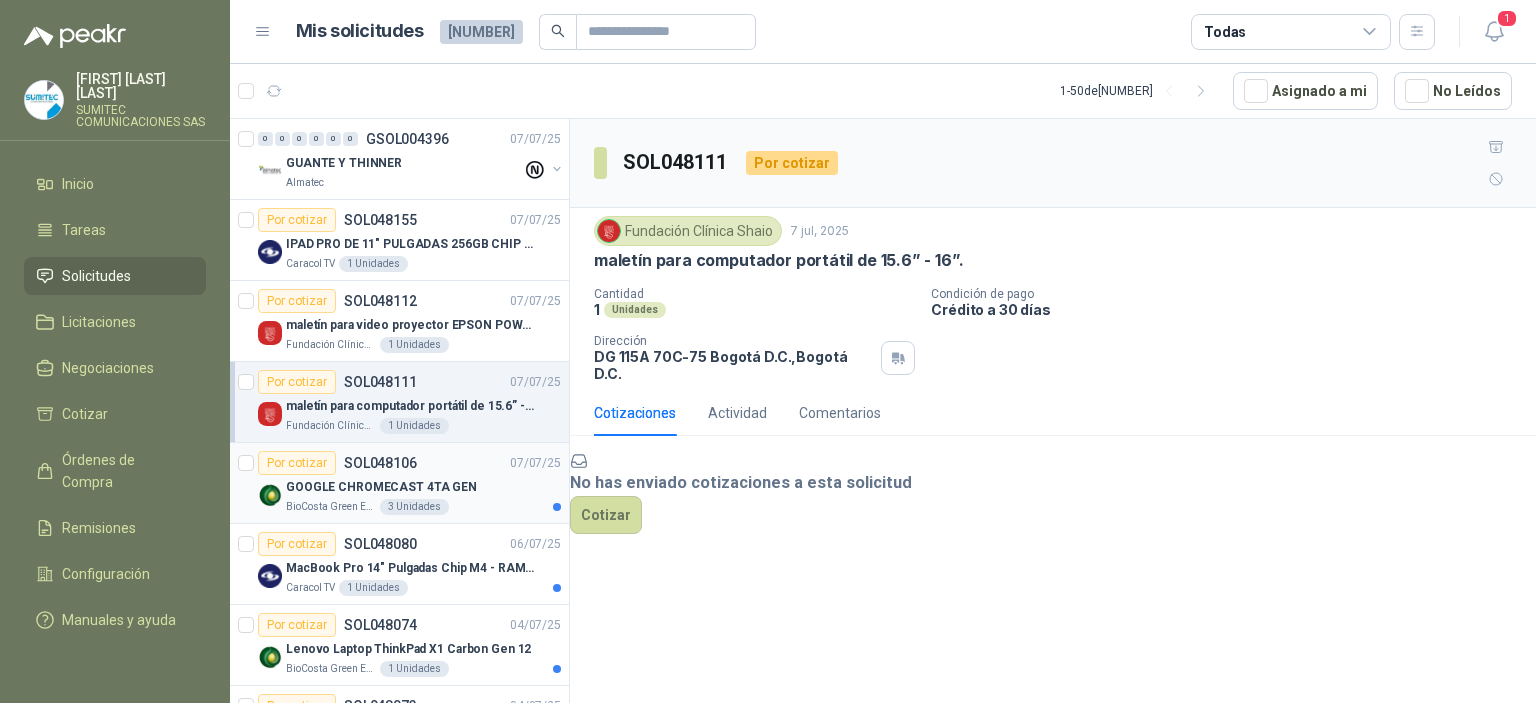click on "Por cotizar SOL048106 07/07/25" at bounding box center (409, 463) 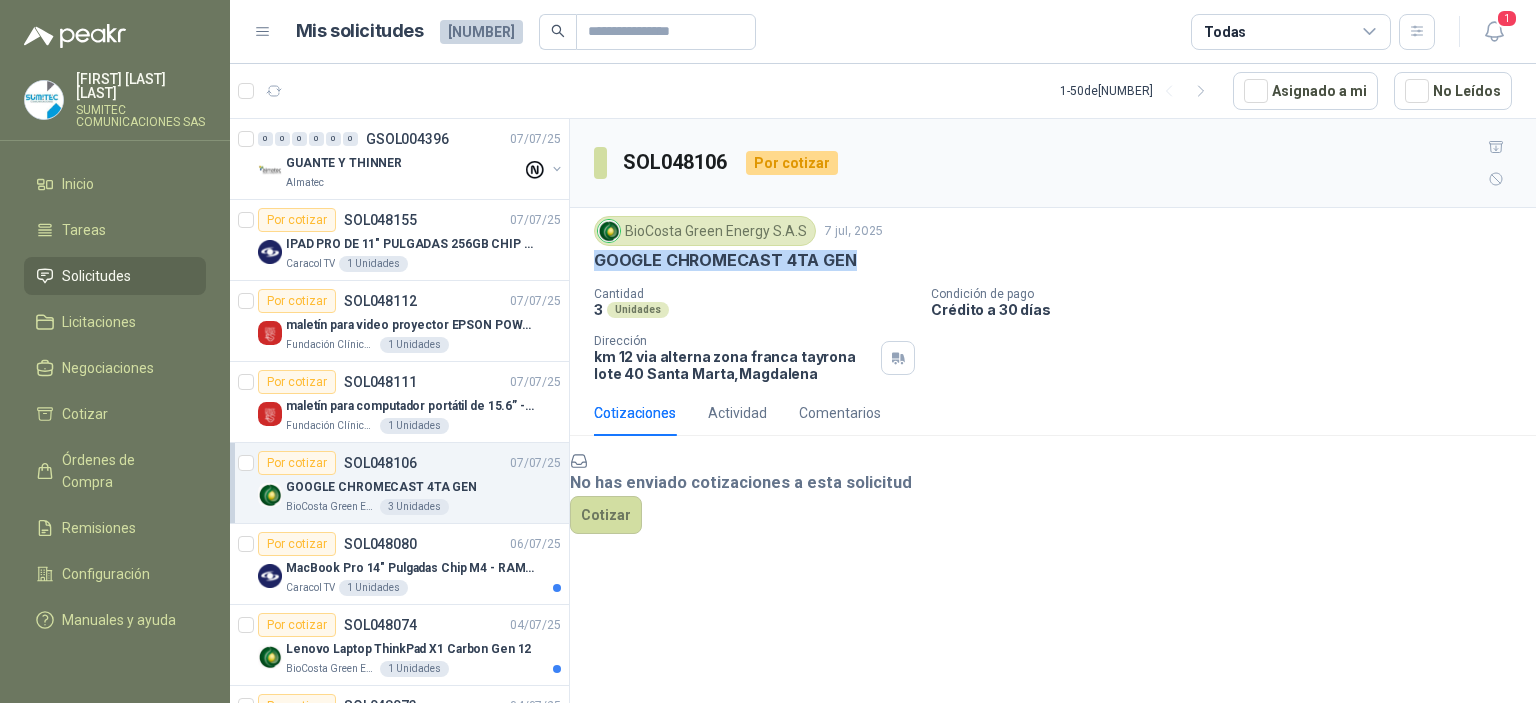 drag, startPoint x: 853, startPoint y: 231, endPoint x: 598, endPoint y: 232, distance: 255.00197 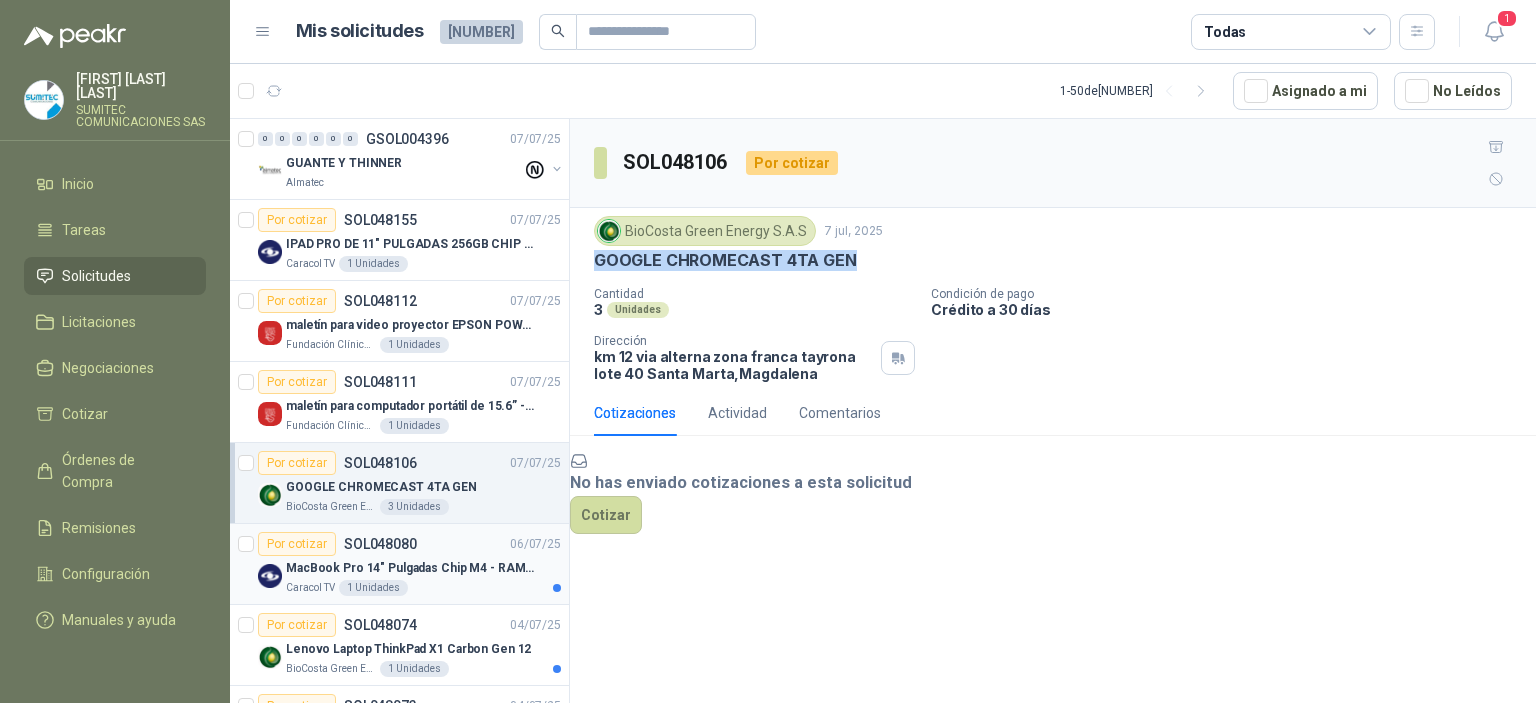 click on "MacBook Pro 14" Pulgadas Chip M4 - RAM 16GB - SSD 1TB" at bounding box center (410, 568) 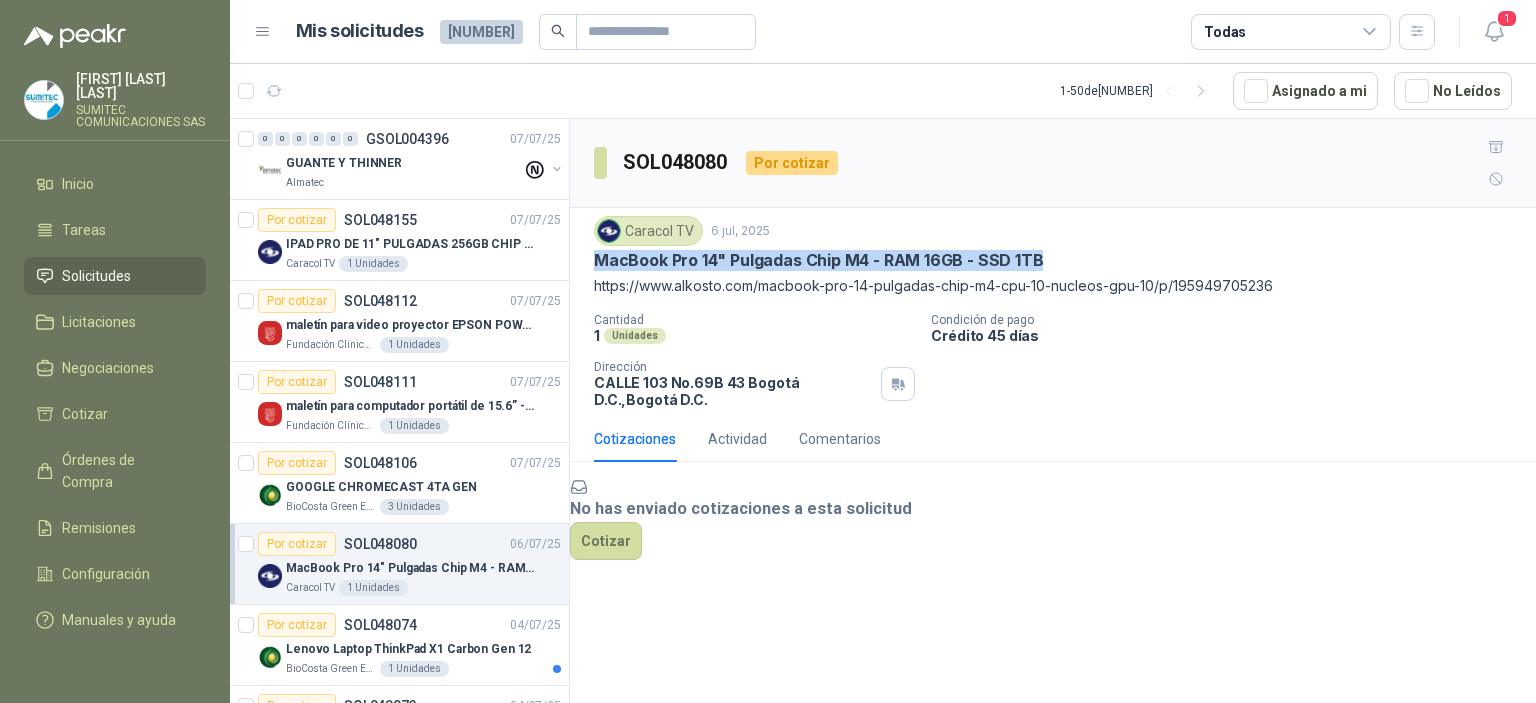 drag, startPoint x: 1049, startPoint y: 225, endPoint x: 597, endPoint y: 215, distance: 452.1106 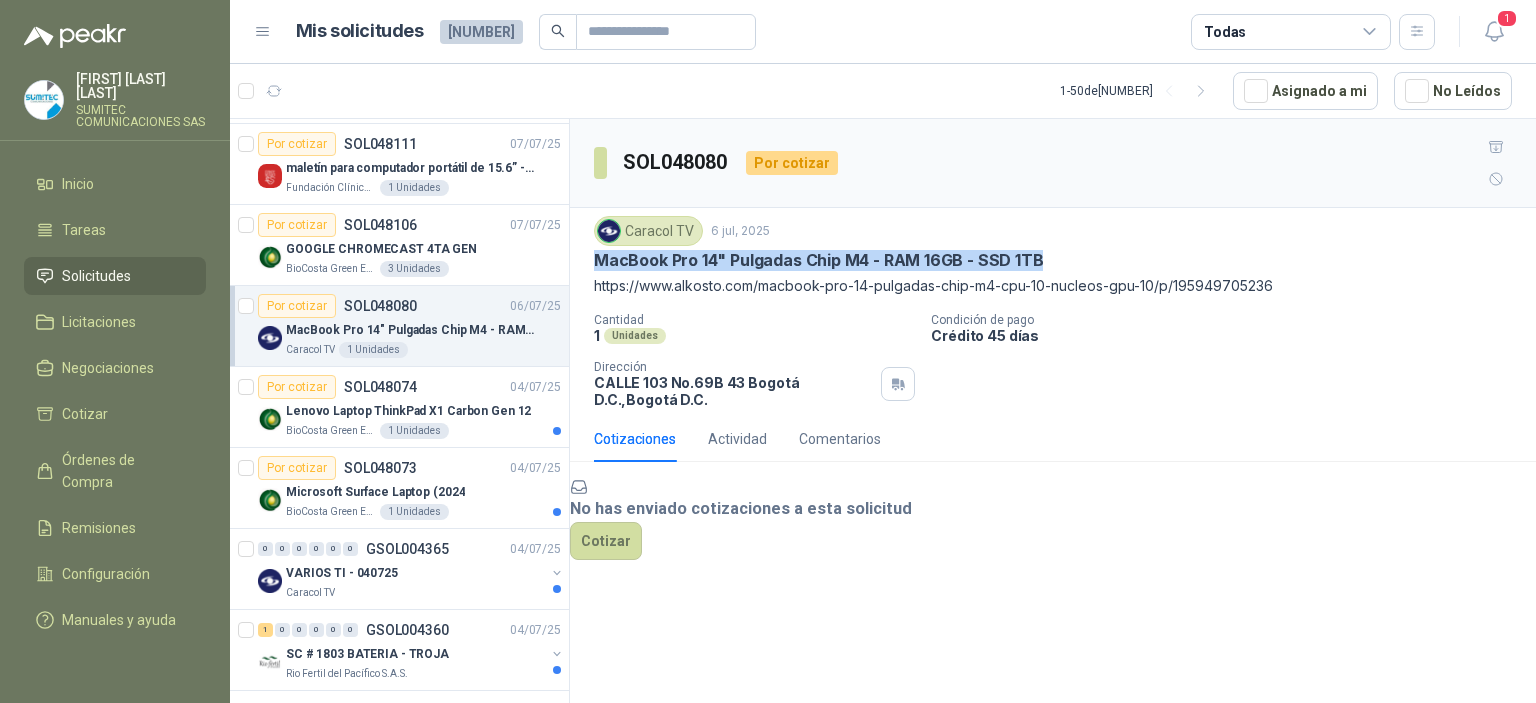 scroll, scrollTop: 248, scrollLeft: 0, axis: vertical 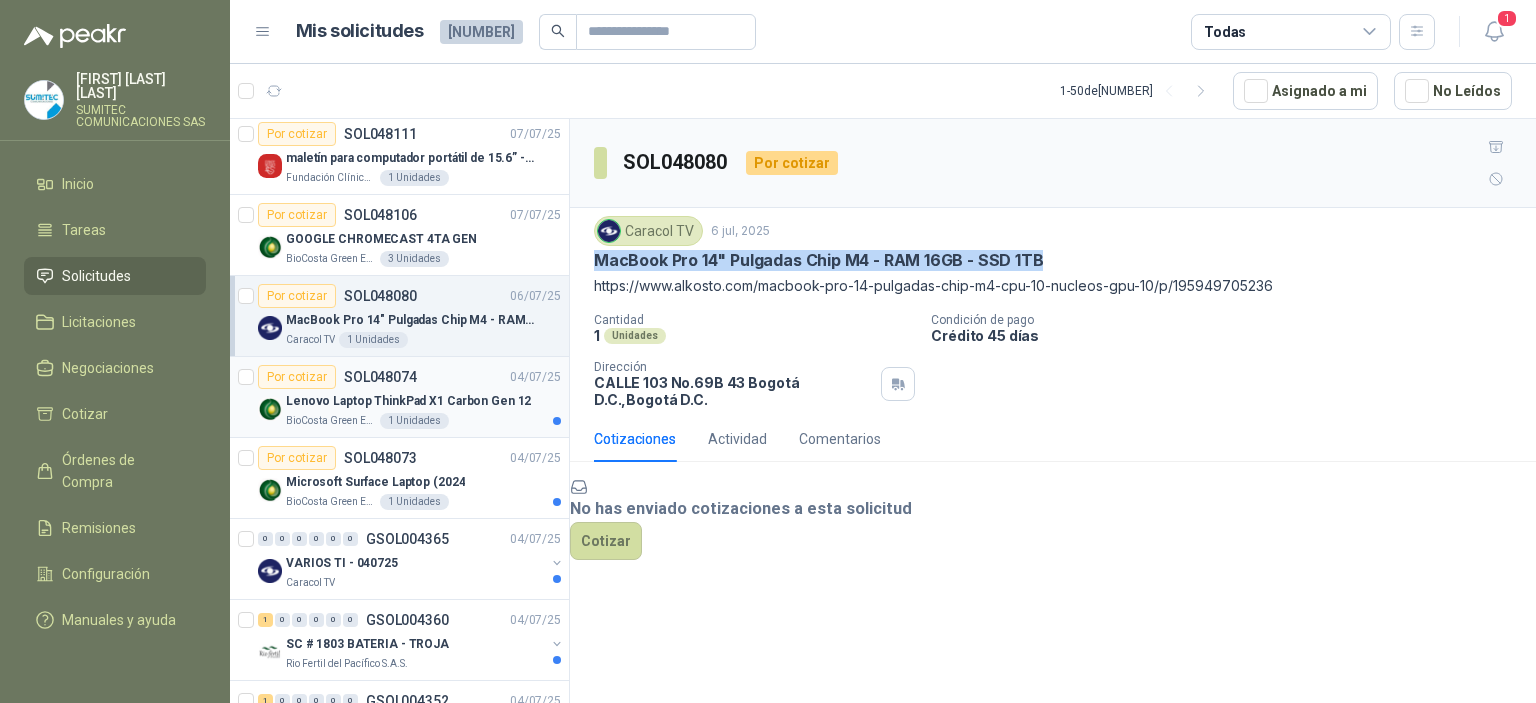 click on "Lenovo Laptop ThinkPad X1 Carbon Gen 12" at bounding box center [408, 401] 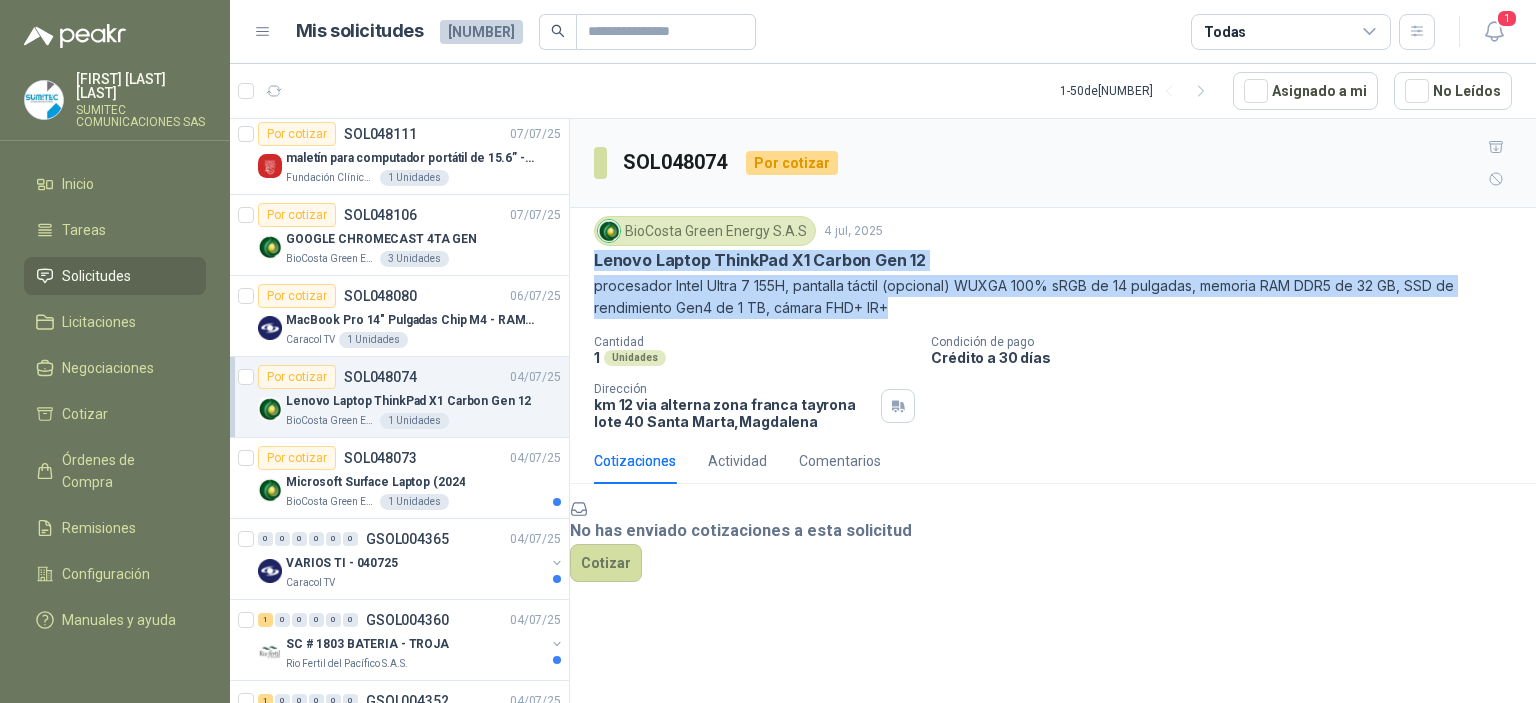 drag, startPoint x: 903, startPoint y: 276, endPoint x: 595, endPoint y: 236, distance: 310.58655 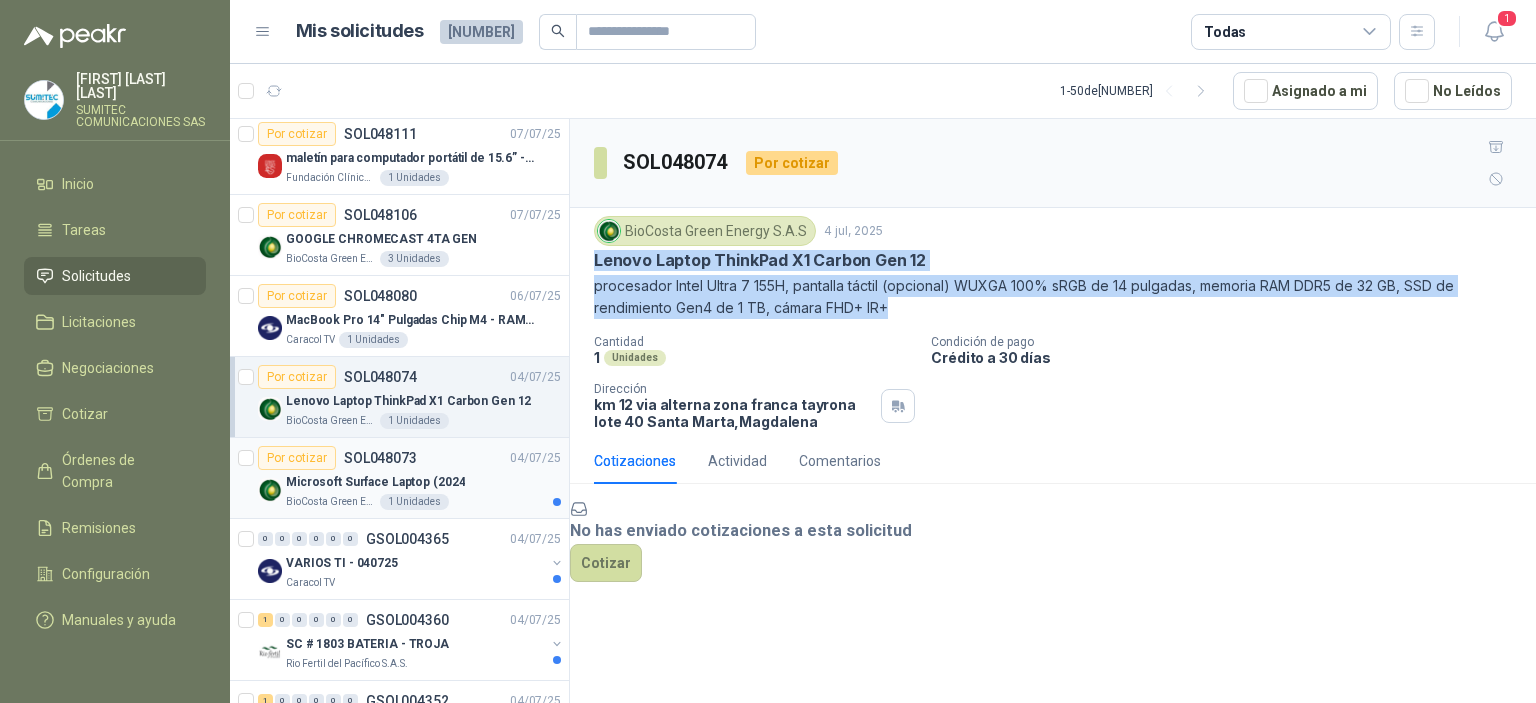 click on "Microsoft Surface Laptop (2024" at bounding box center [423, 482] 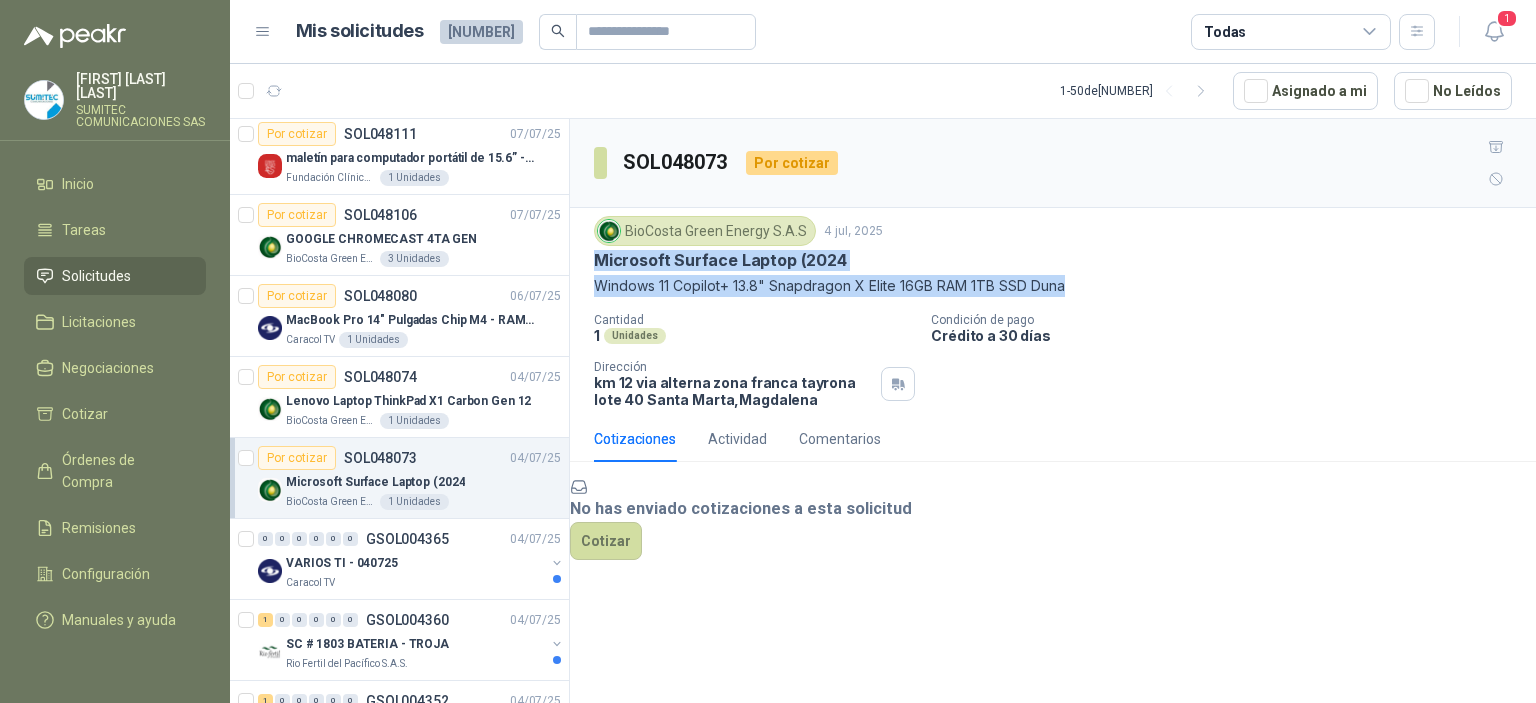 drag, startPoint x: 1092, startPoint y: 254, endPoint x: 593, endPoint y: 226, distance: 499.78494 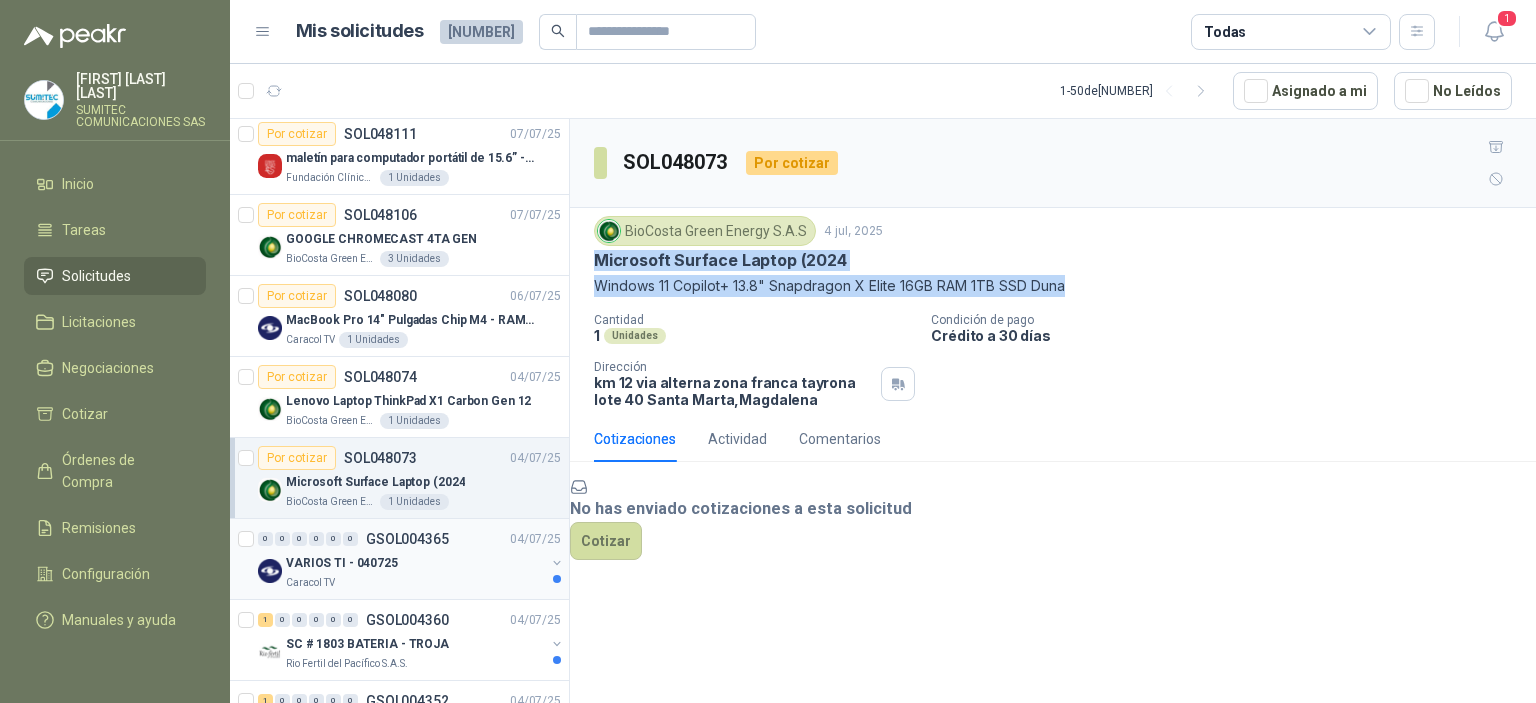 click on "VARIOS TI - 040725" at bounding box center (415, 563) 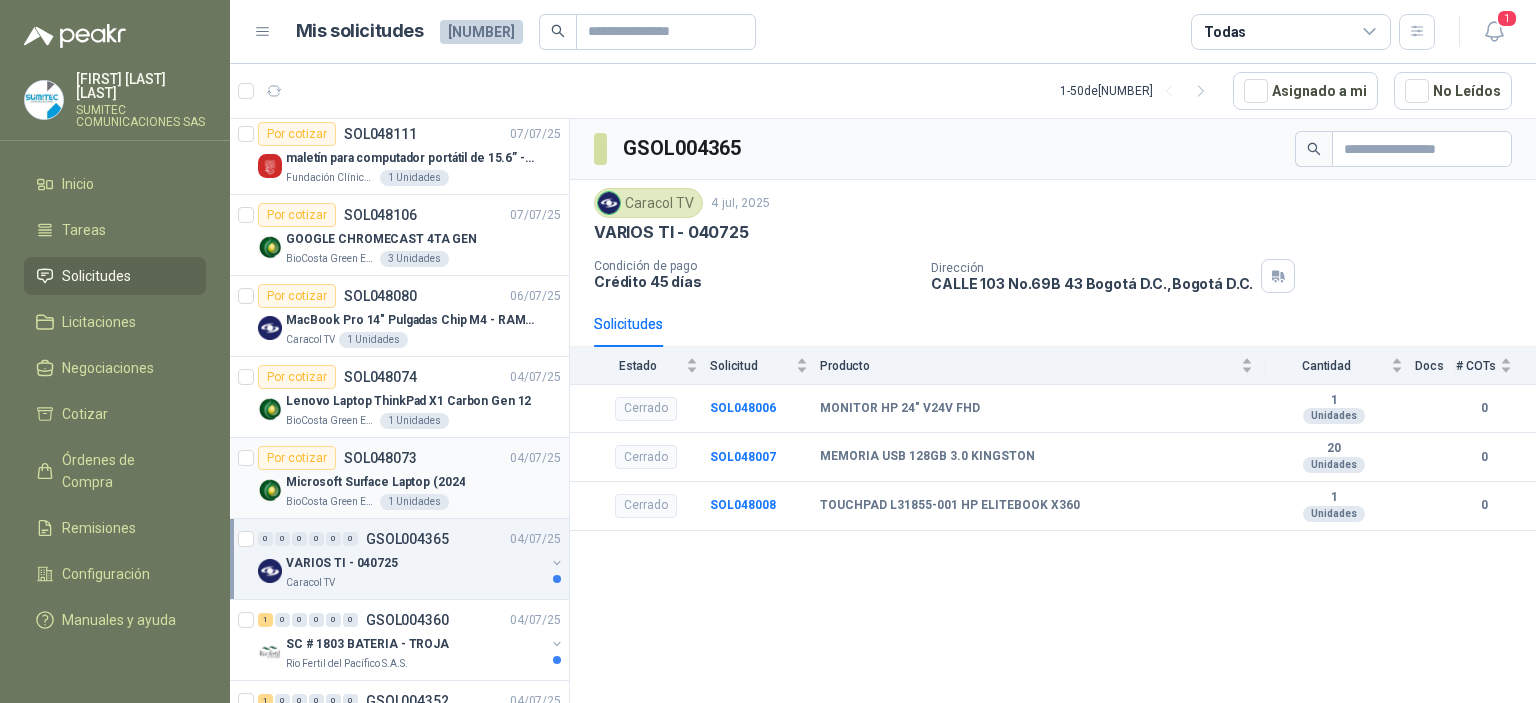 click on "SOL048073" at bounding box center (380, 458) 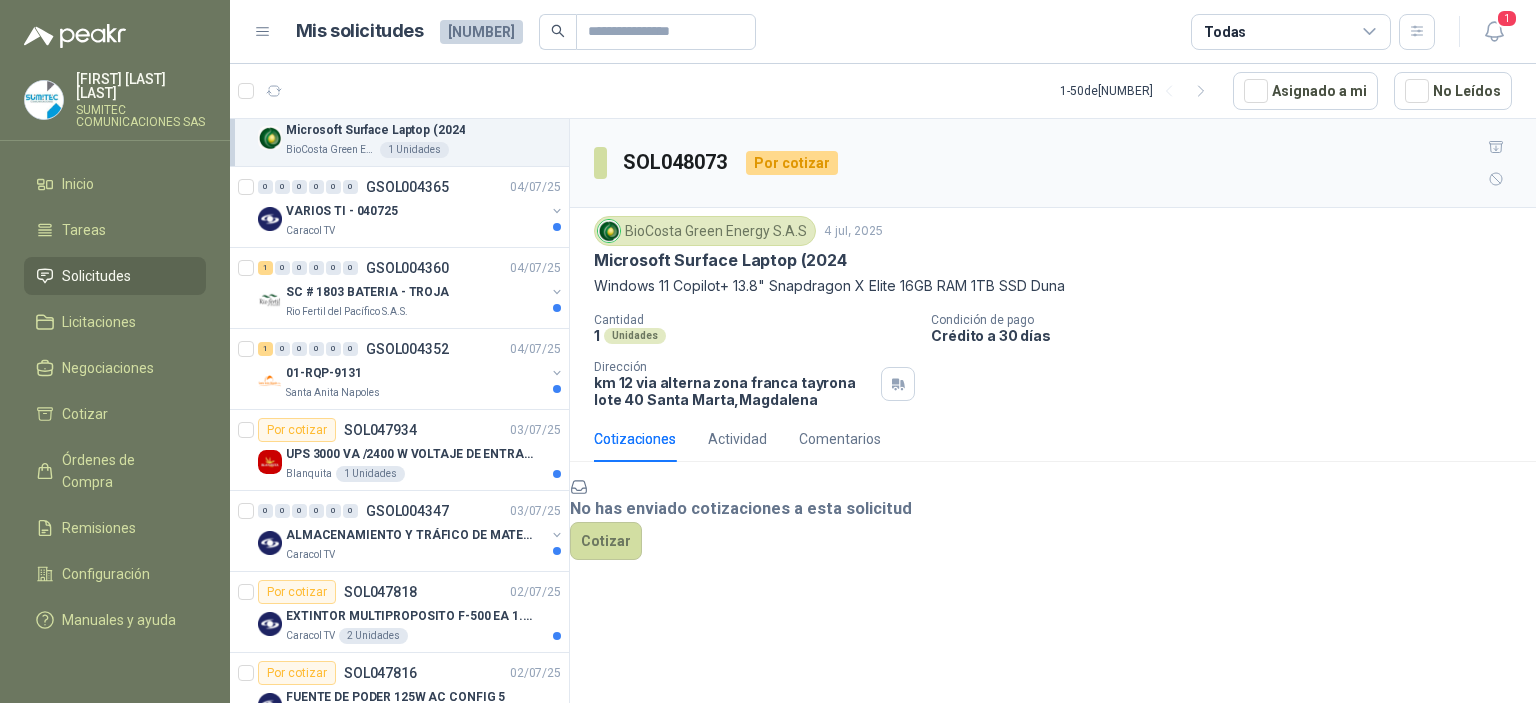 scroll, scrollTop: 617, scrollLeft: 0, axis: vertical 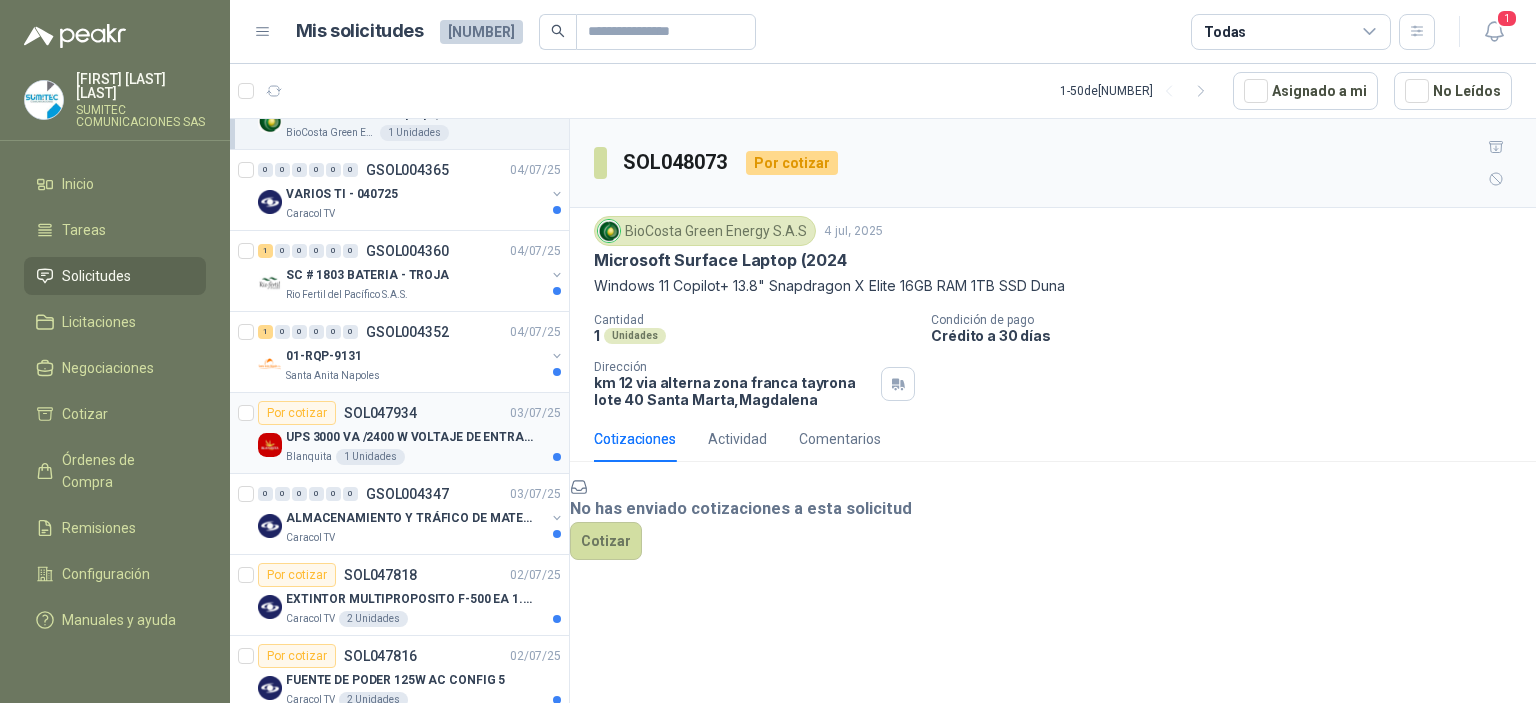 click on "Blanquita 1   Unidades" at bounding box center (423, 457) 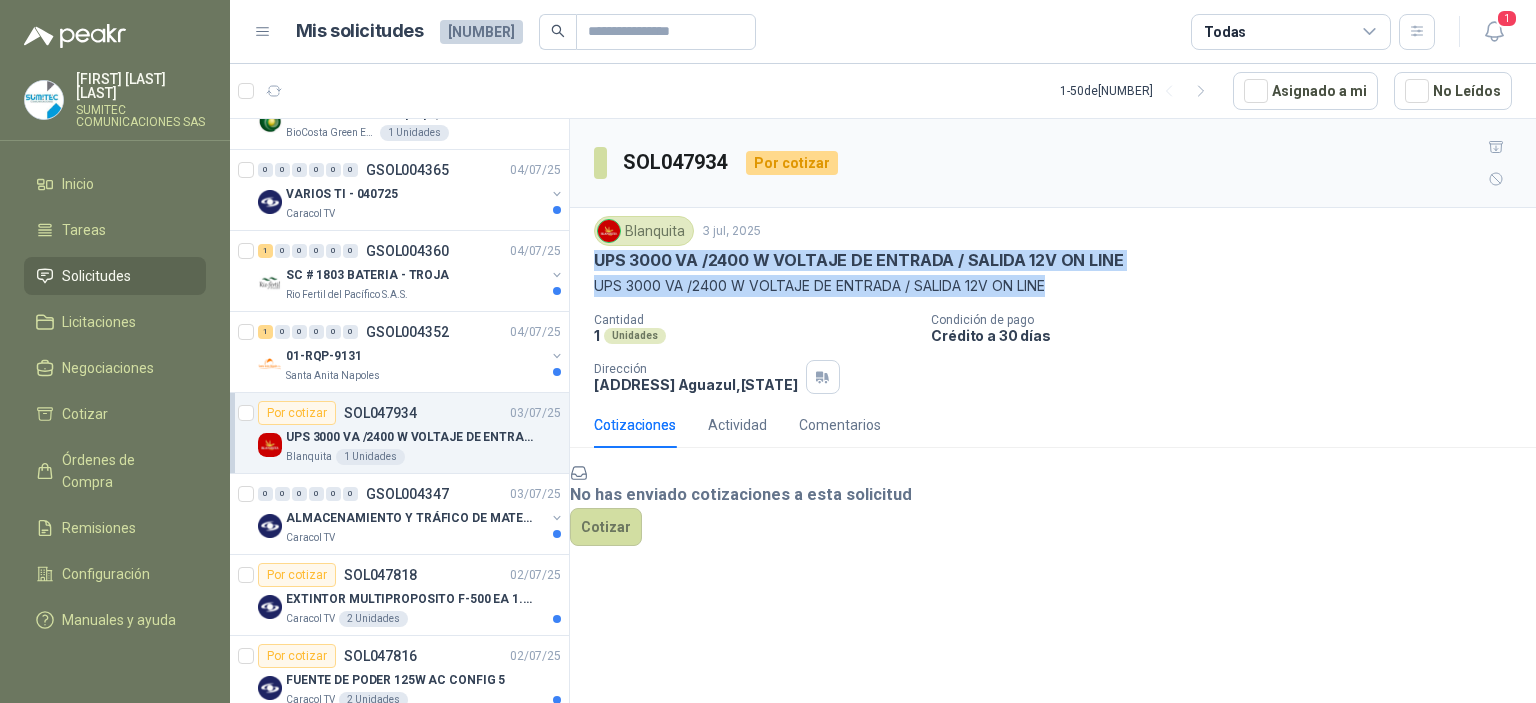 drag, startPoint x: 1069, startPoint y: 251, endPoint x: 598, endPoint y: 228, distance: 471.56125 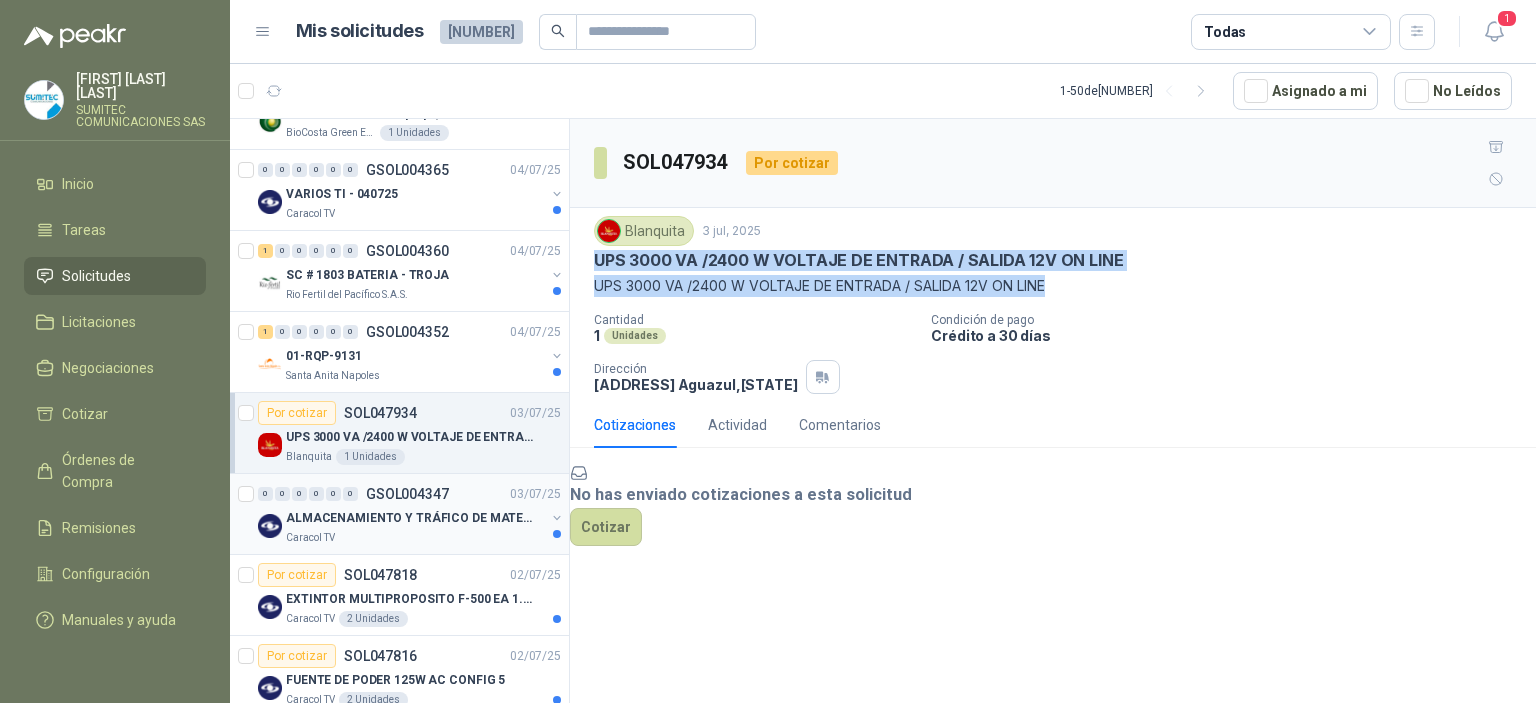 click on "ALMACENAMIENTO Y TRÁFICO DE MATERIAL" at bounding box center [410, 518] 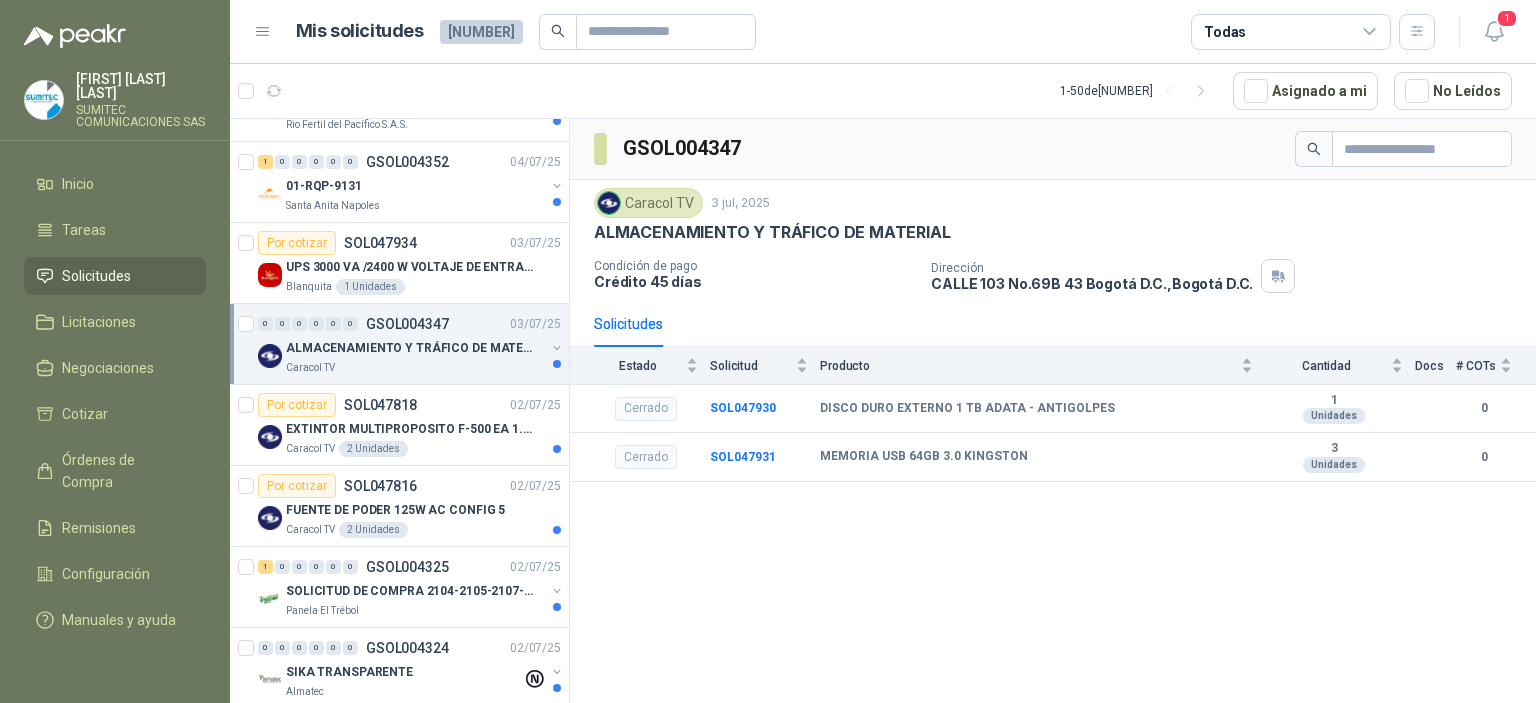 scroll, scrollTop: 792, scrollLeft: 0, axis: vertical 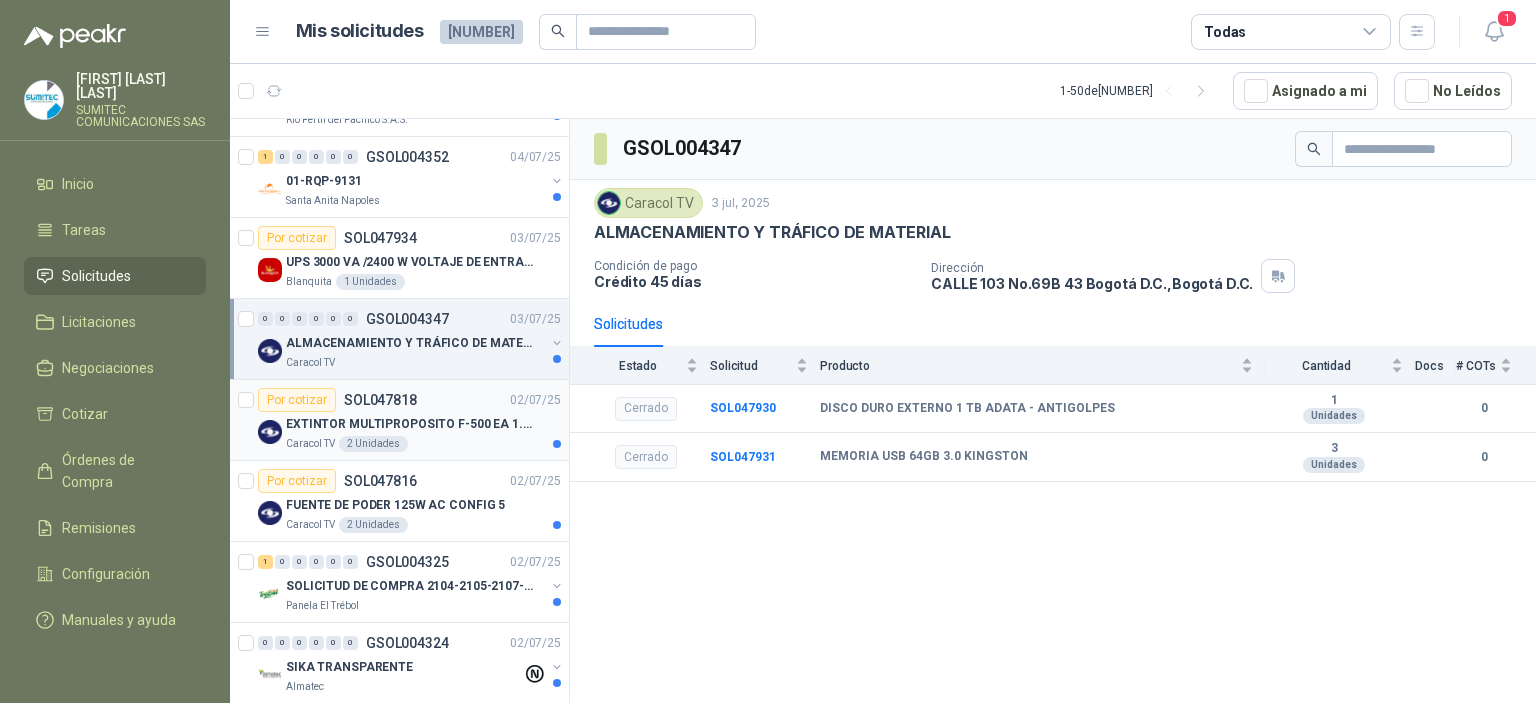 click on "Por cotizar SOL047818 [DATE]" at bounding box center (409, 400) 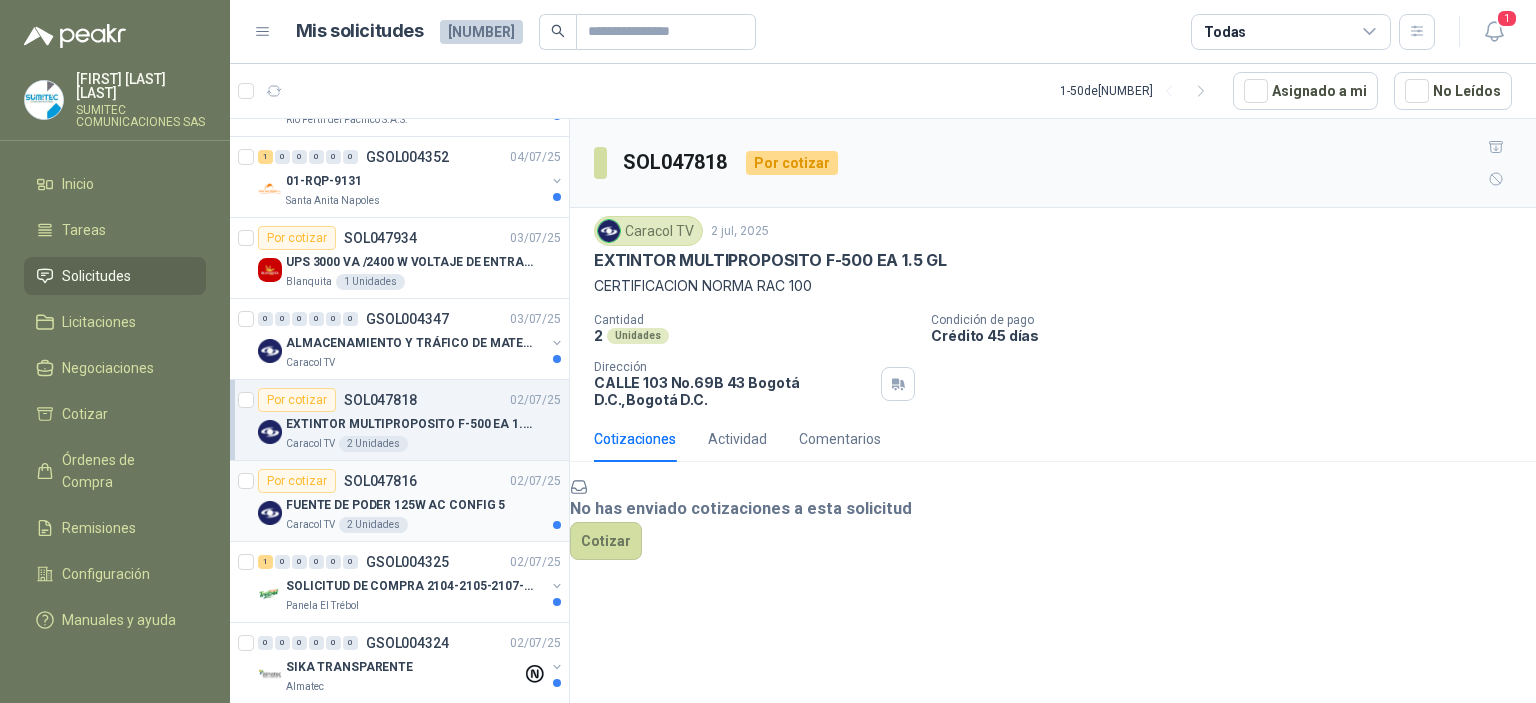 click on "Por cotizar SOL047816 [DATE]" at bounding box center (409, 481) 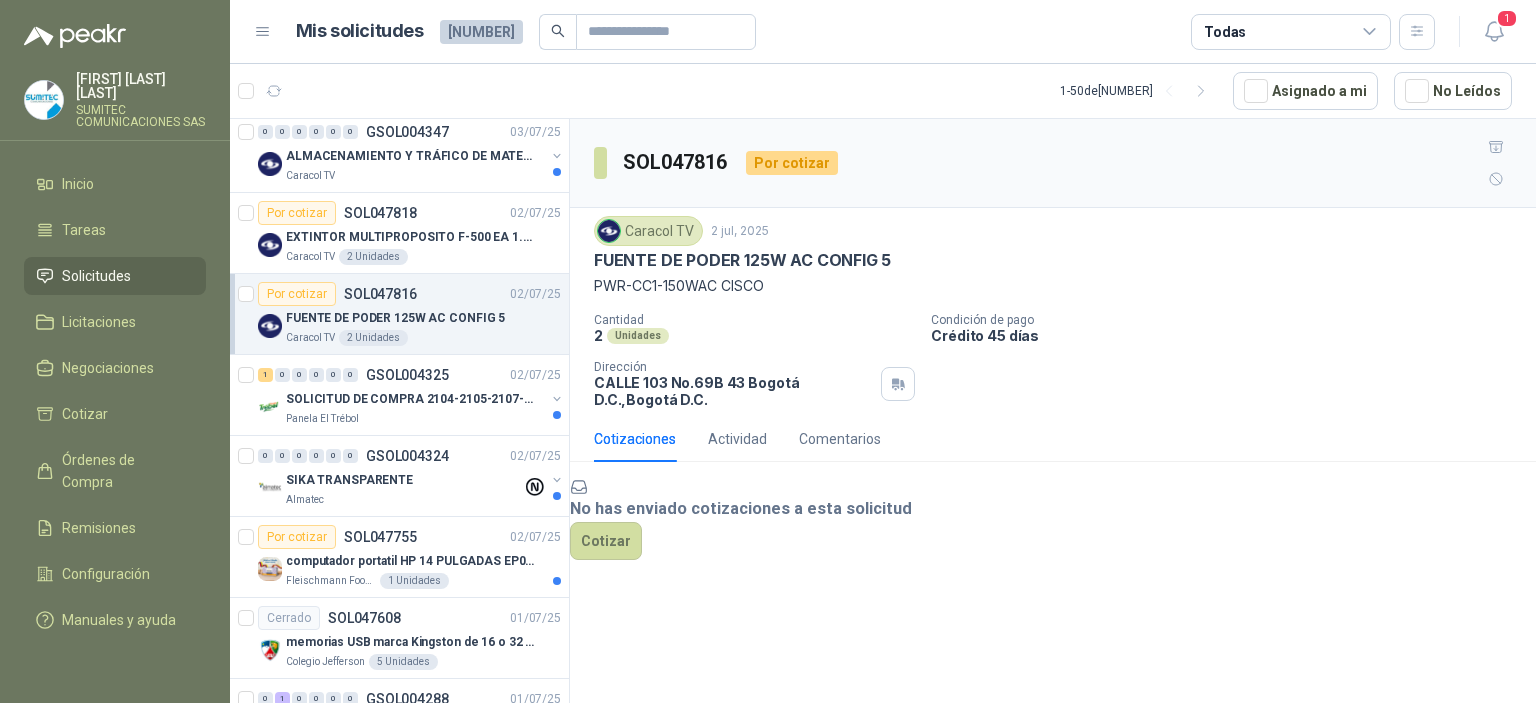 scroll, scrollTop: 1018, scrollLeft: 0, axis: vertical 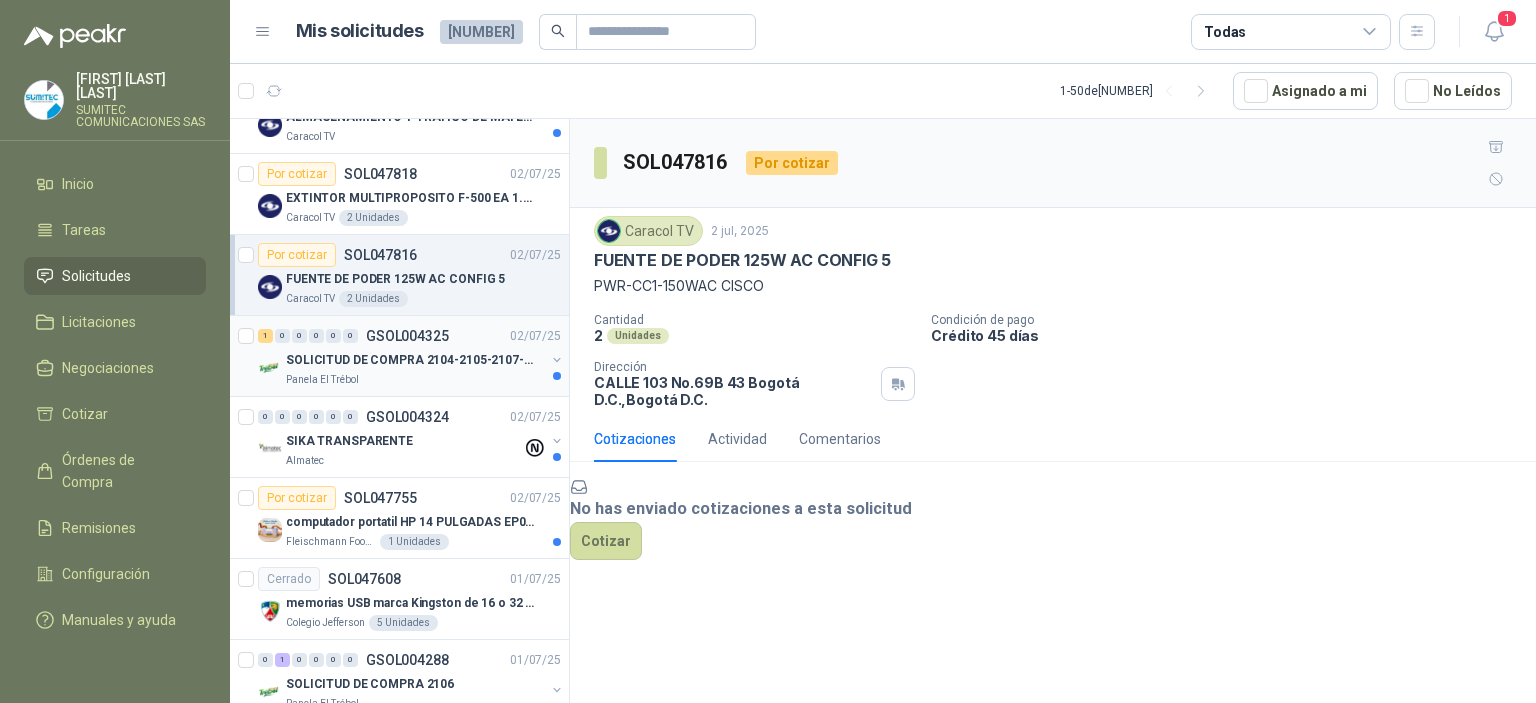 click on "SOLICITUD DE COMPRA 2104-2105-2107-2110" at bounding box center (410, 360) 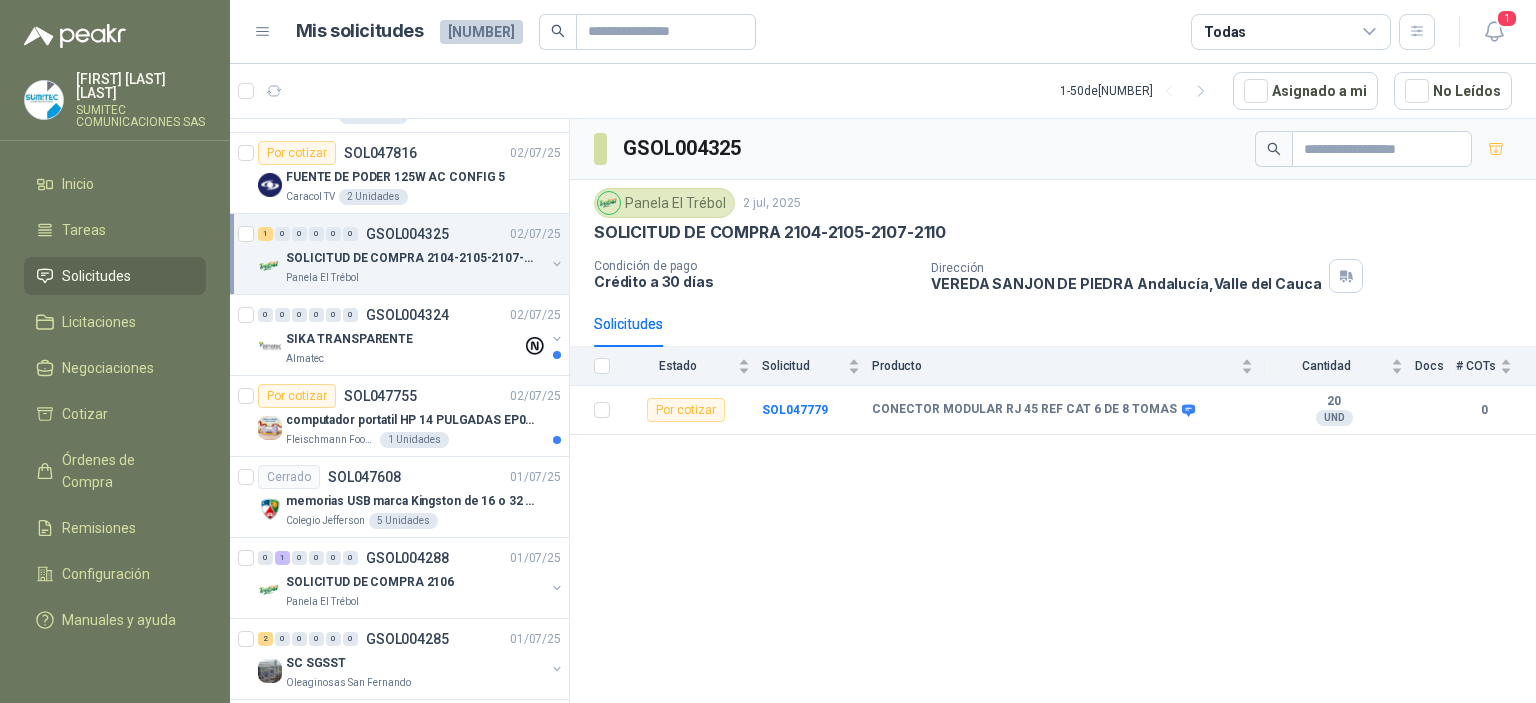 scroll, scrollTop: 1160, scrollLeft: 0, axis: vertical 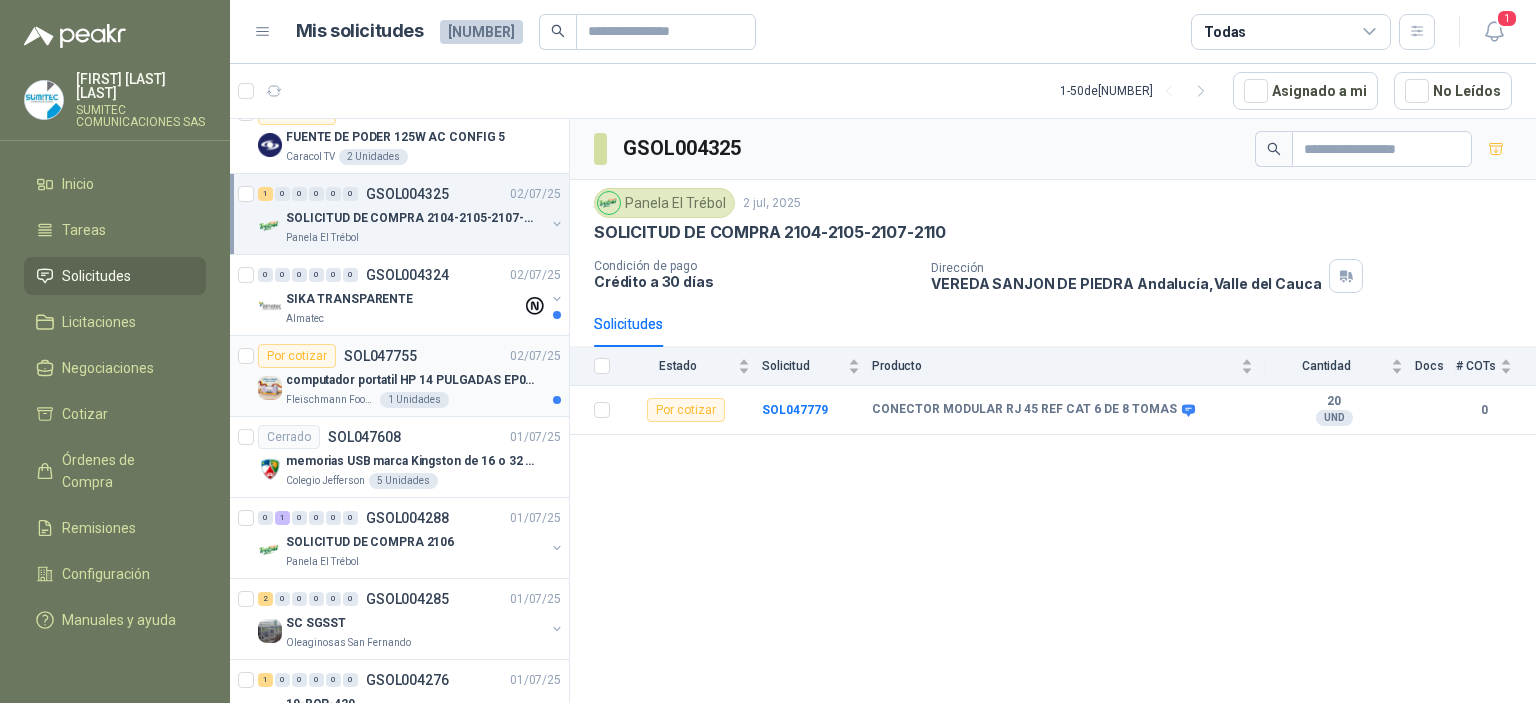 click on "computador portatil HP 14 PULGADAS EP027la - intel core i3" at bounding box center (410, 380) 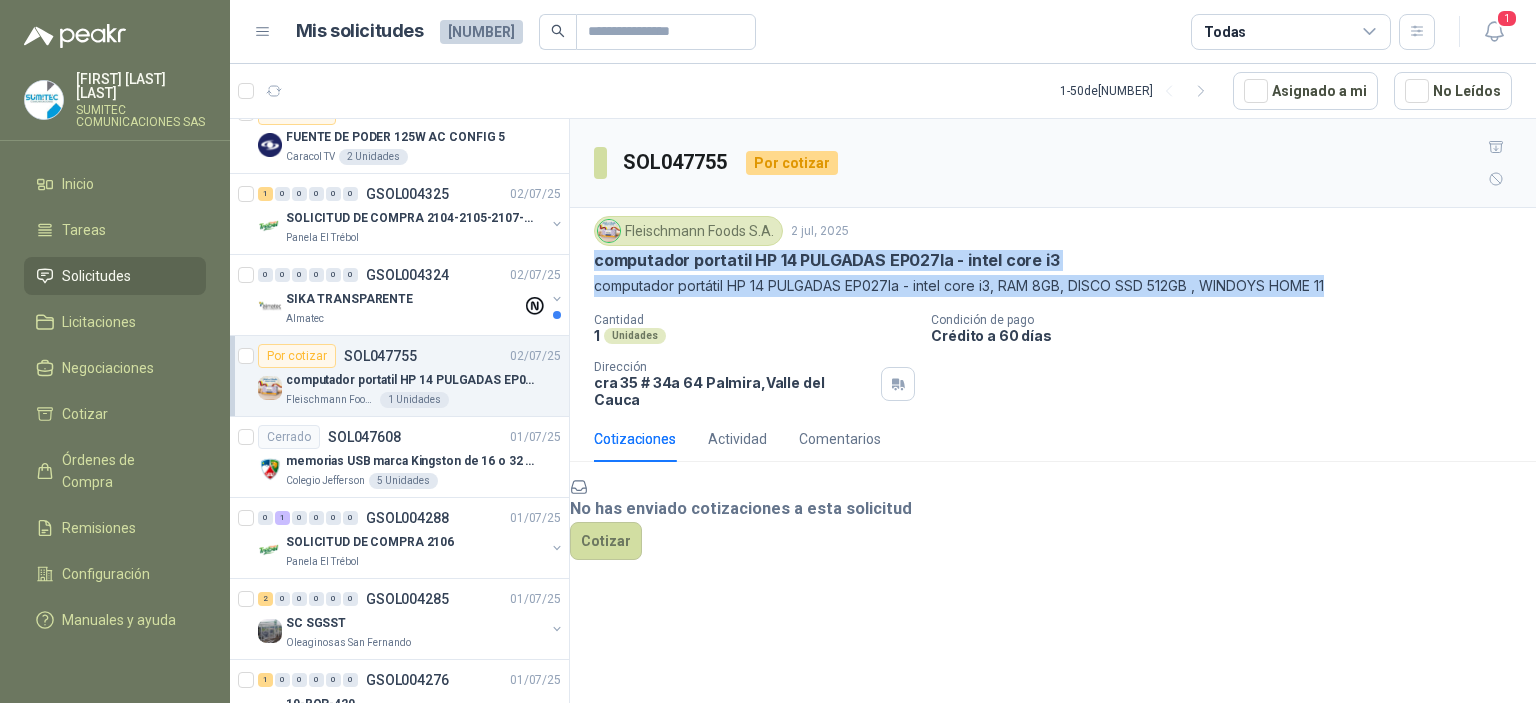 drag, startPoint x: 1365, startPoint y: 252, endPoint x: 596, endPoint y: 235, distance: 769.18787 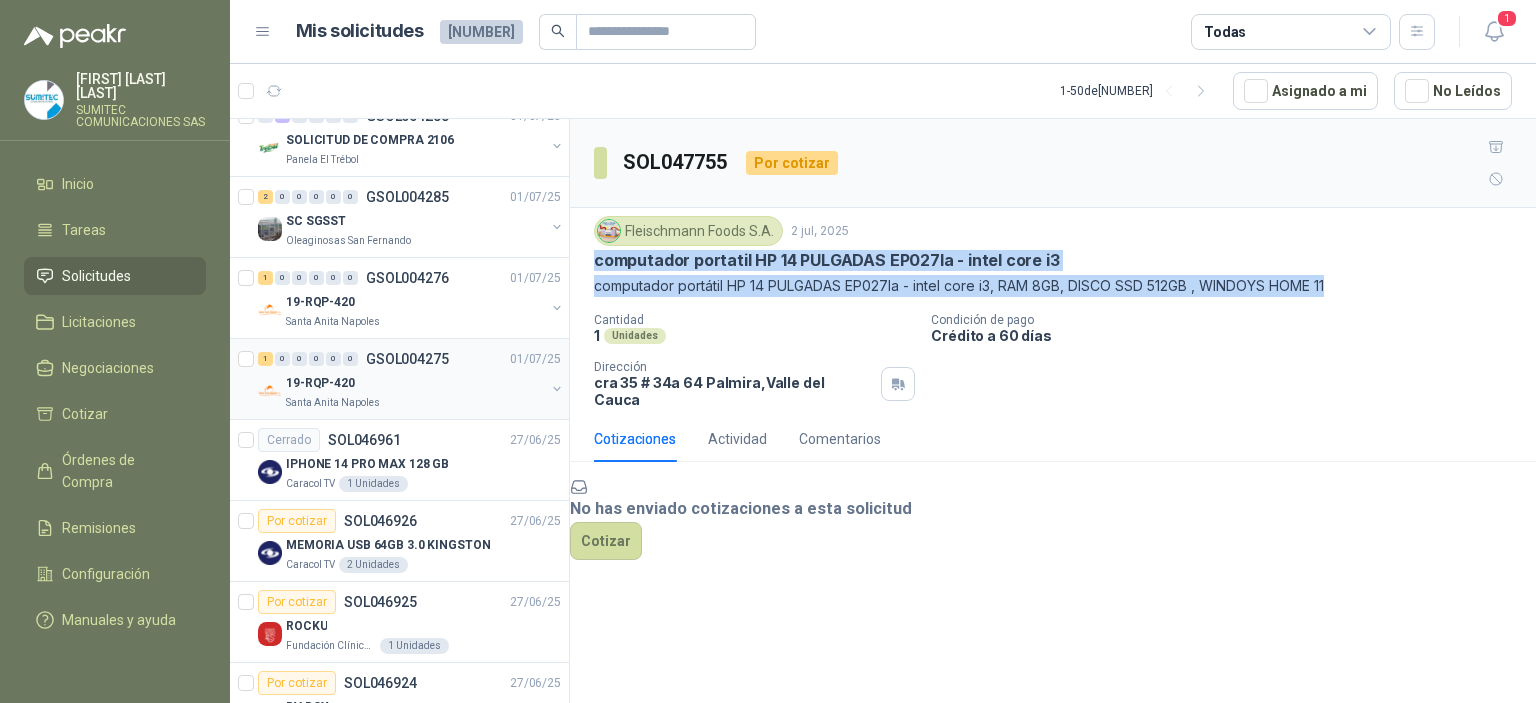 scroll, scrollTop: 1568, scrollLeft: 0, axis: vertical 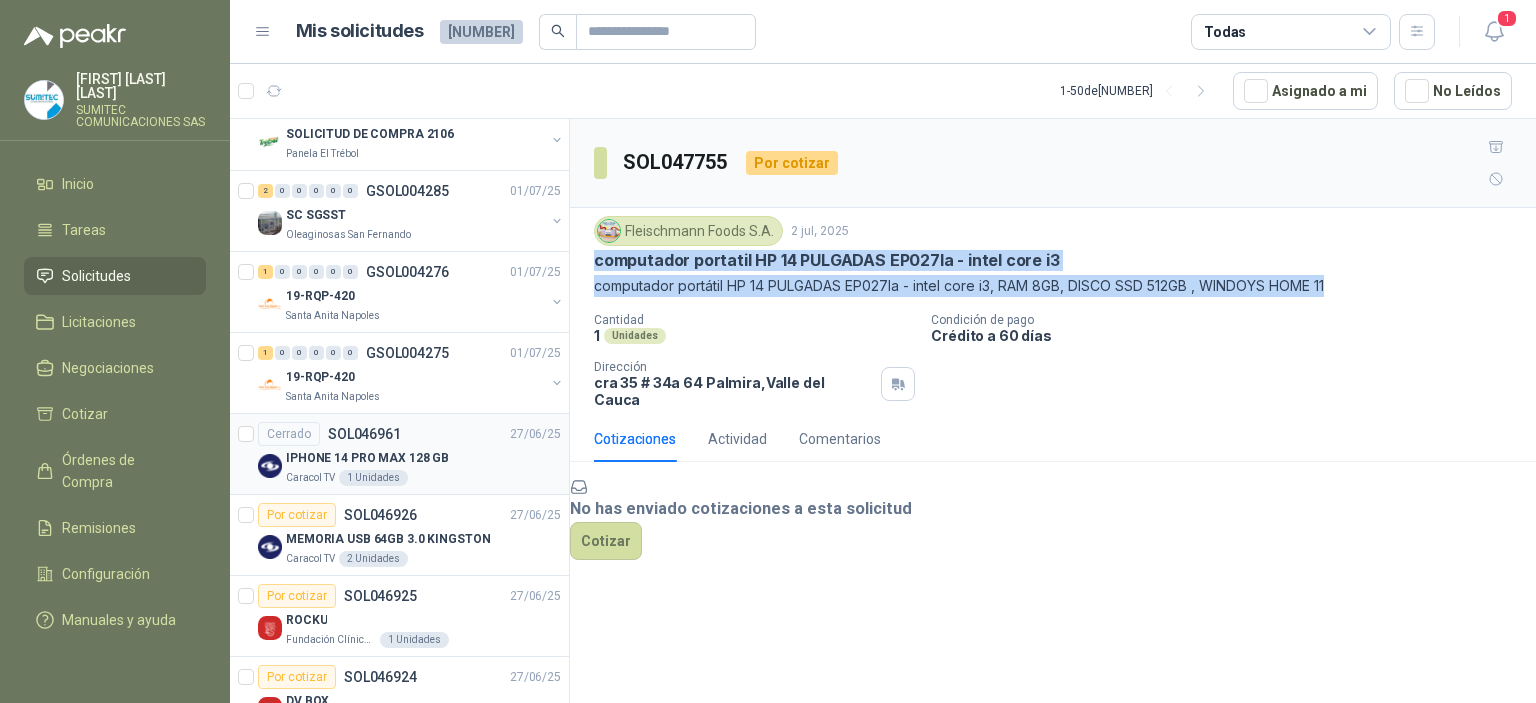 click on "IPHONE 14 PRO MAX 128 GB" at bounding box center [423, 458] 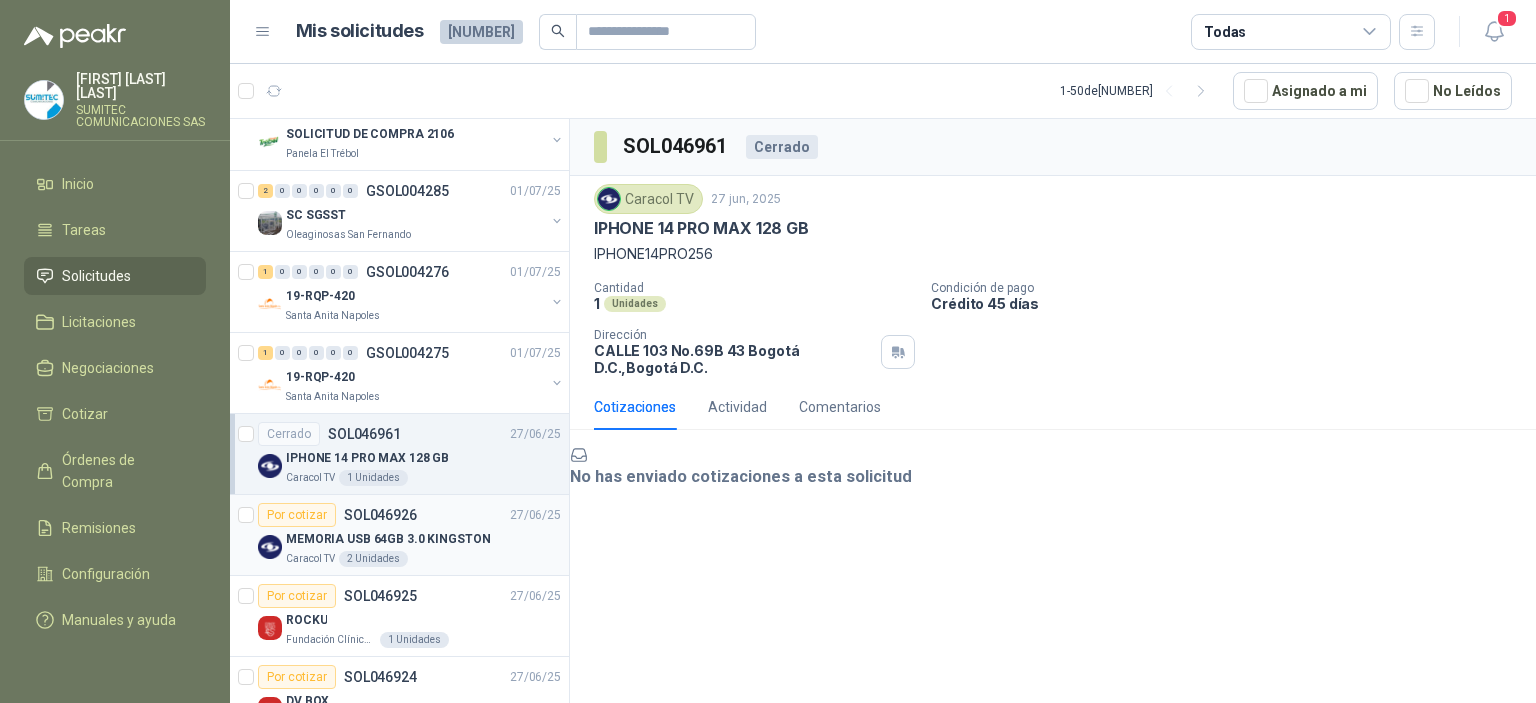 click on "MEMORIA USB 64GB 3.0 KINGSTON" at bounding box center (423, 539) 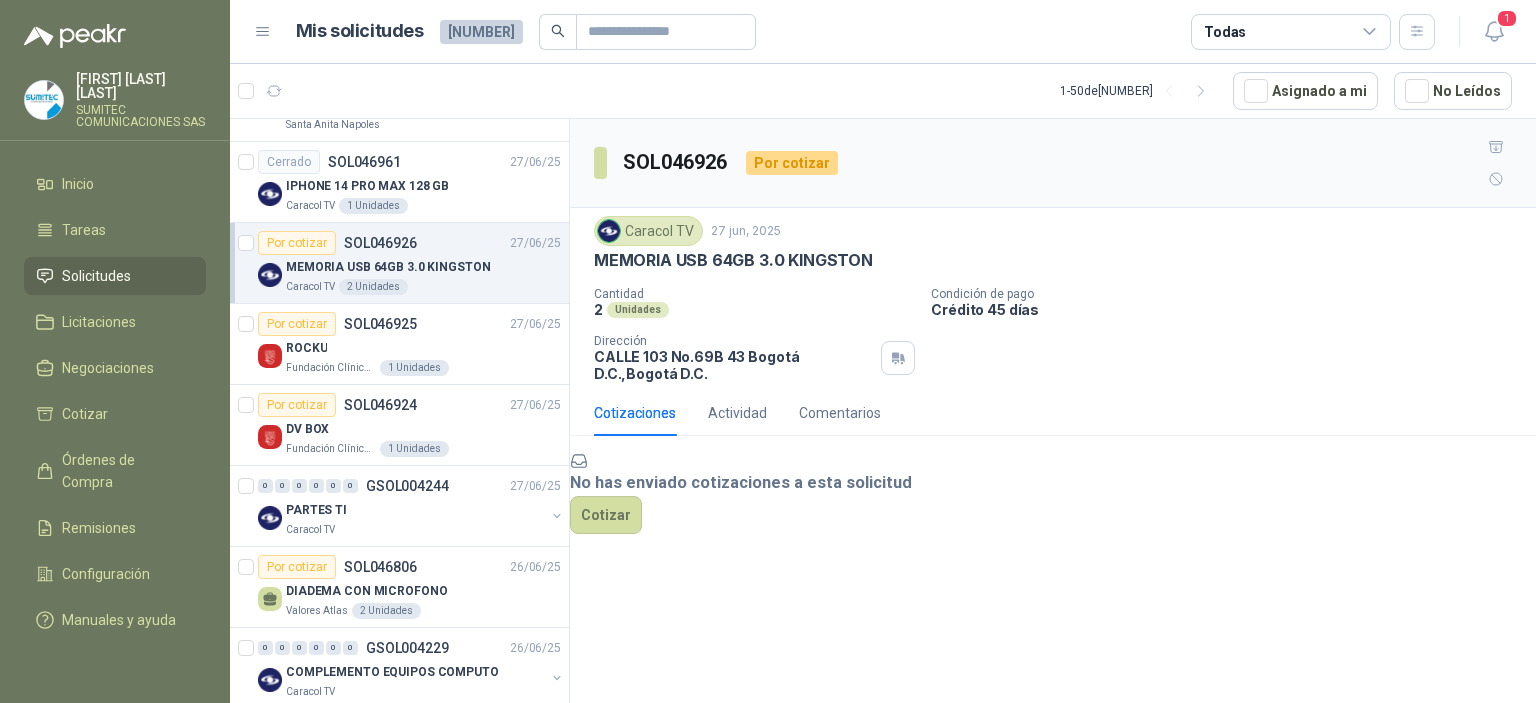 scroll, scrollTop: 1850, scrollLeft: 0, axis: vertical 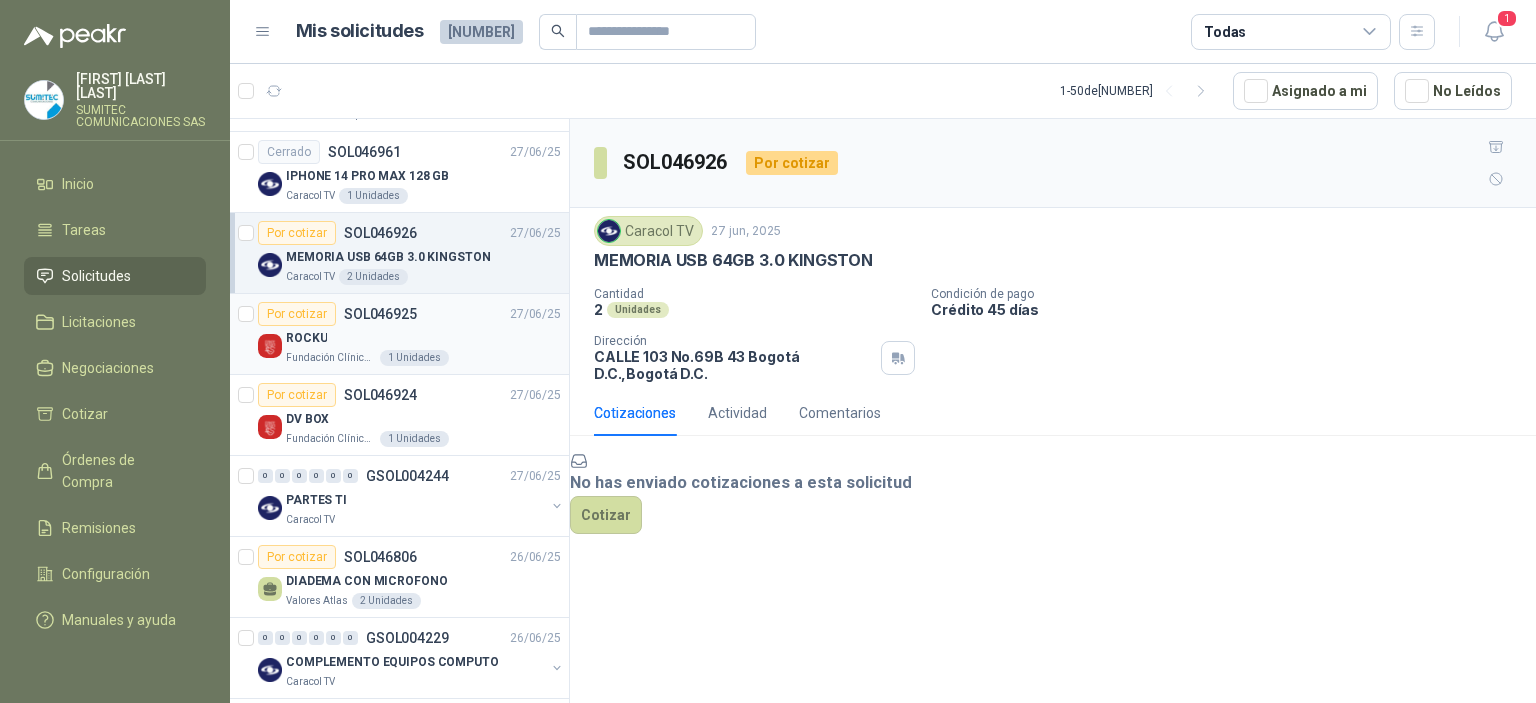 click on "ROCKU" at bounding box center (423, 338) 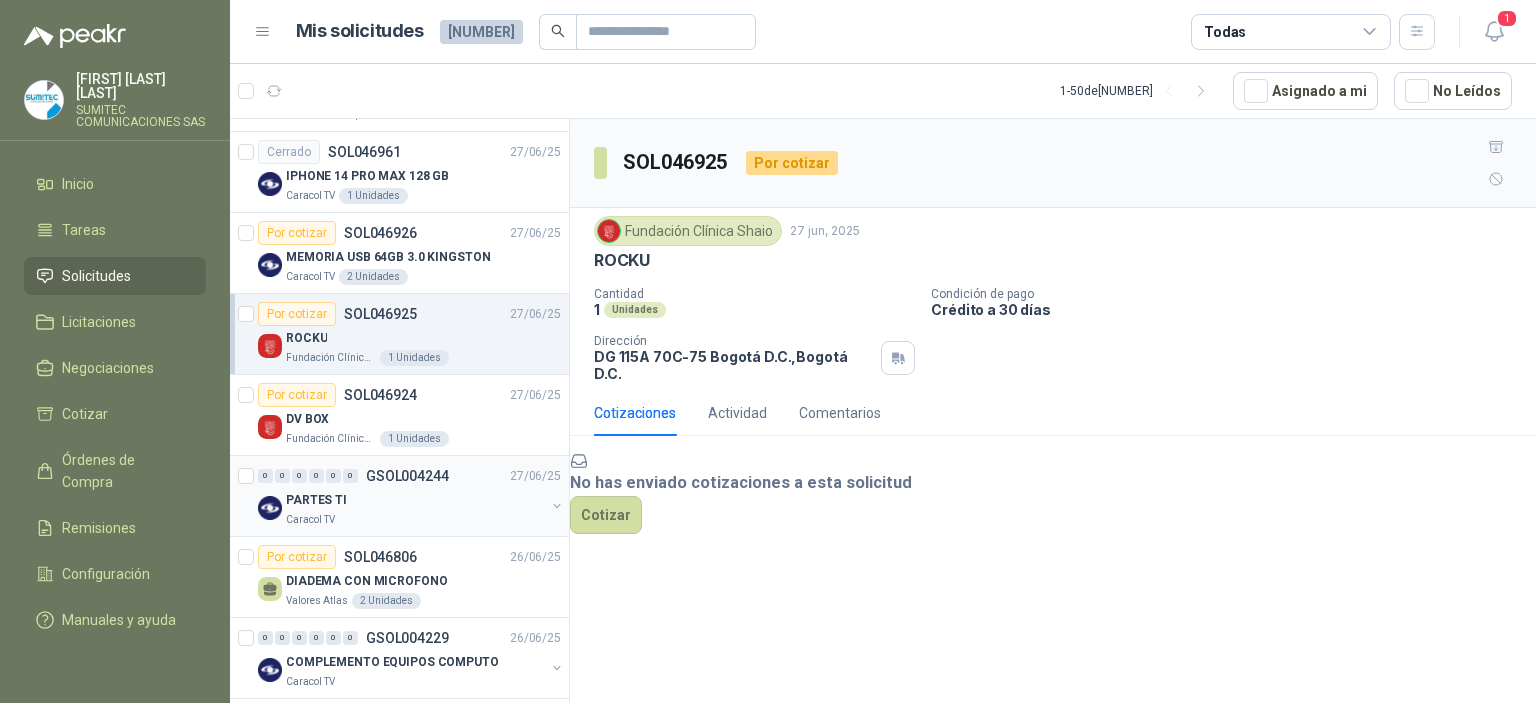 click on "PARTES TI" at bounding box center [415, 500] 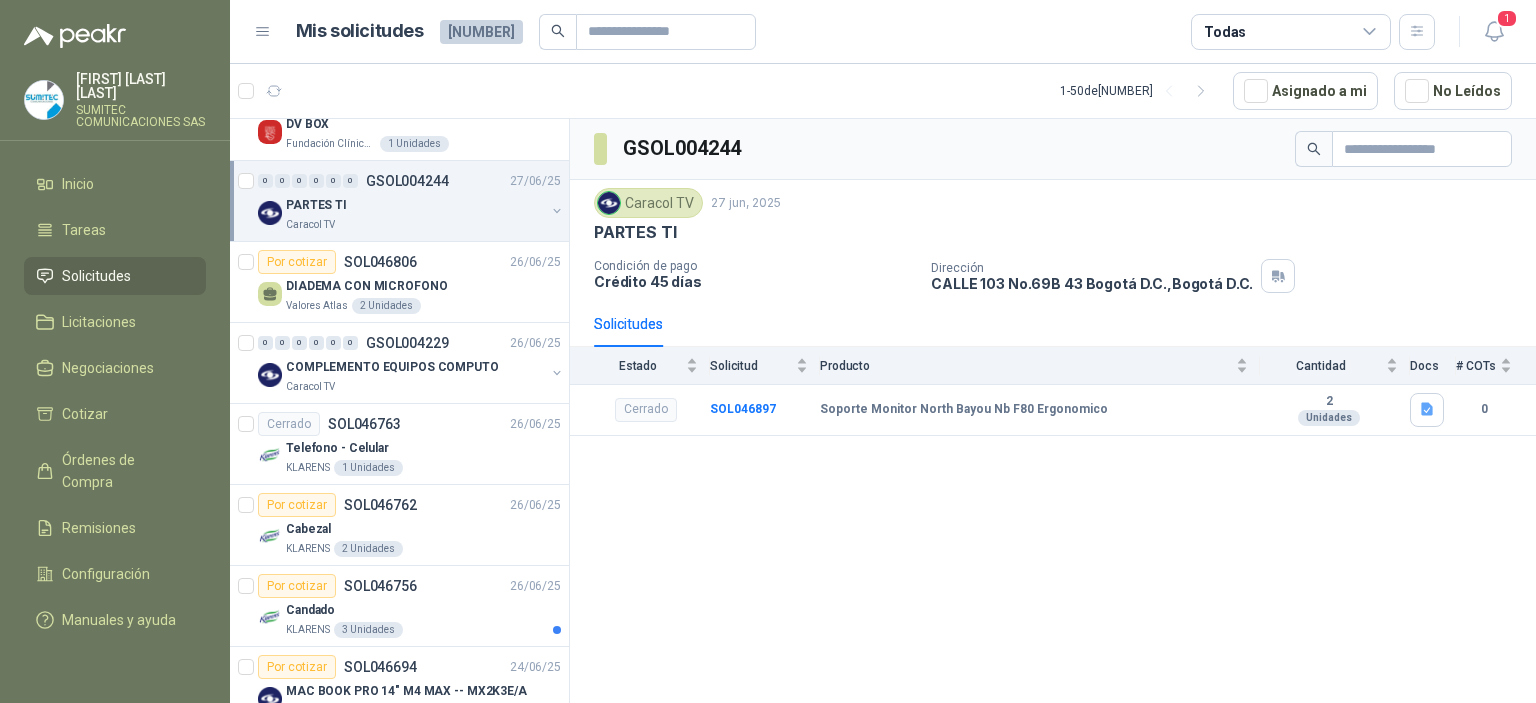 scroll, scrollTop: 2151, scrollLeft: 0, axis: vertical 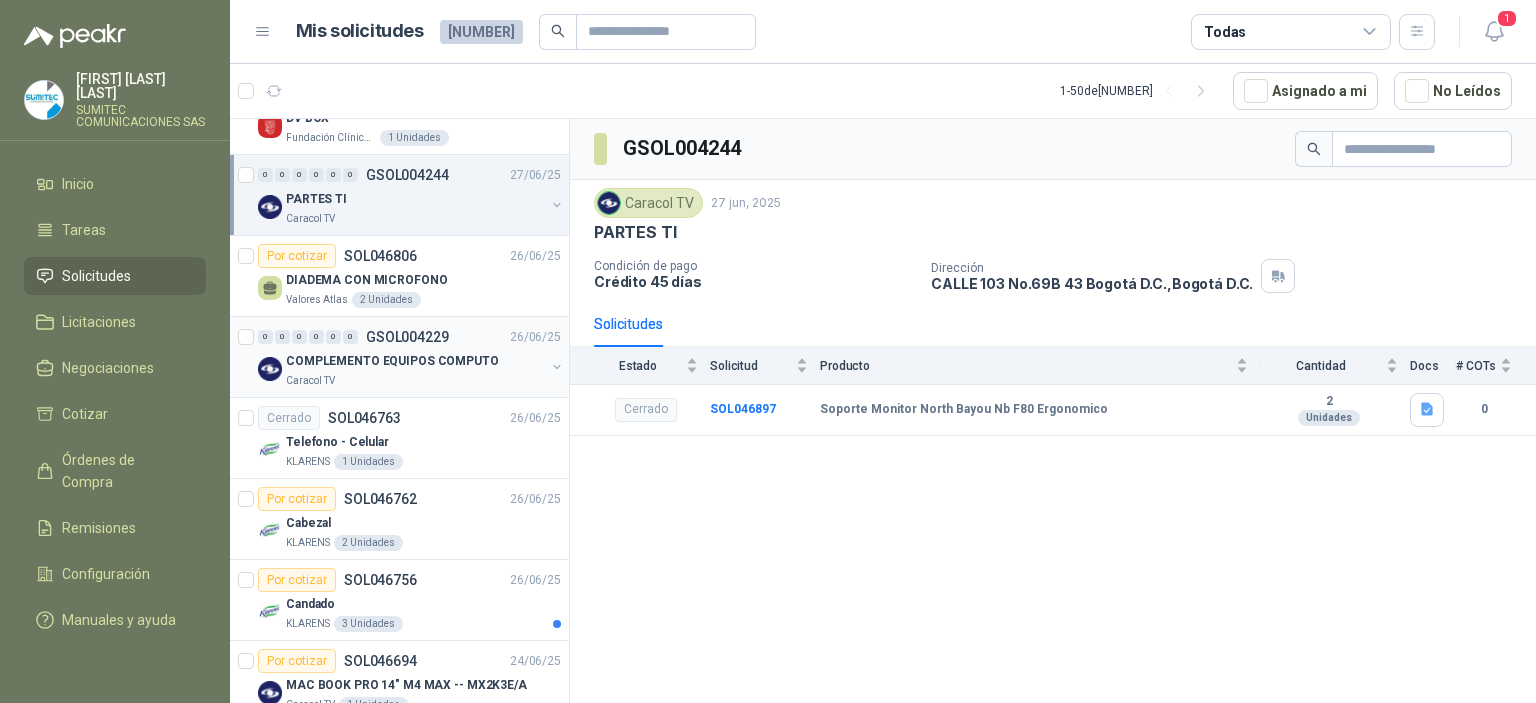 click on "COMPLEMENTO EQUIPOS COMPUTO" at bounding box center (392, 361) 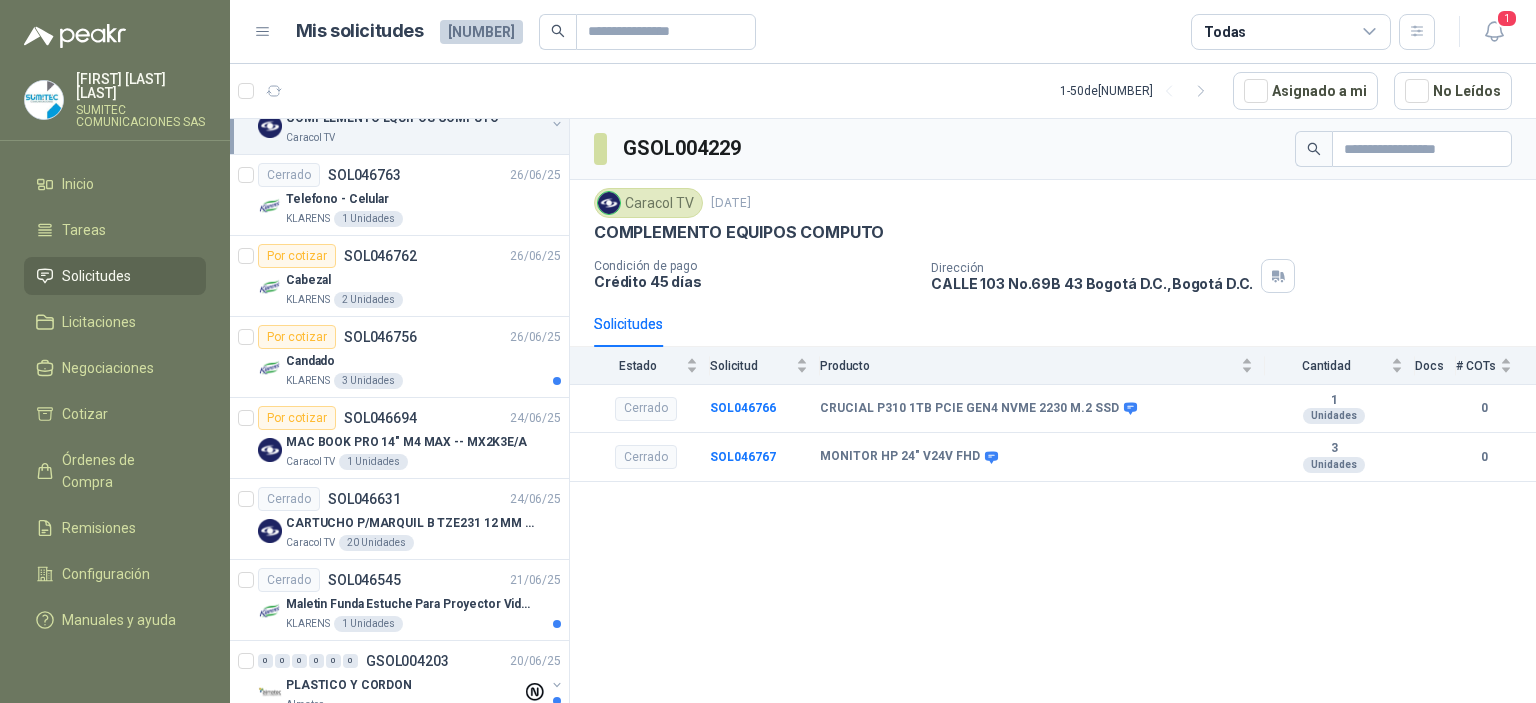 scroll, scrollTop: 2484, scrollLeft: 0, axis: vertical 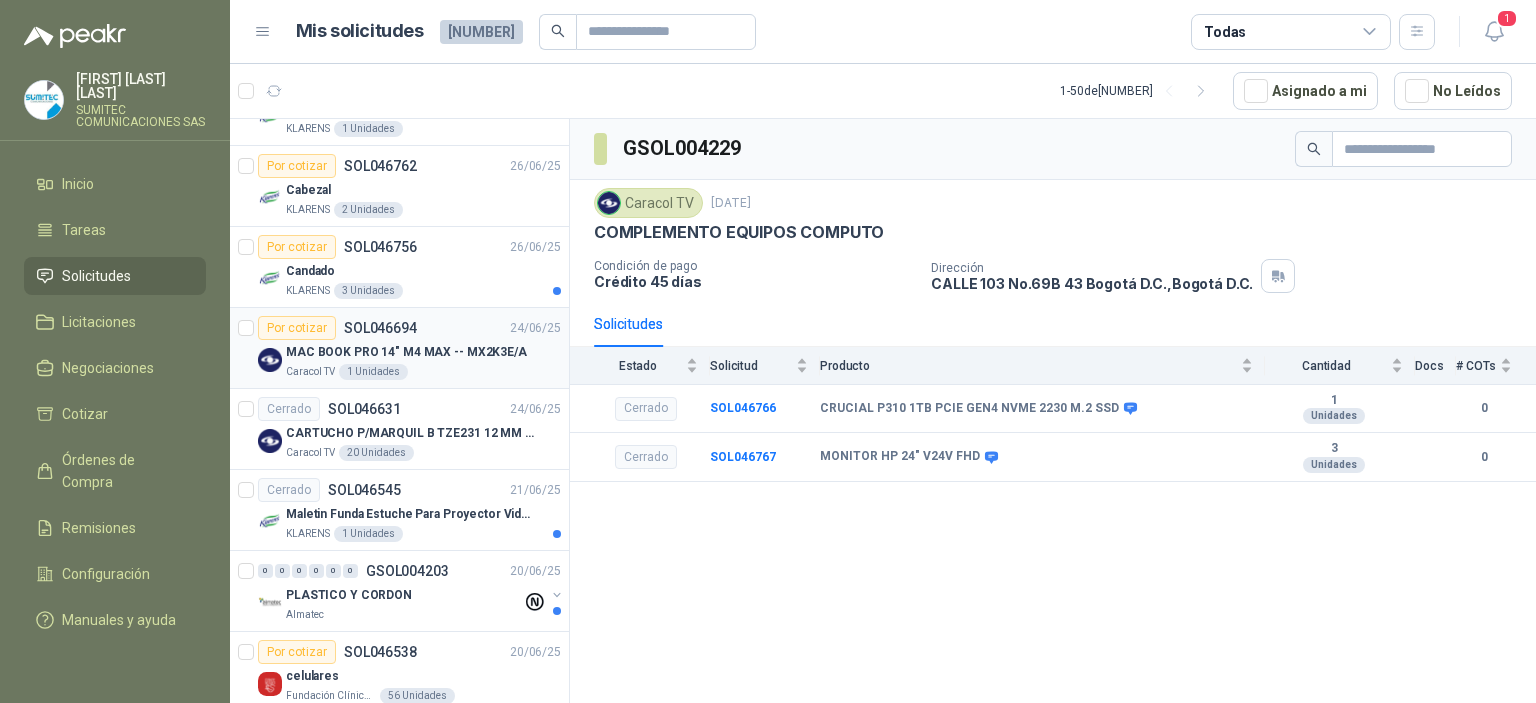 click on "MAC BOOK PRO 14" M4 MAX -- MX2K3E/A" at bounding box center [406, 352] 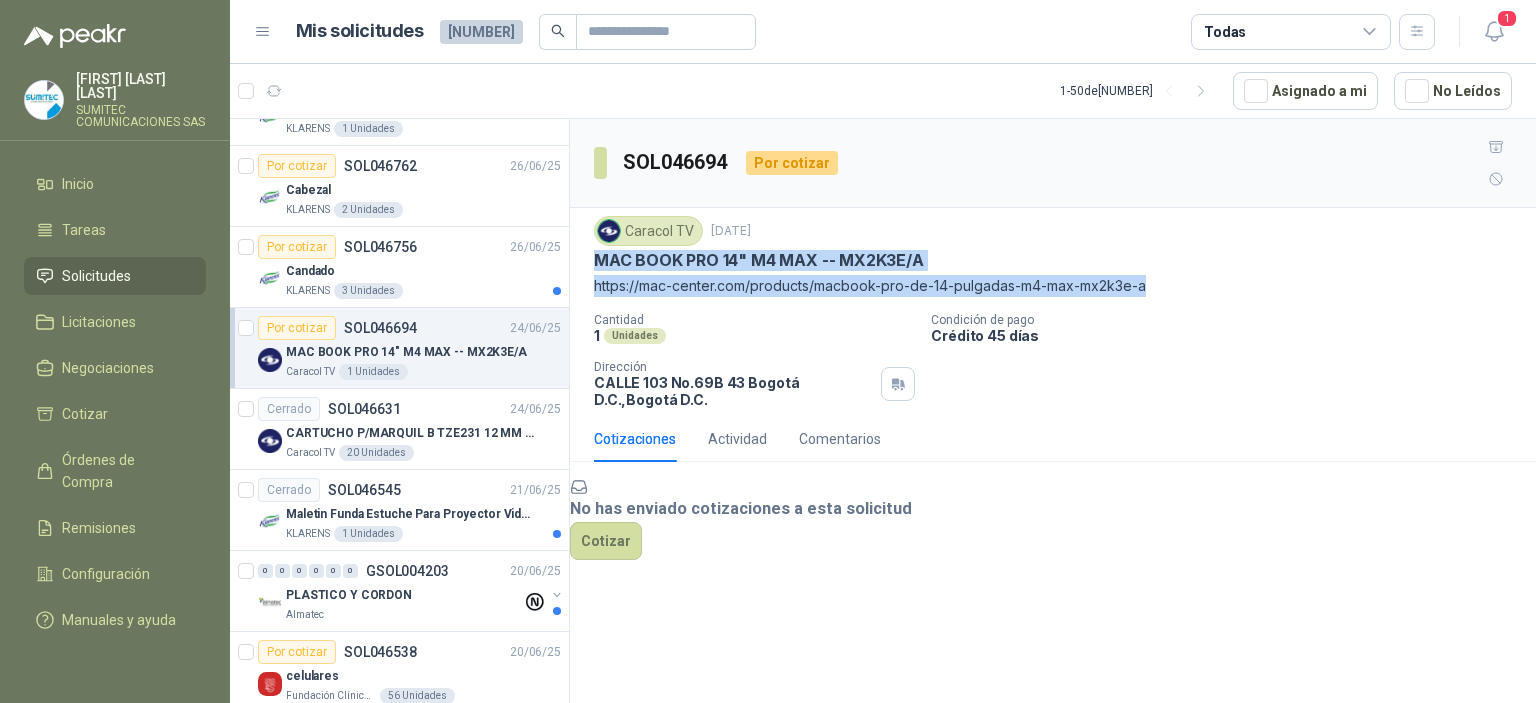 drag, startPoint x: 1188, startPoint y: 247, endPoint x: 598, endPoint y: 229, distance: 590.27454 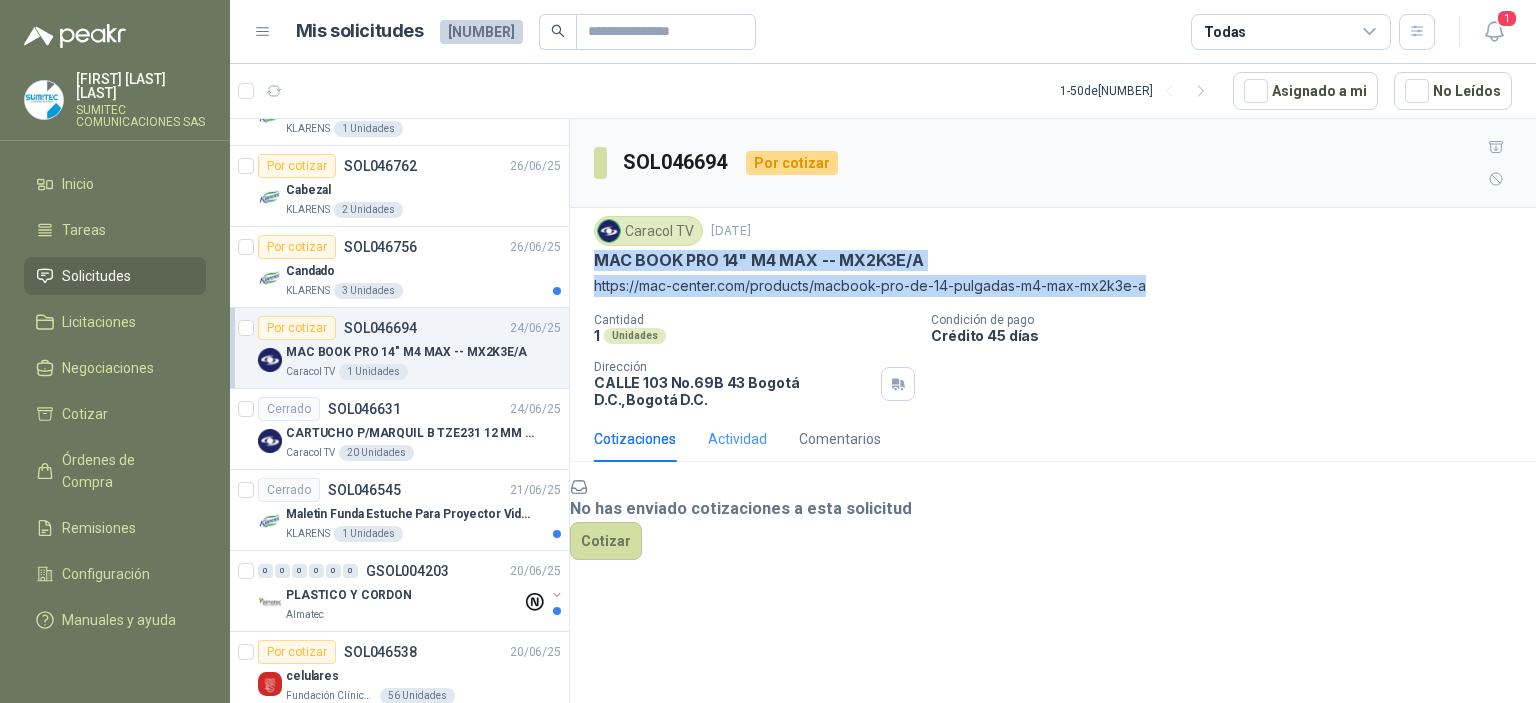 copy on "MAC BOOK PRO 14" M4 MAX -- MX2K3E/A https://mac-center.com/products/macbook-pro-de-14-pulgadas-m4-max-mx2k3e-a" 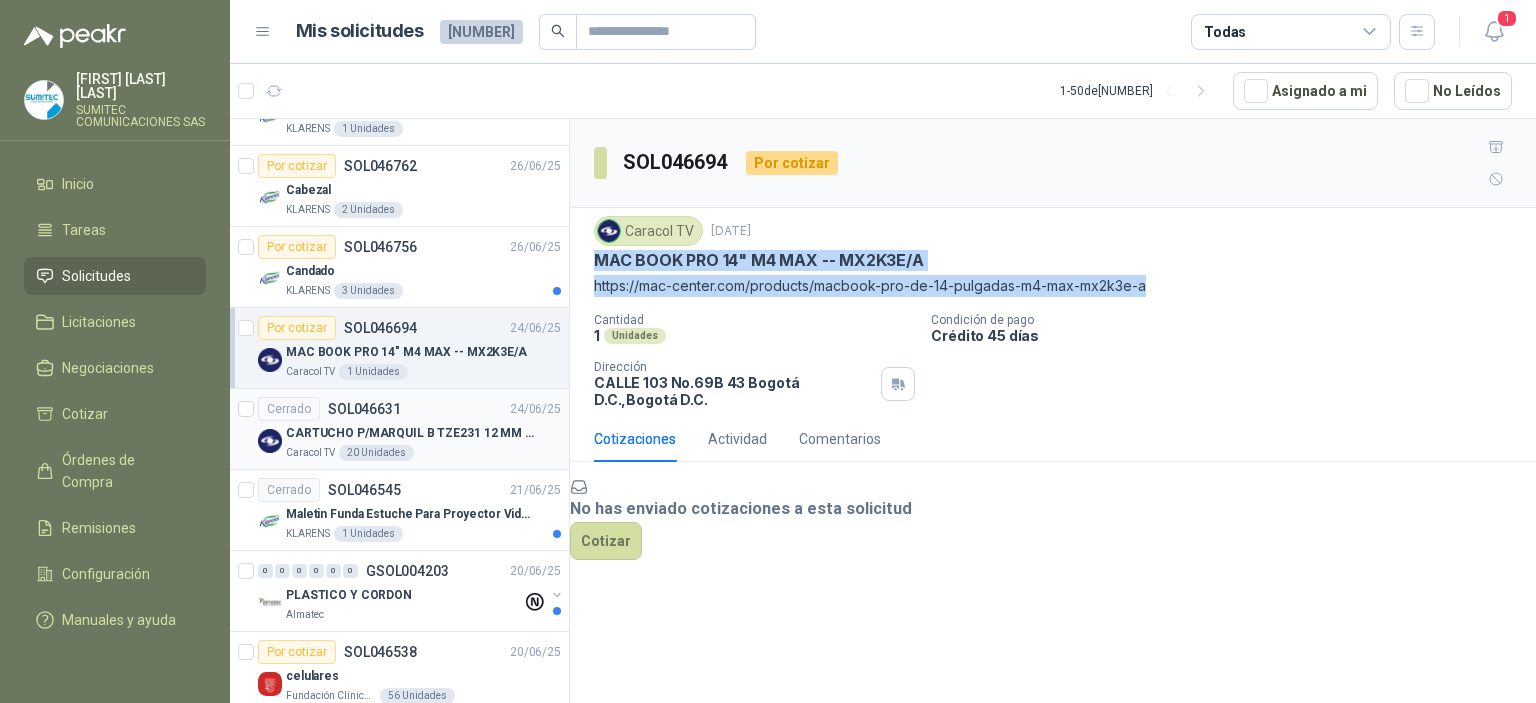 click on "CARTUCHO P/MARQUIL B TZE231 12 MM X 8MM" at bounding box center (410, 433) 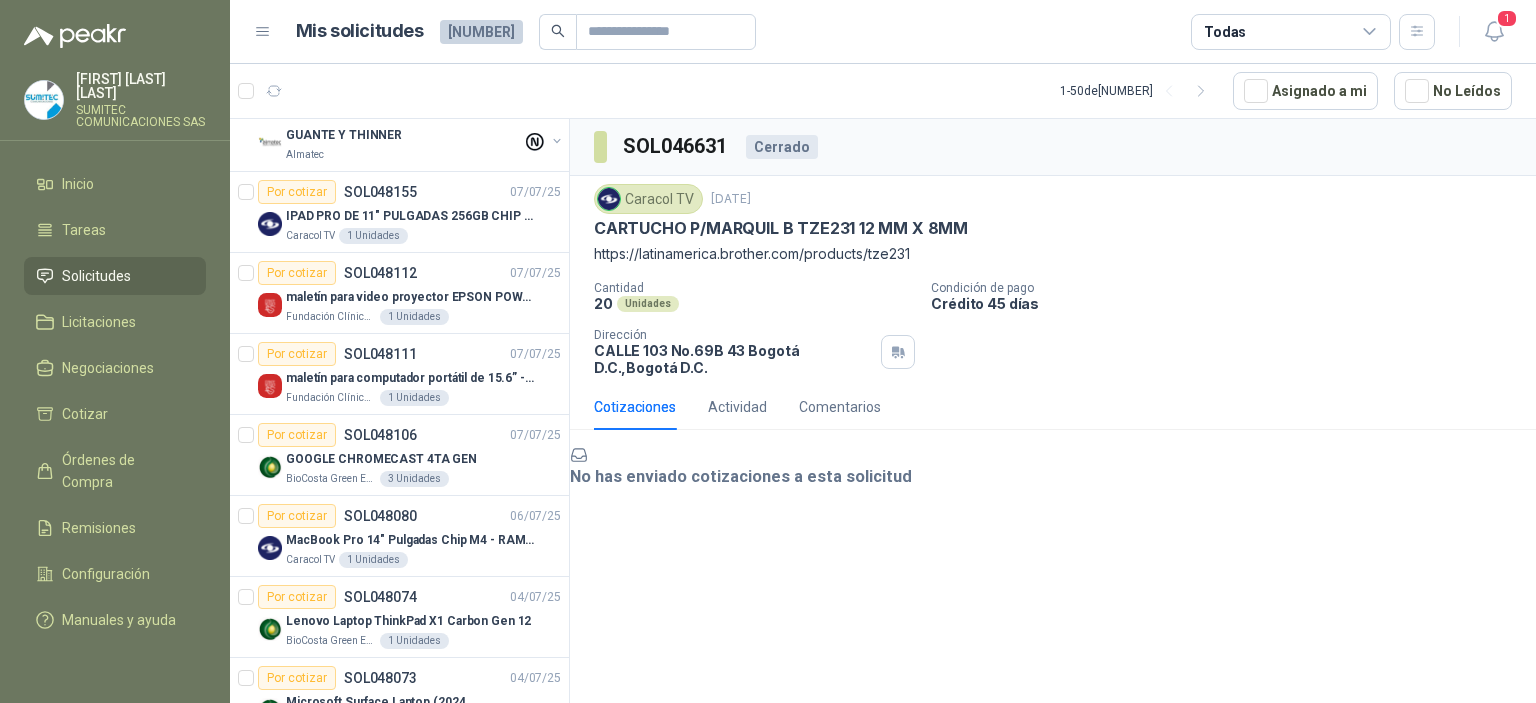 scroll, scrollTop: 0, scrollLeft: 0, axis: both 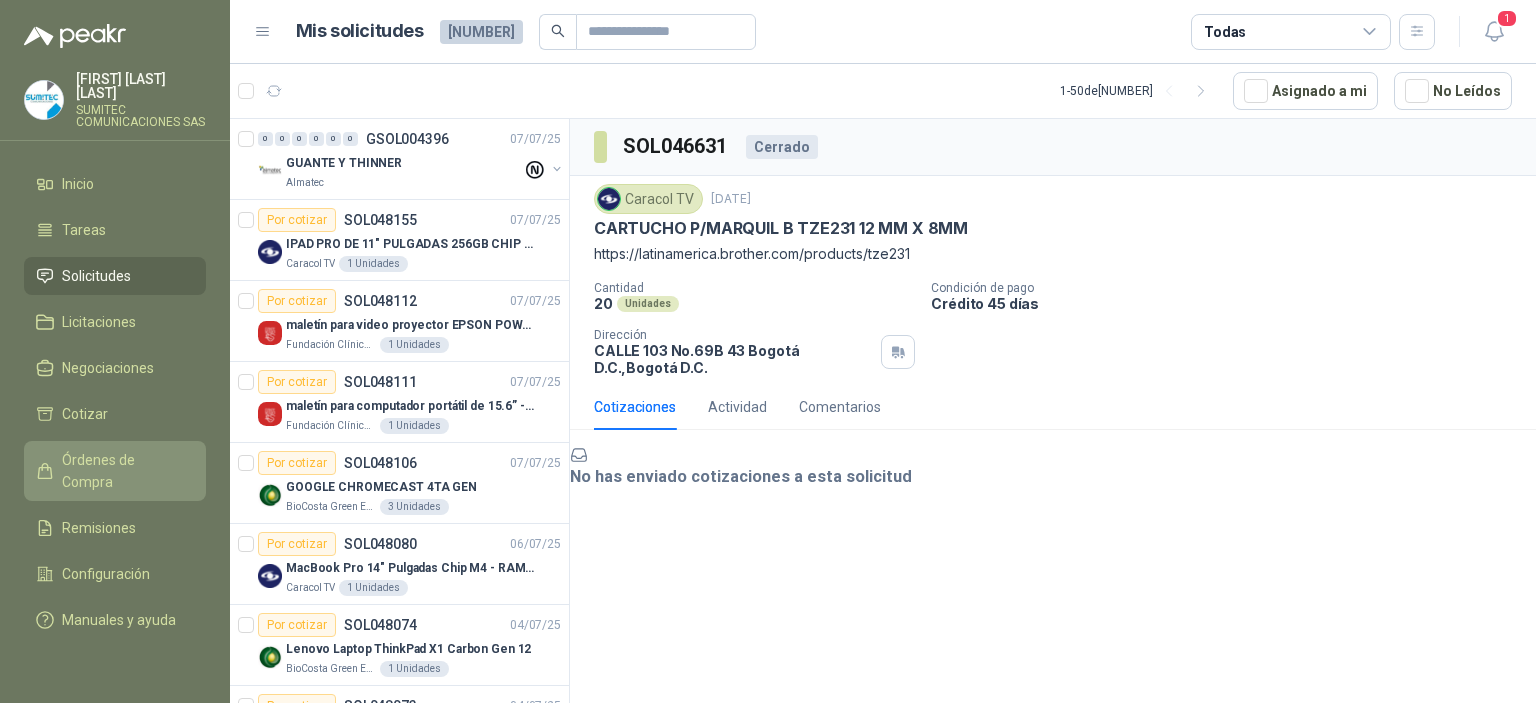 click on "Órdenes de Compra" at bounding box center (124, 471) 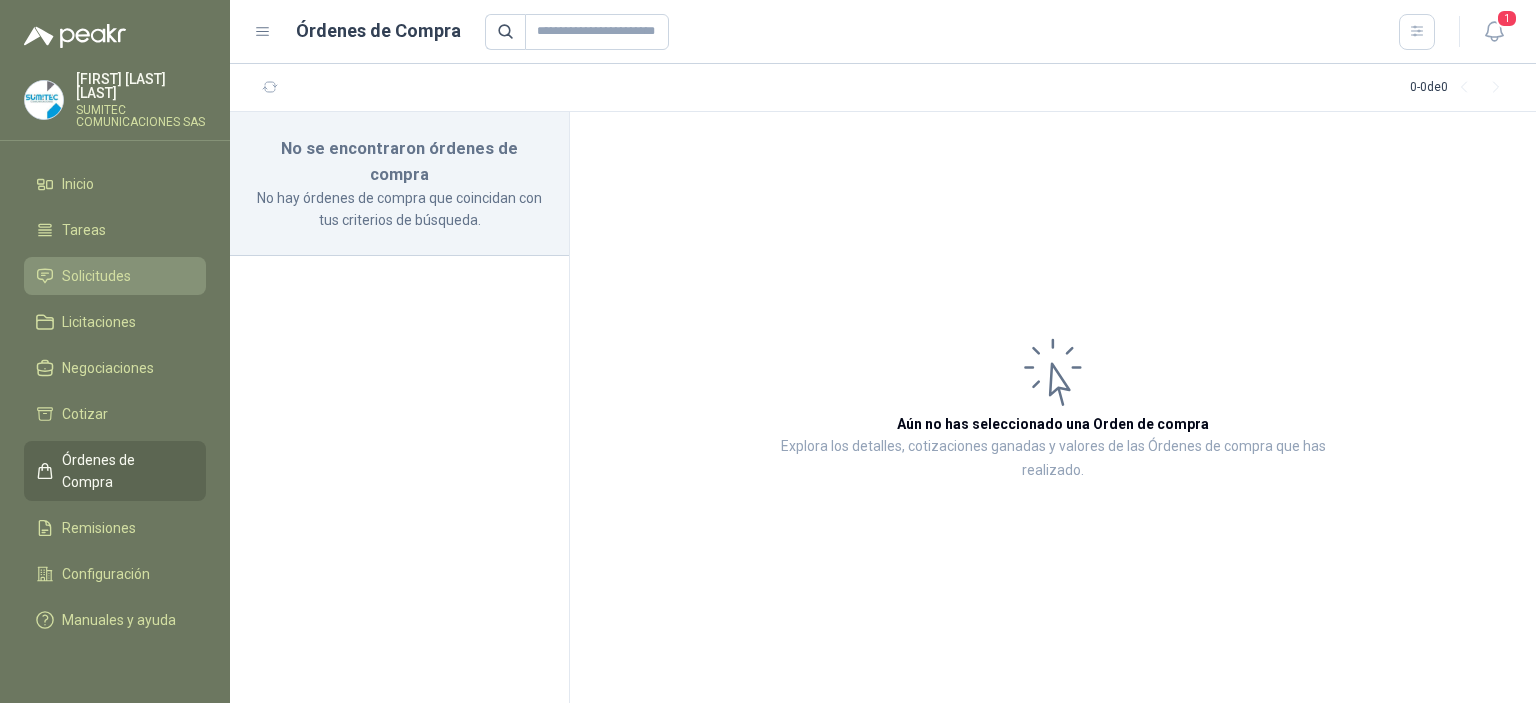 click on "Solicitudes" at bounding box center [96, 276] 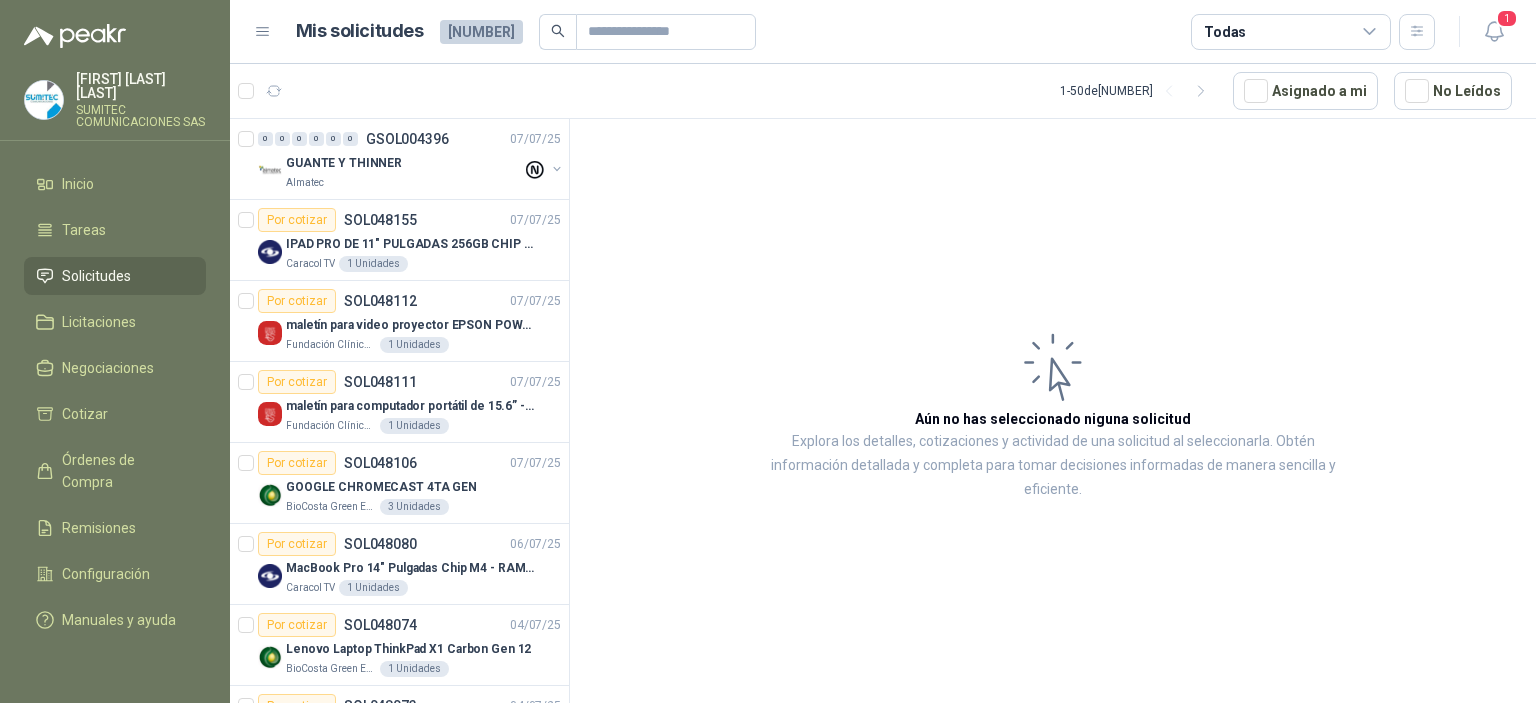 click on "Todas" at bounding box center (1291, 32) 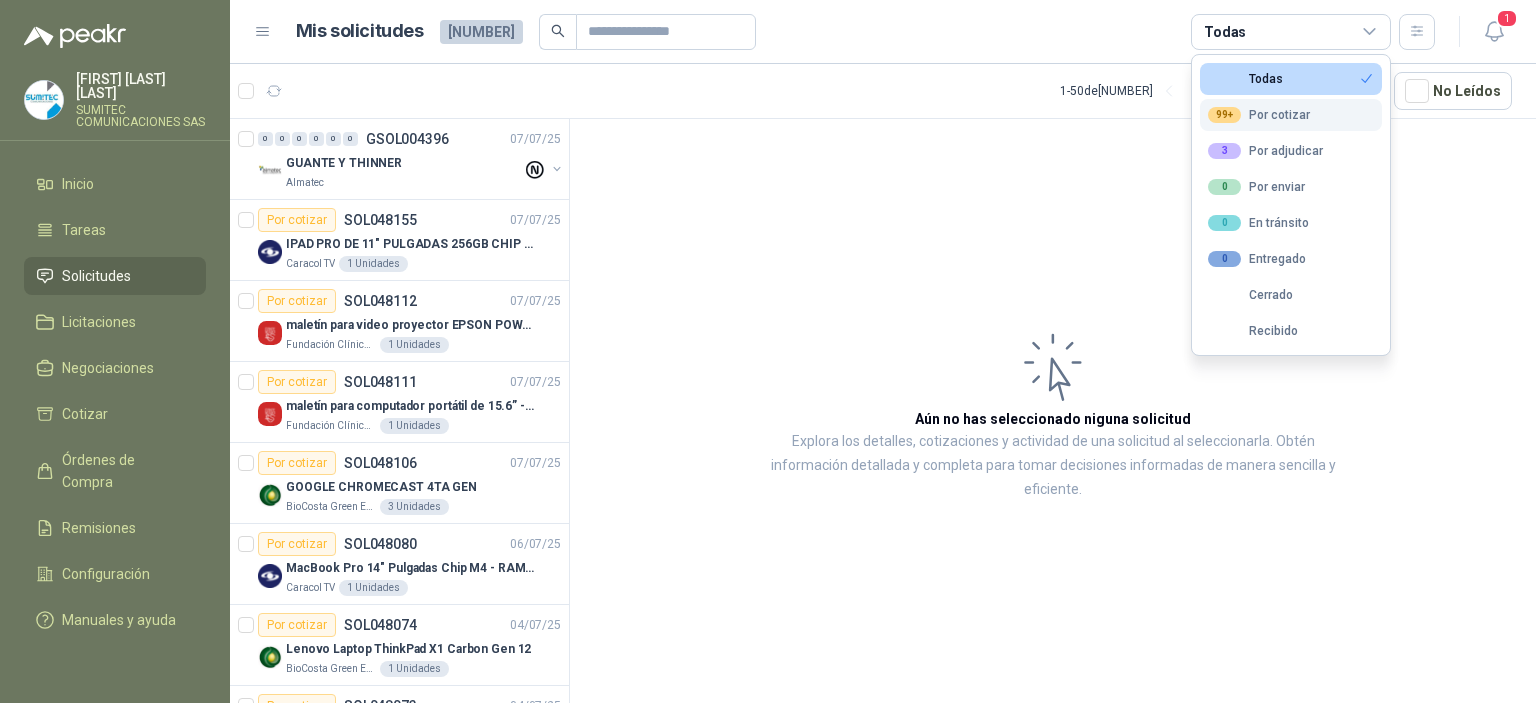 click on "99+ Por cotizar" at bounding box center (1245, 79) 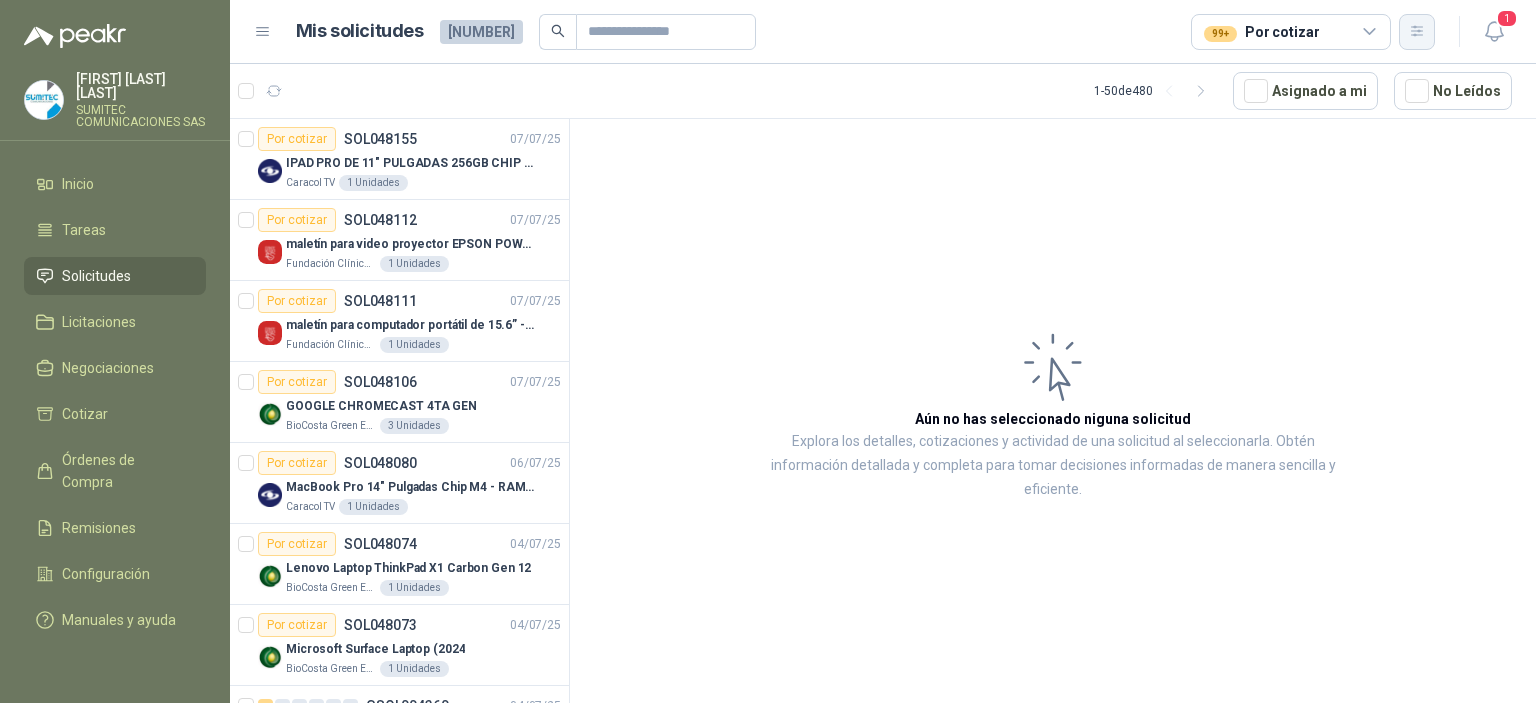 click at bounding box center [1417, 31] 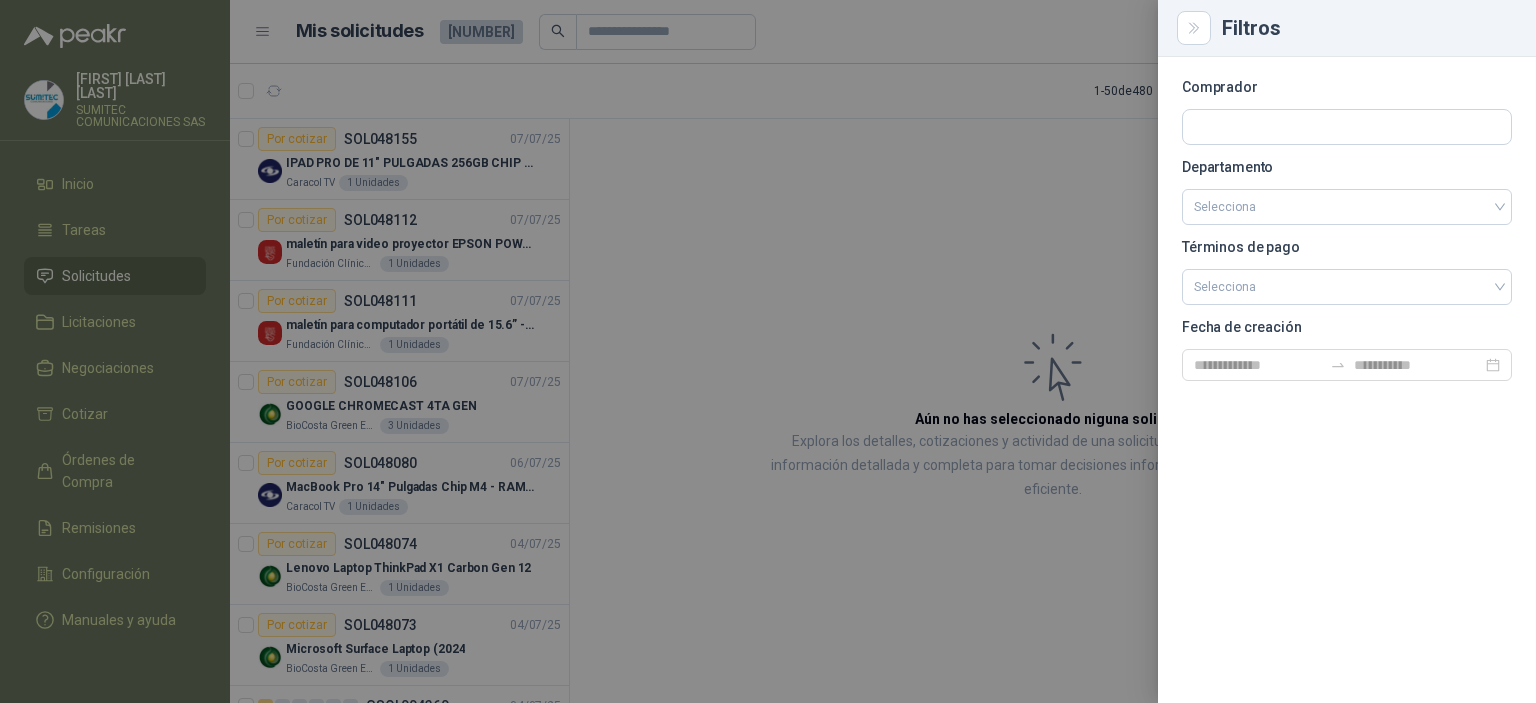 click at bounding box center (768, 351) 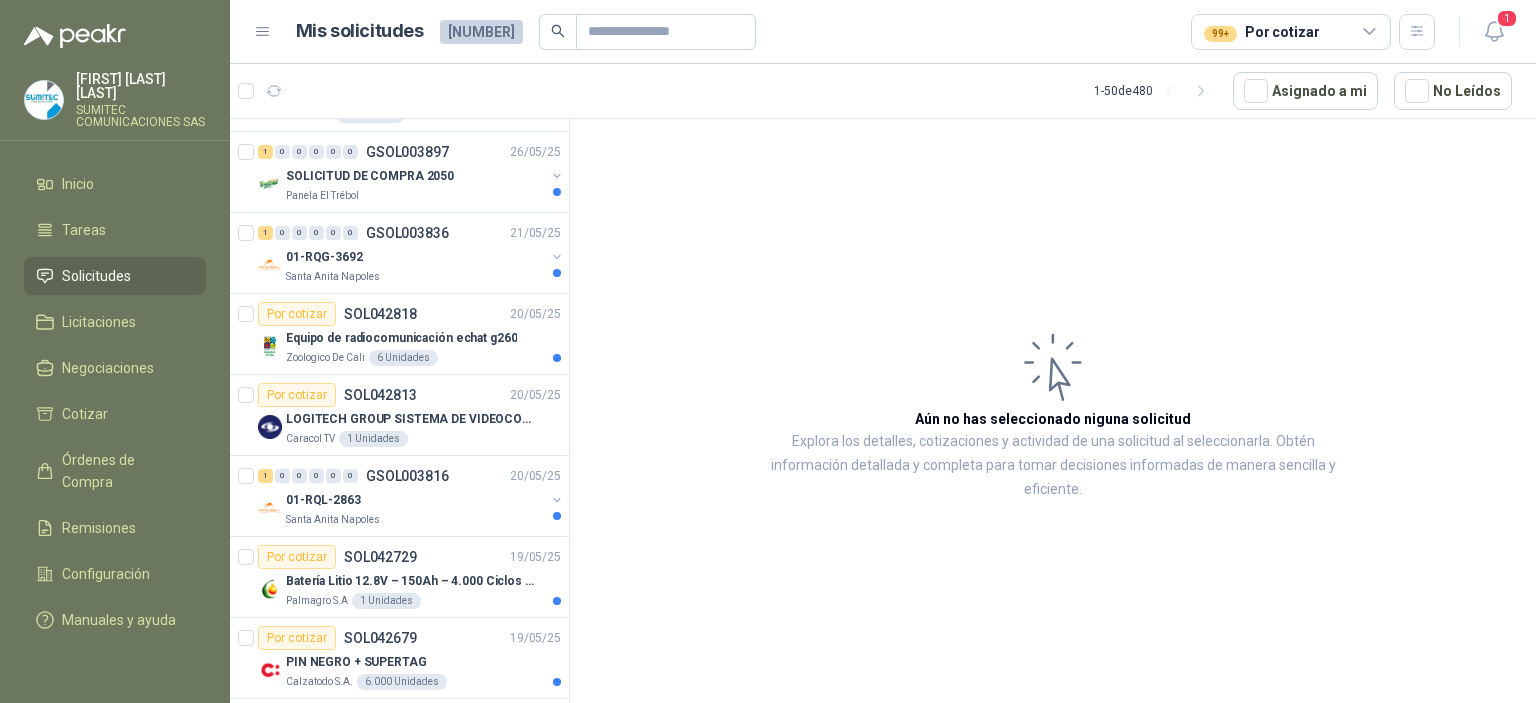 scroll, scrollTop: 3492, scrollLeft: 0, axis: vertical 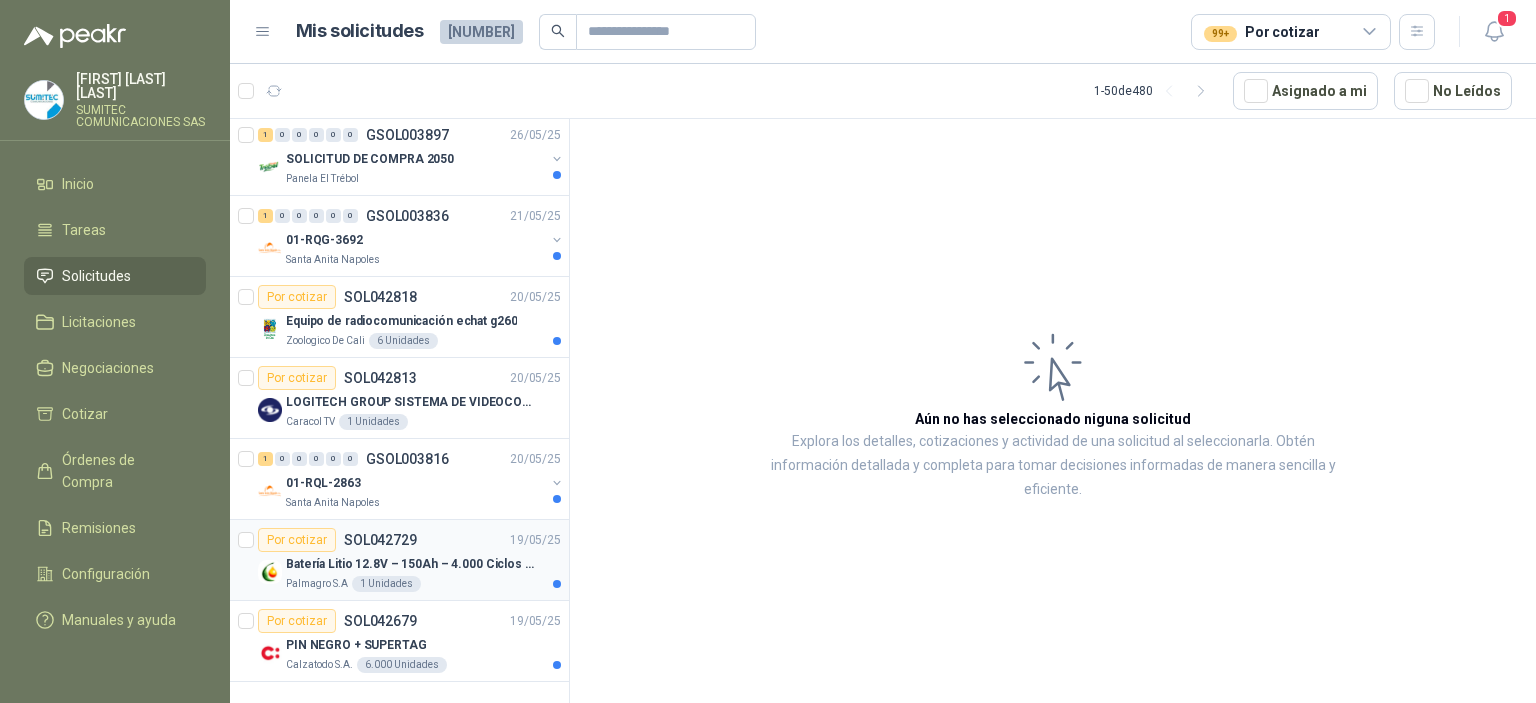 click on "Batería Litio 12.8V – 150Ah – 4.000 Ciclos al 80% - 18Kg – Plástica" at bounding box center (410, 564) 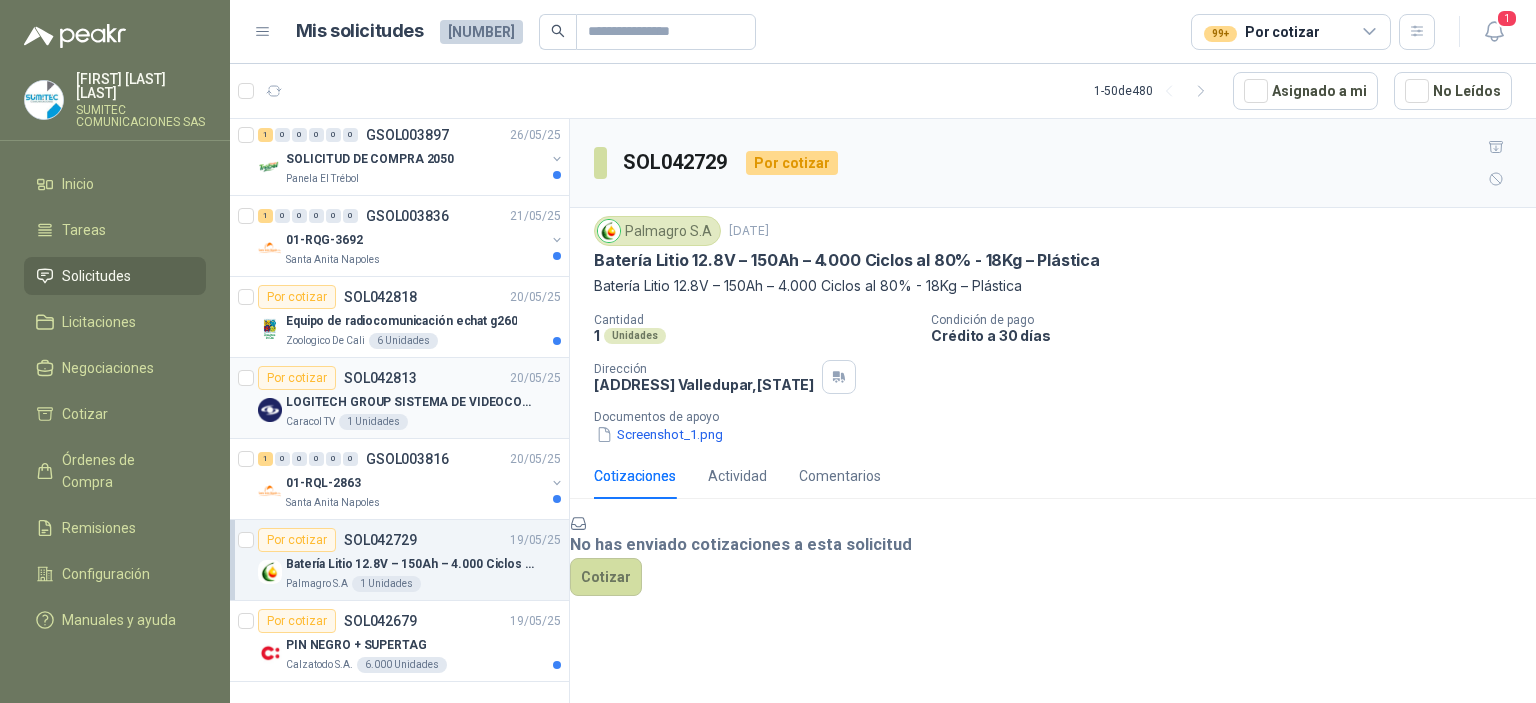 click on "LOGITECH GROUP SISTEMA DE VIDEOCONFERENCIA" at bounding box center (410, 402) 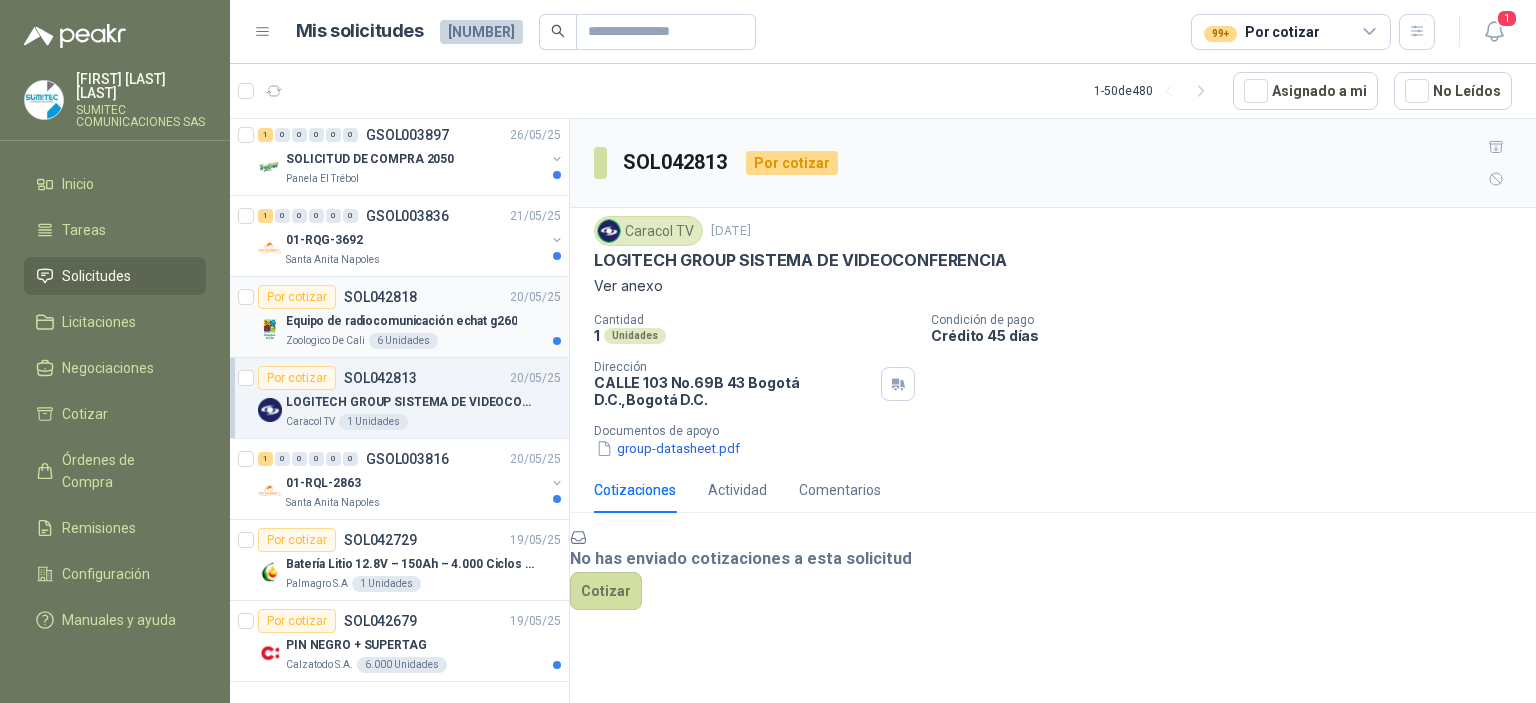 click on "Equipo de radiocomunicación echat g260" at bounding box center (401, 321) 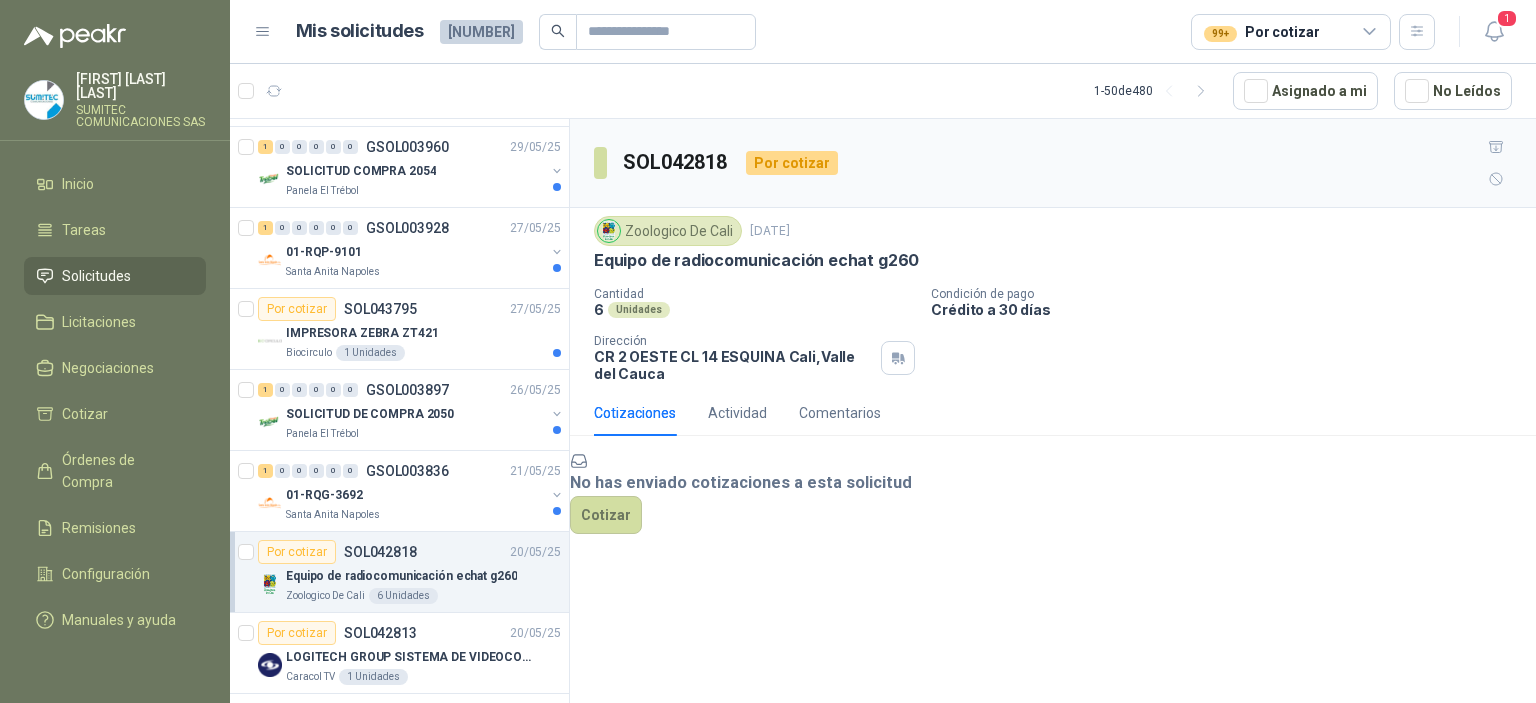 scroll, scrollTop: 3164, scrollLeft: 0, axis: vertical 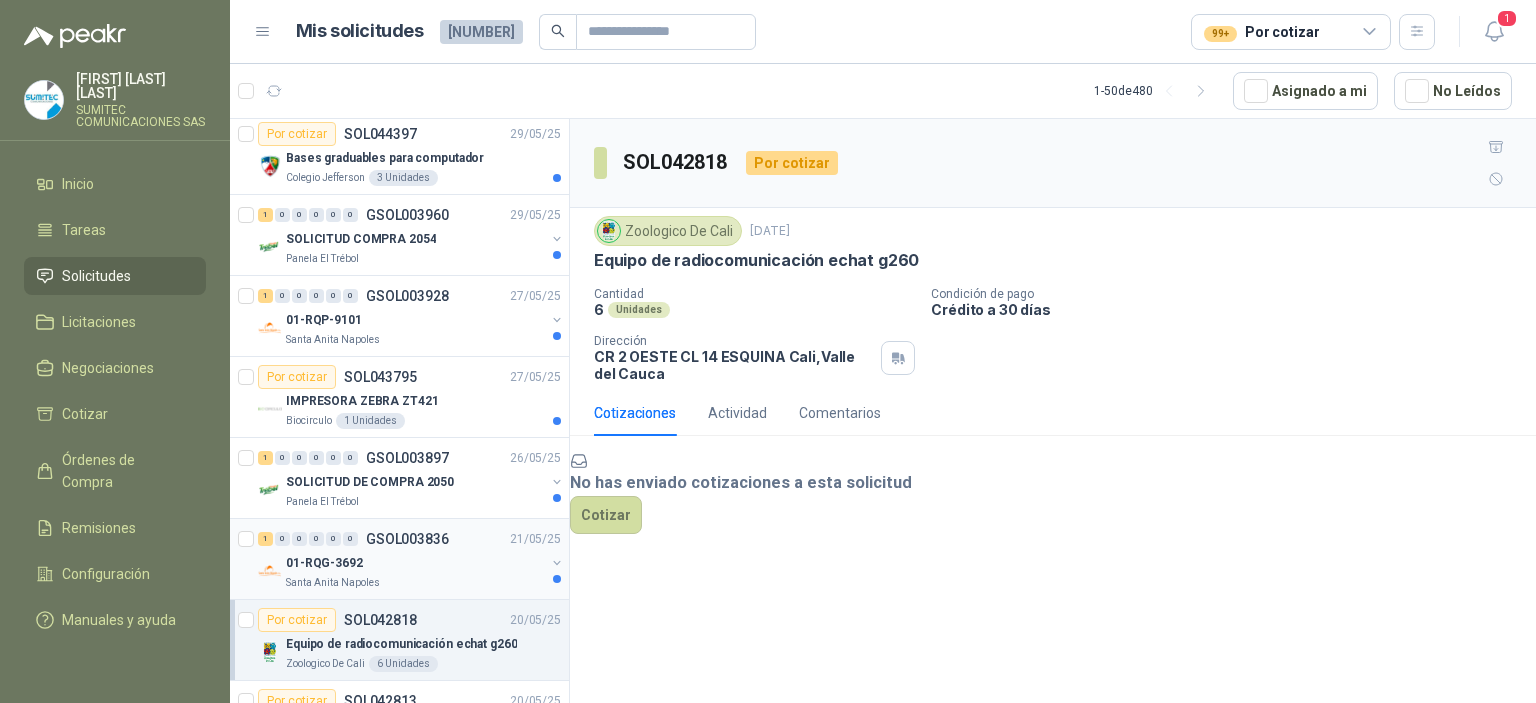 click on "01-RQG-3692" at bounding box center (415, 563) 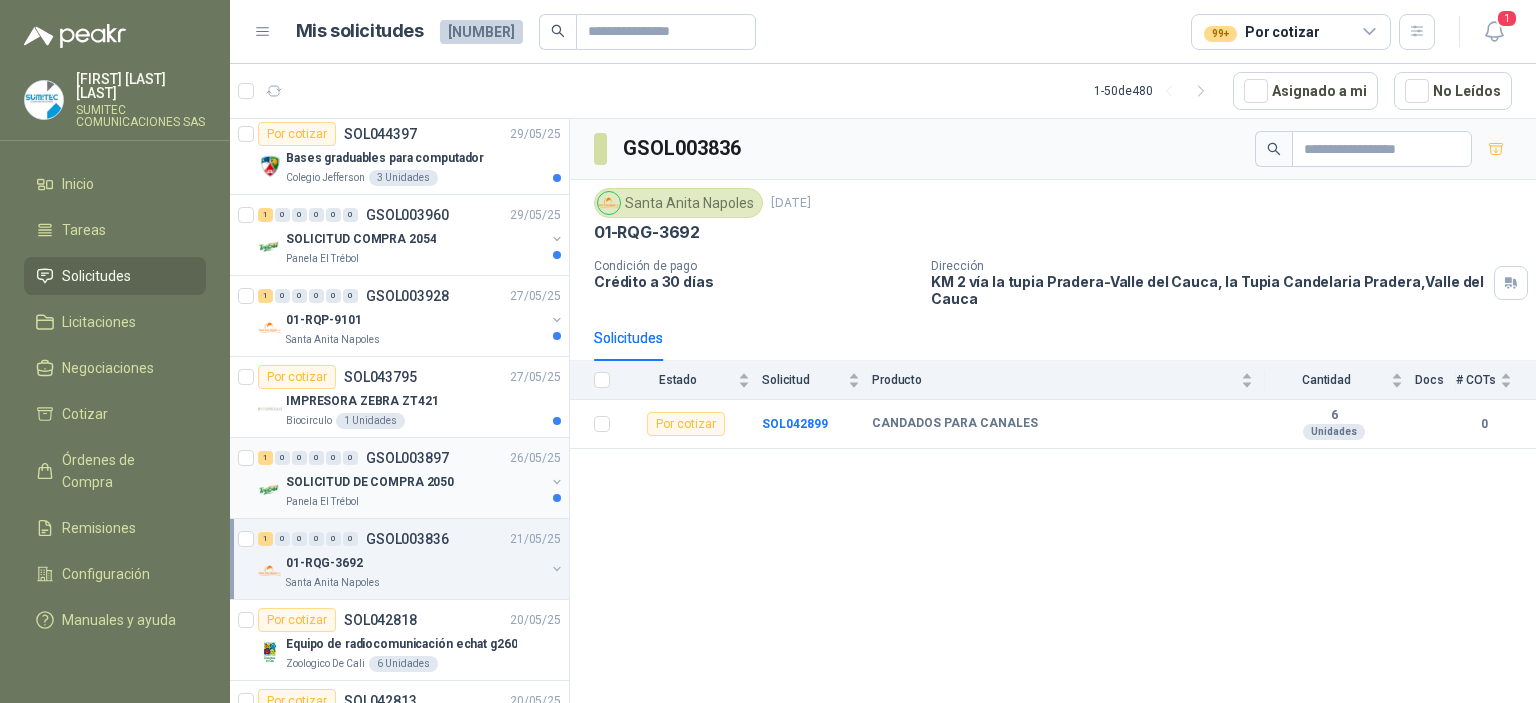 click on "SOLICITUD DE COMPRA 2050" at bounding box center [415, 482] 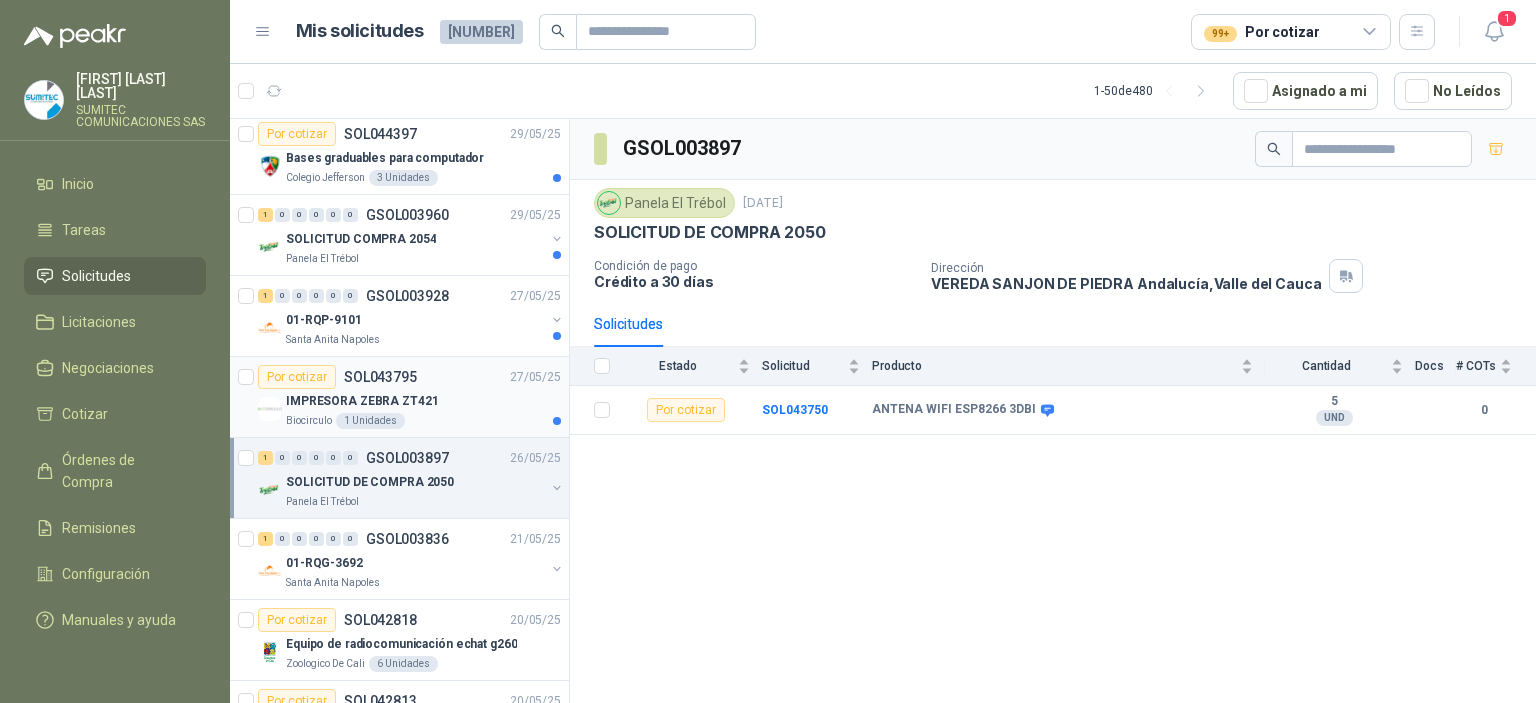 click on "IMPRESORA ZEBRA ZT421" at bounding box center (423, 401) 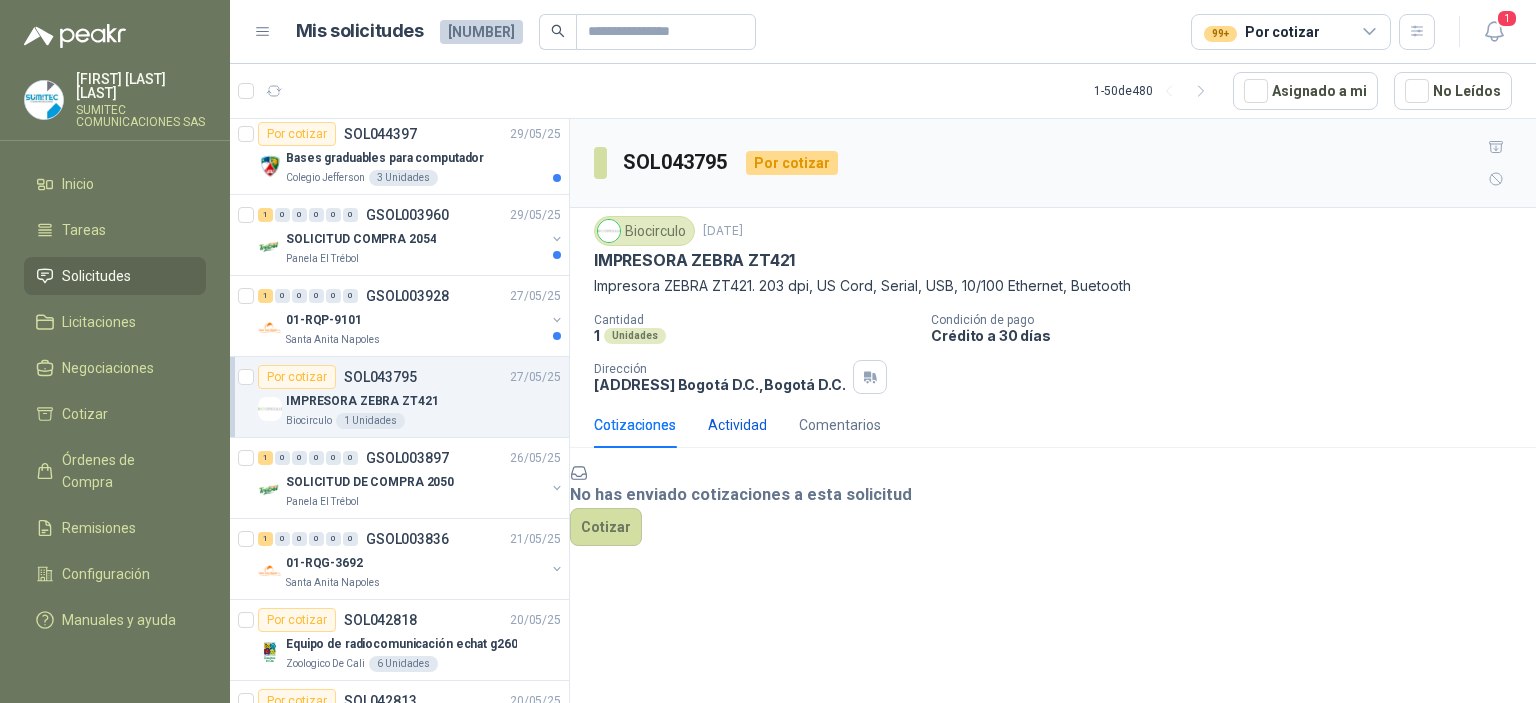 click on "Actividad" at bounding box center (737, 425) 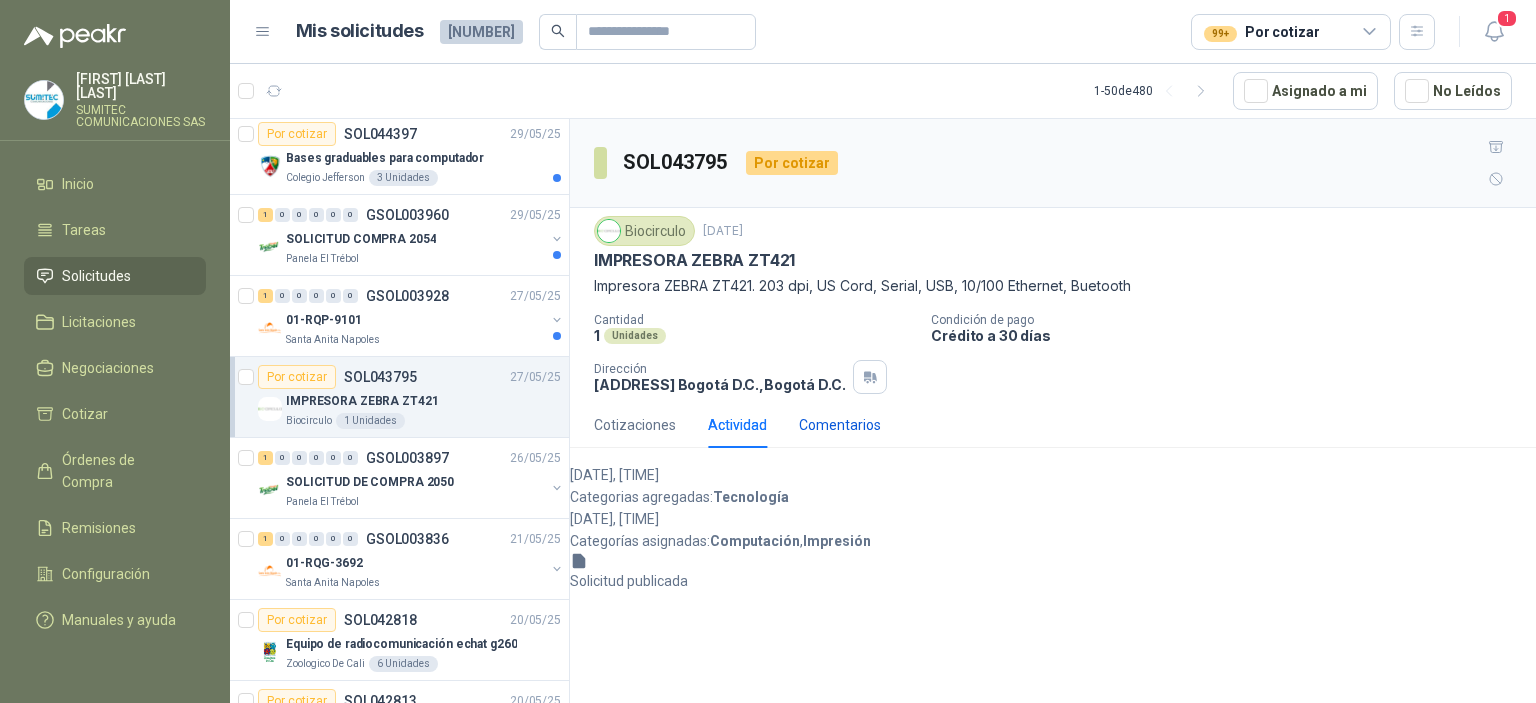 click on "Comentarios" at bounding box center [840, 425] 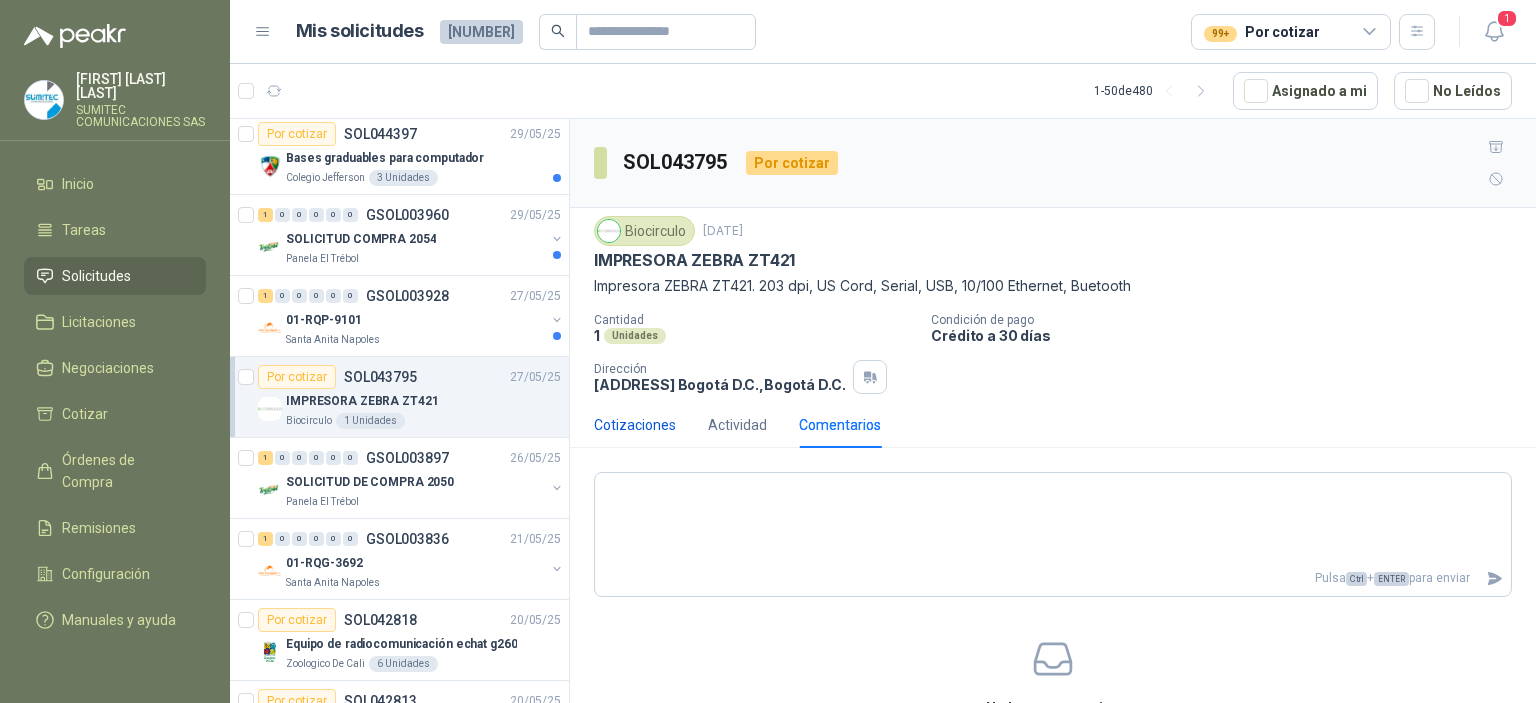 click on "Cotizaciones" at bounding box center [635, 425] 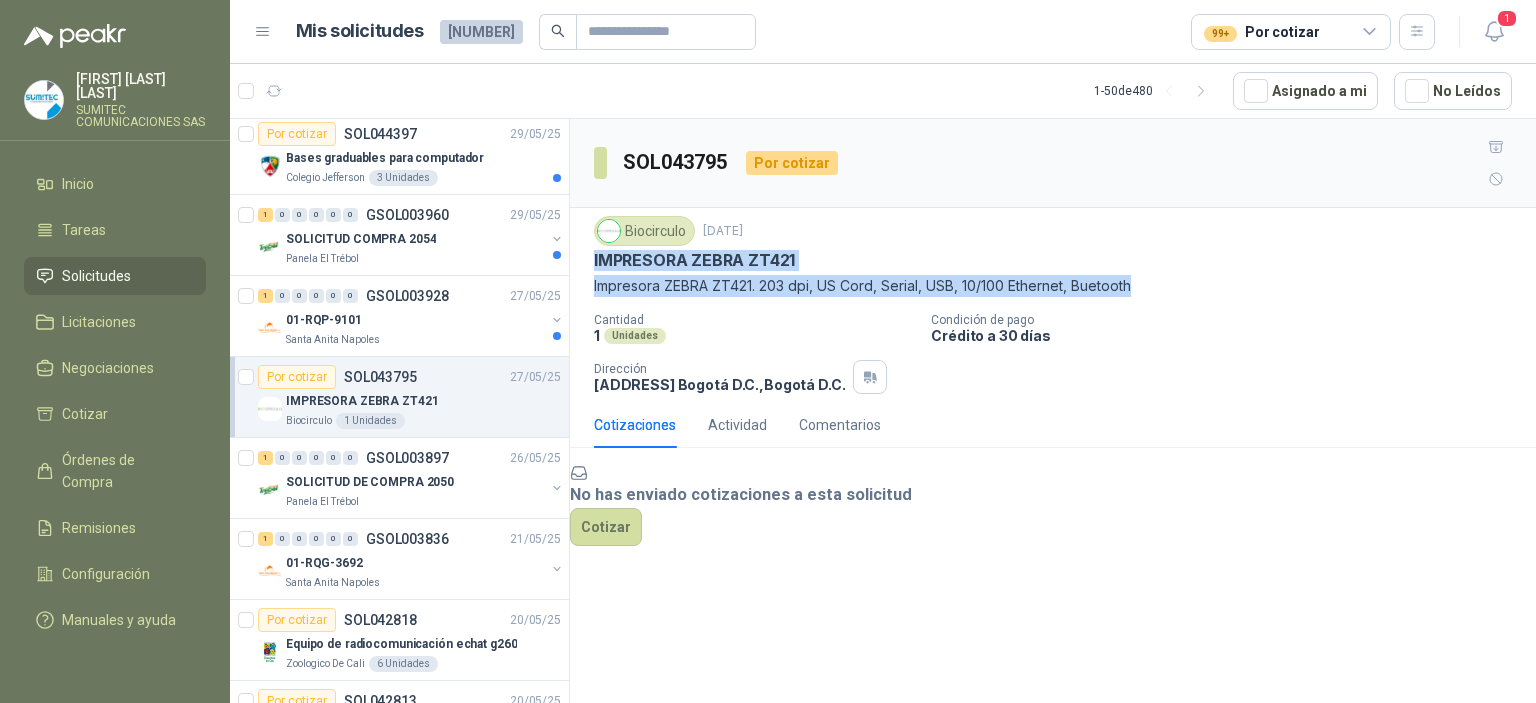 drag, startPoint x: 1160, startPoint y: 249, endPoint x: 596, endPoint y: 231, distance: 564.2872 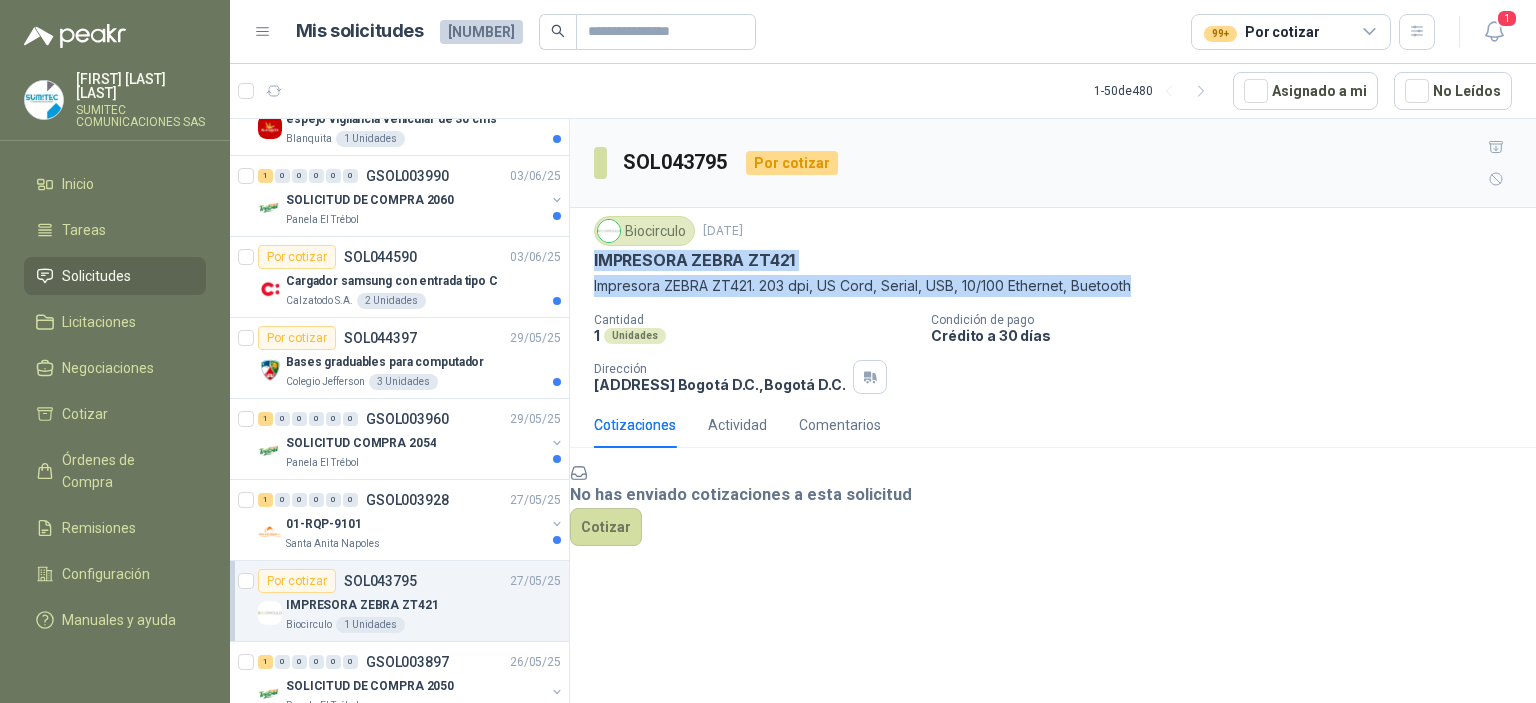 scroll, scrollTop: 2949, scrollLeft: 0, axis: vertical 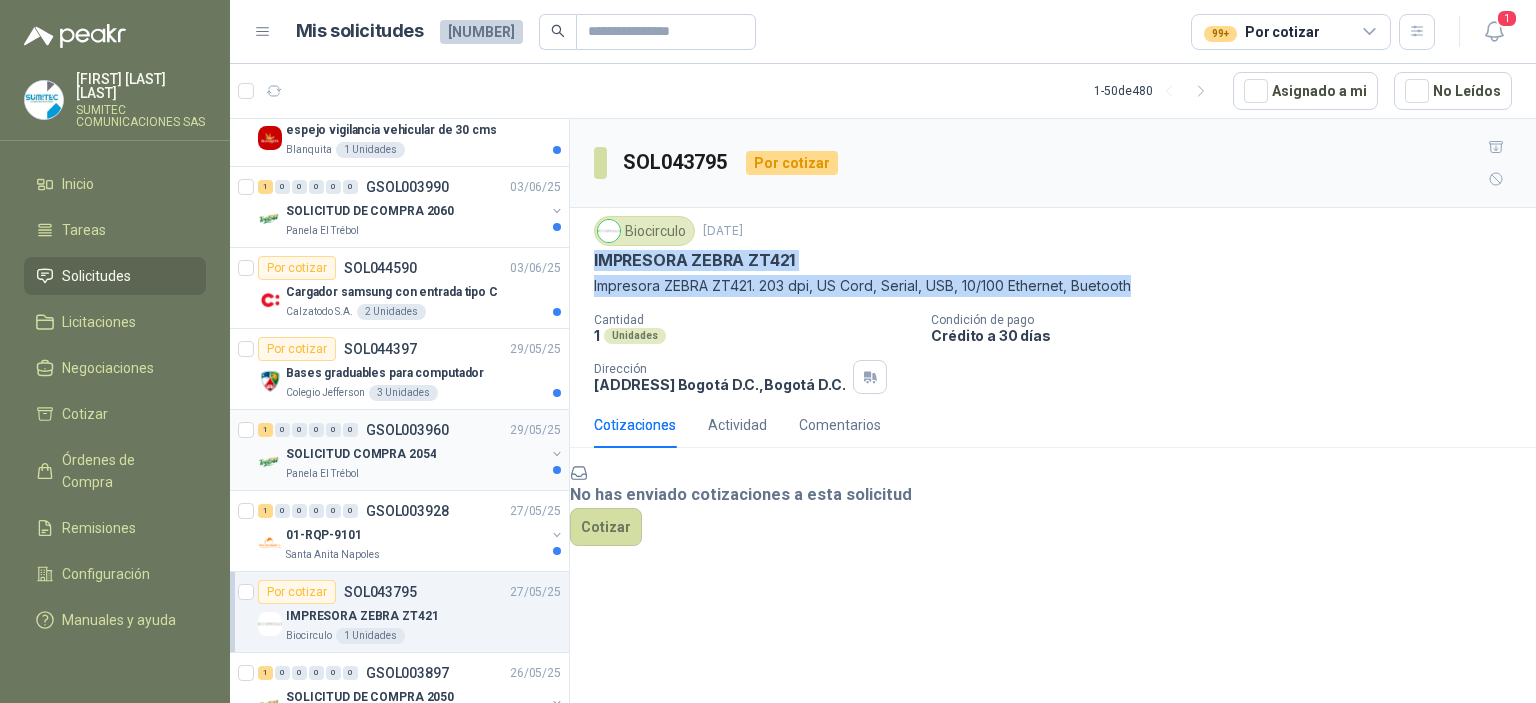 click on "Panela El Trébol" at bounding box center [415, 474] 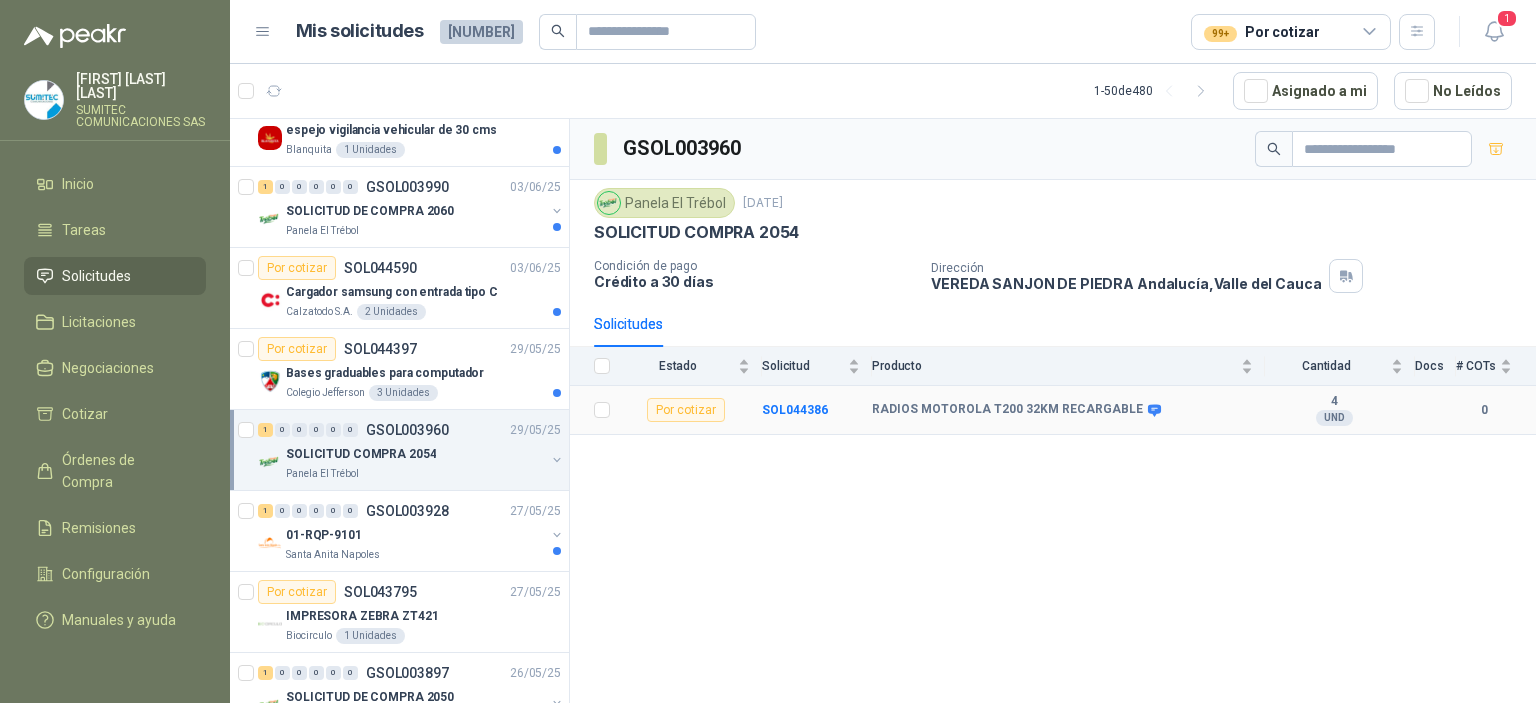 click on "Por cotizar" at bounding box center [686, 410] 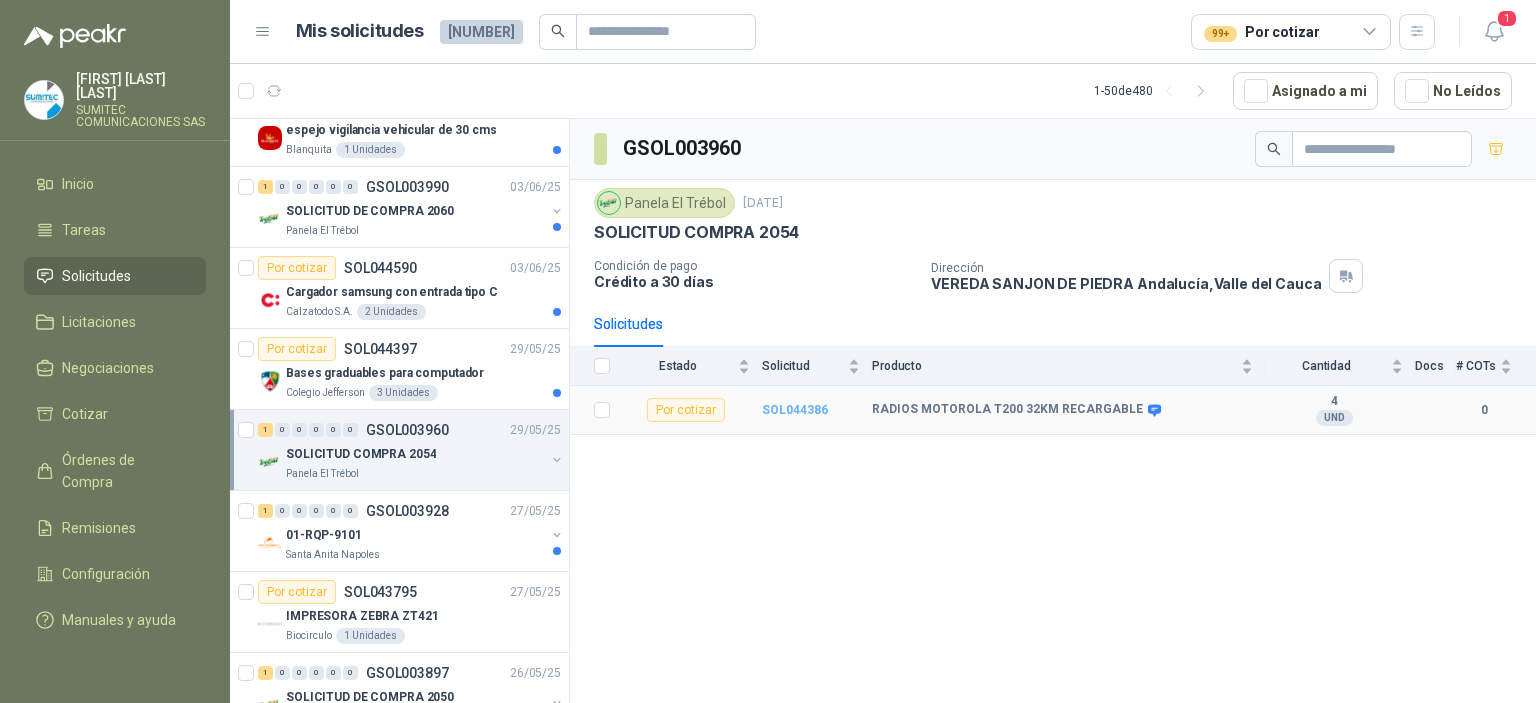 click on "SOL044386" at bounding box center [795, 410] 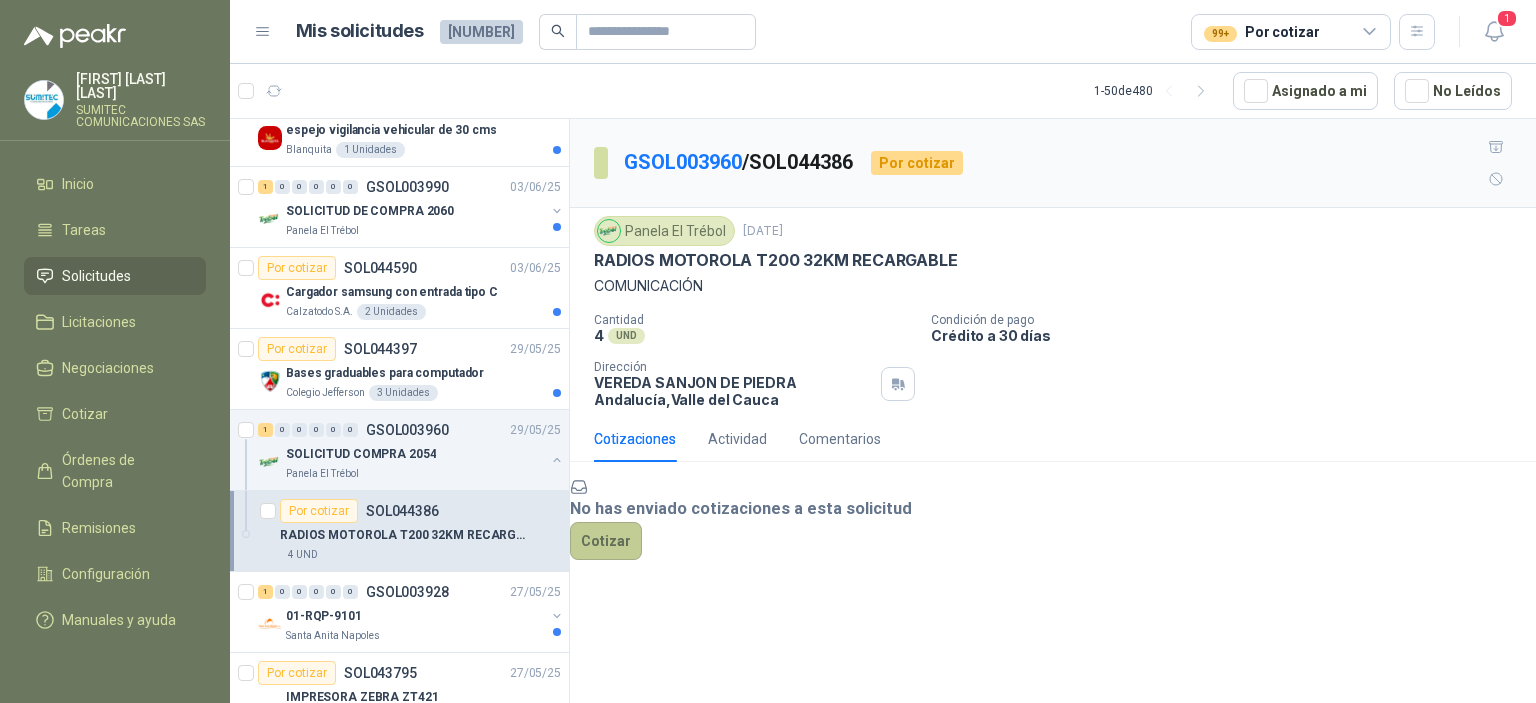 click on "Cotizar" at bounding box center (606, 541) 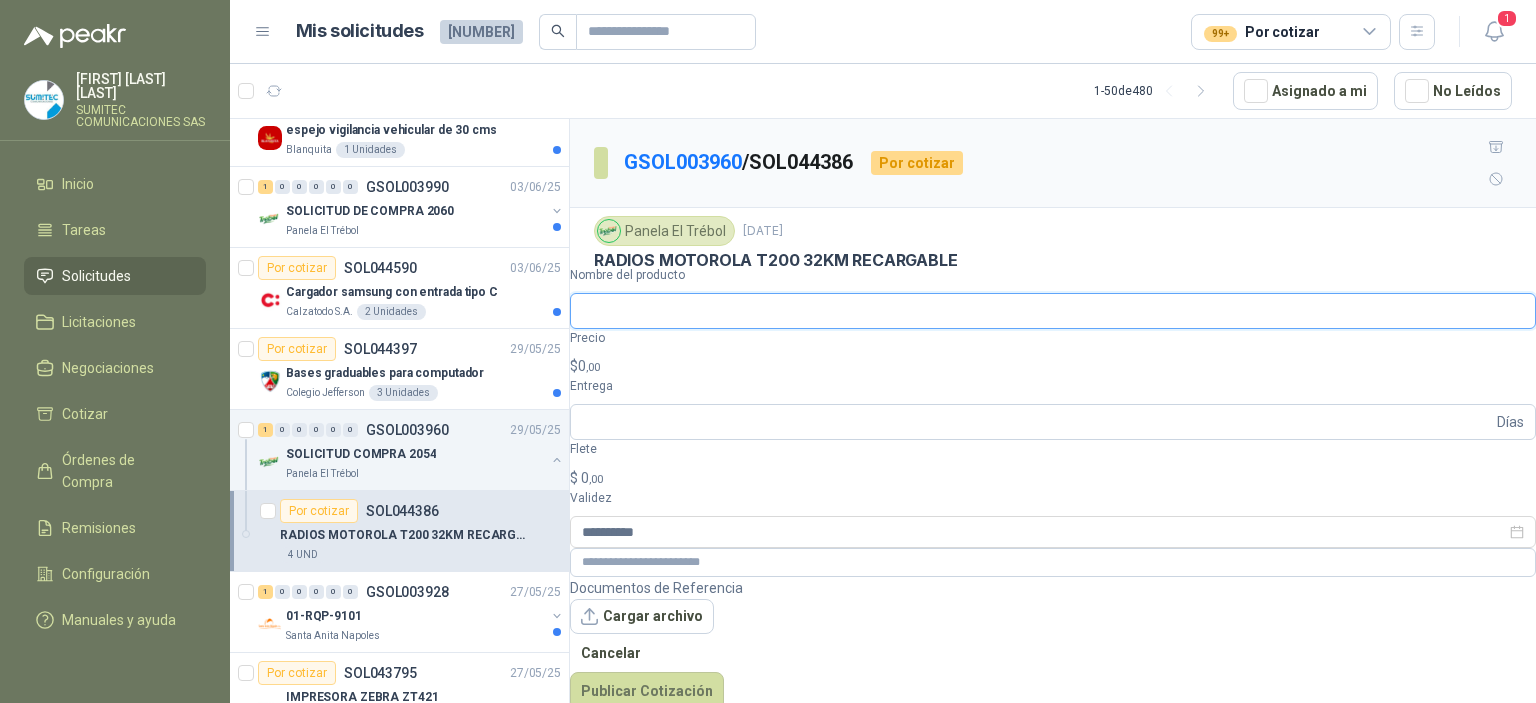 click on "Nombre del producto" at bounding box center [1053, 311] 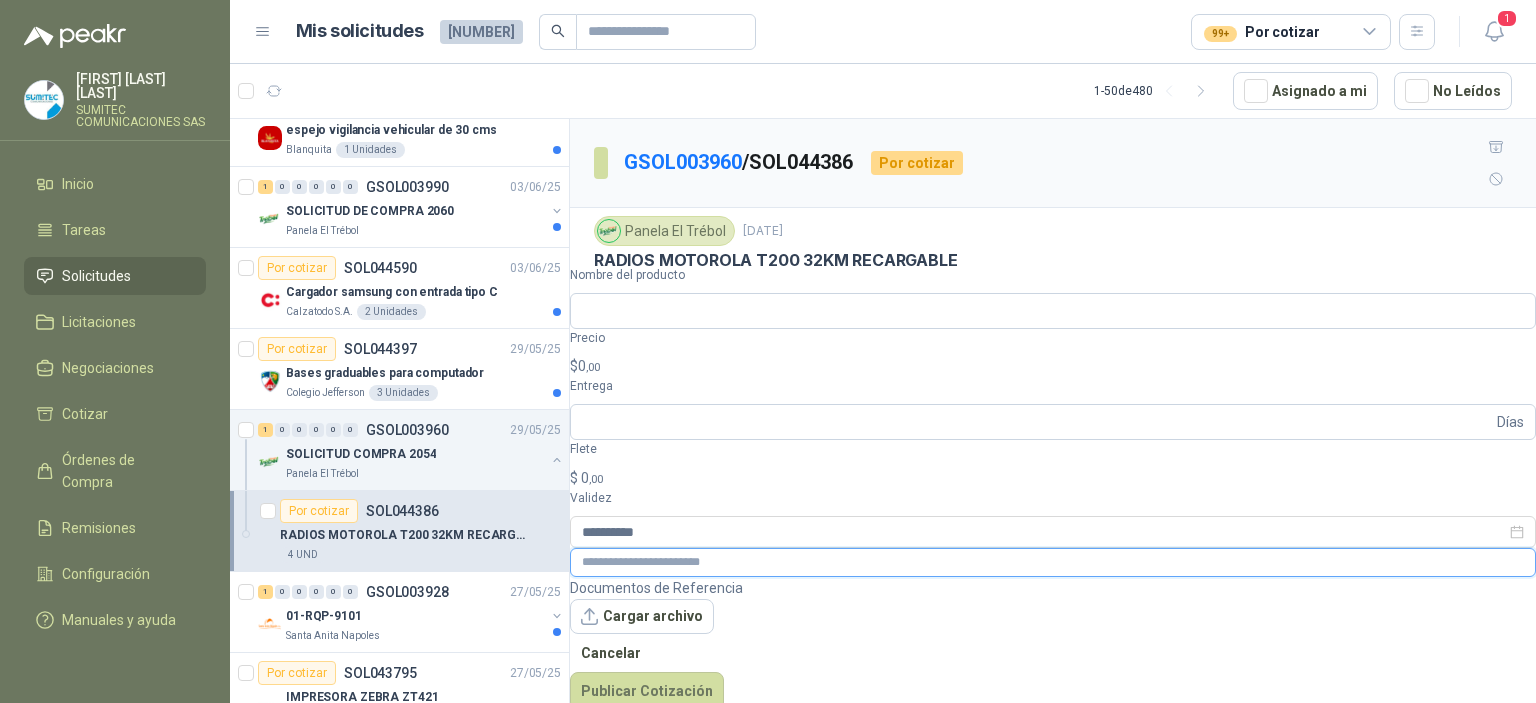 click at bounding box center [1053, 562] 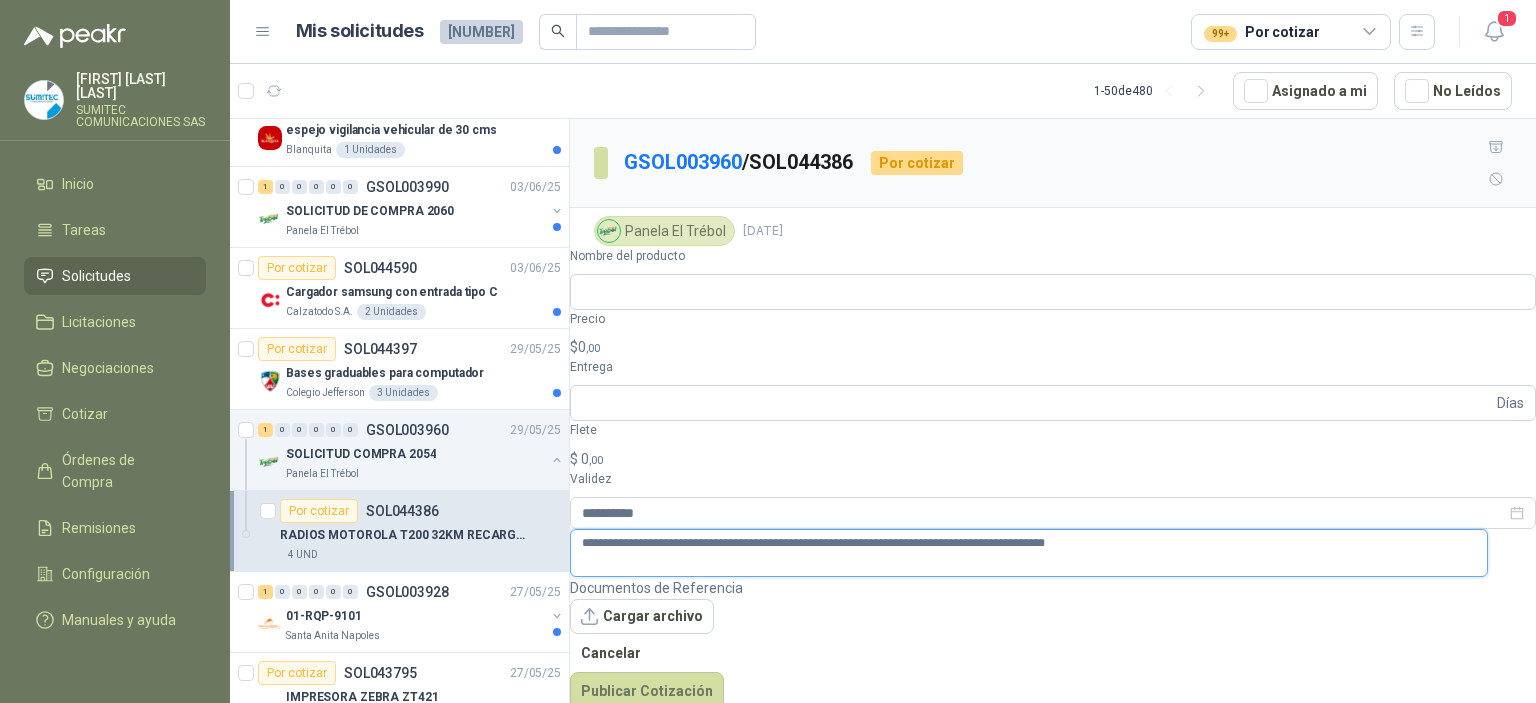 type on "**********" 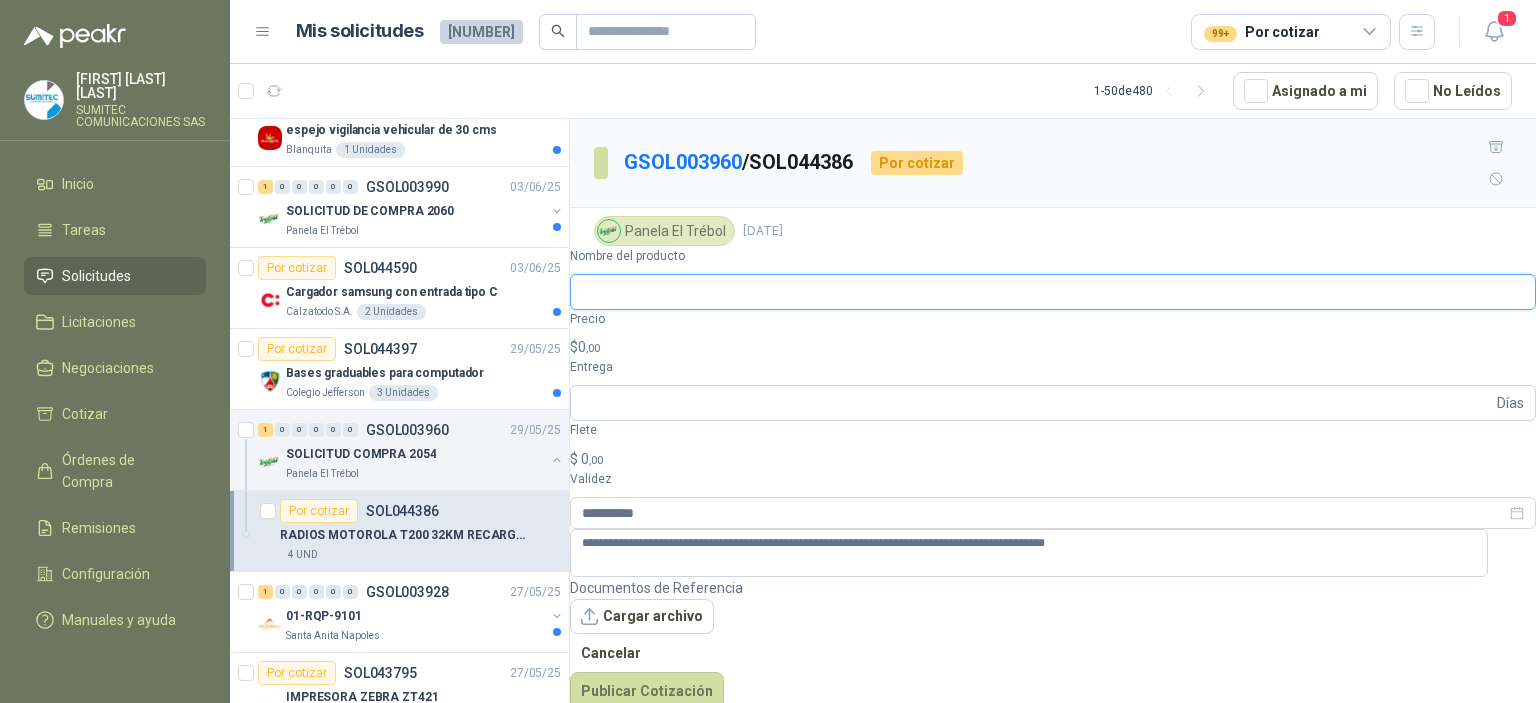click on "Nombre del producto" at bounding box center [1053, 292] 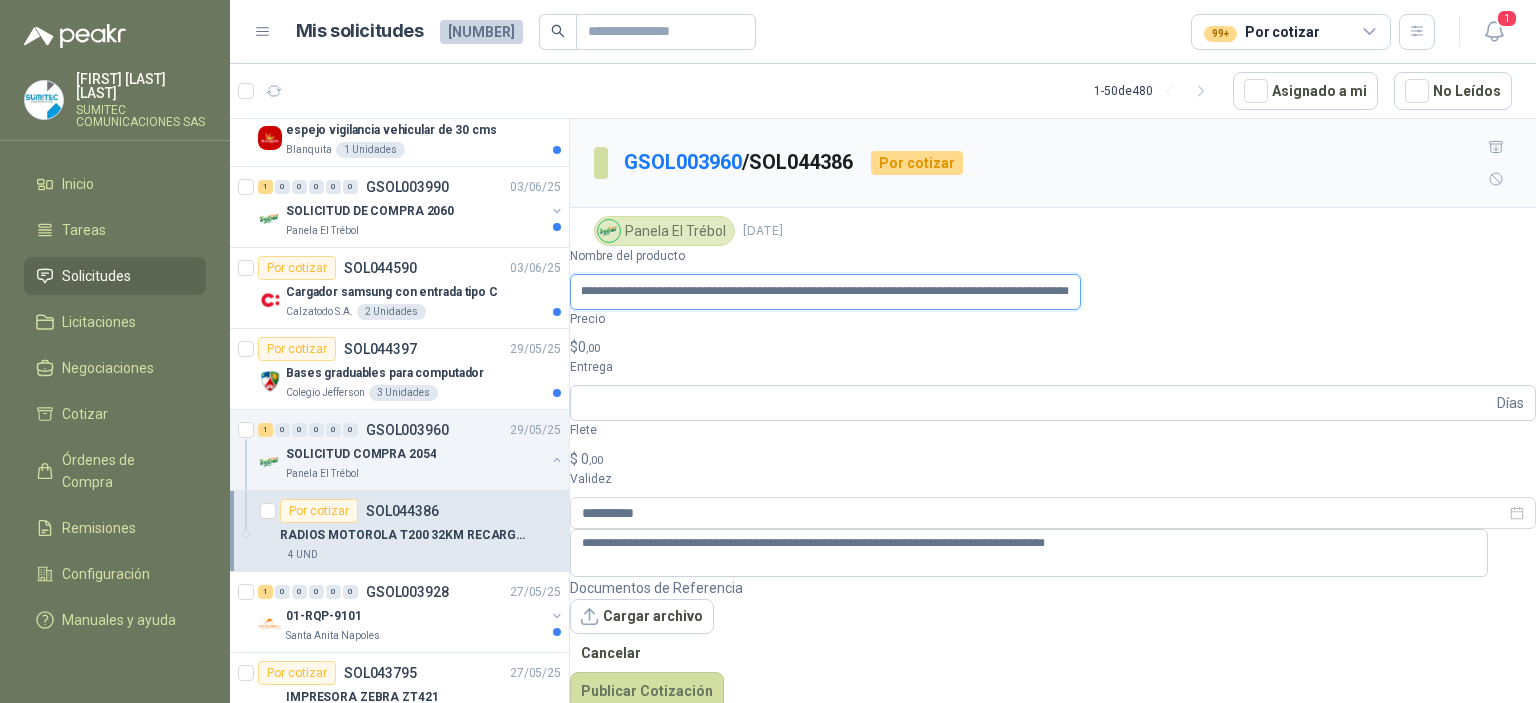 scroll, scrollTop: 0, scrollLeft: 122, axis: horizontal 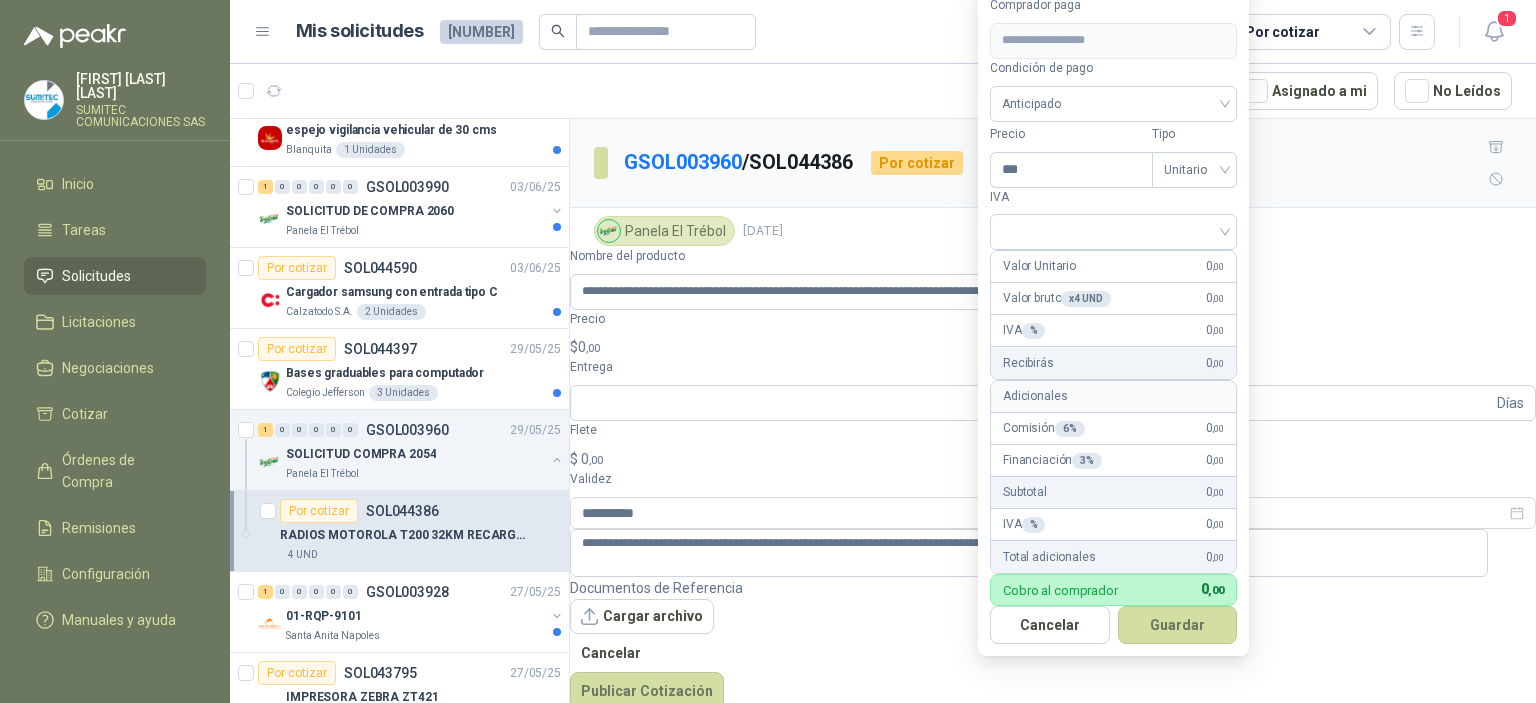 drag, startPoint x: 1175, startPoint y: 512, endPoint x: 1064, endPoint y: 511, distance: 111.0045 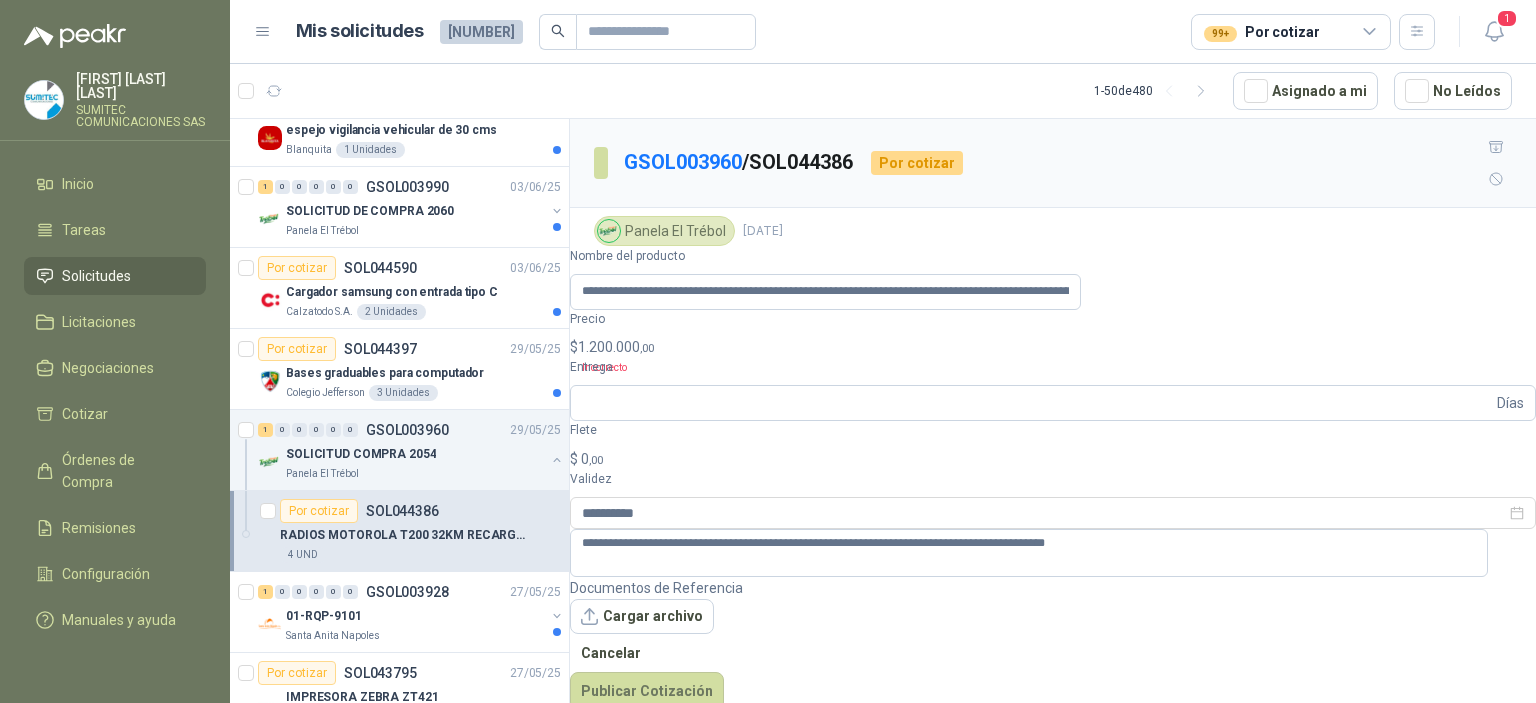 click on "RADIOS MOTOROLA T200 32KM RECARGABLE" at bounding box center [1053, 260] 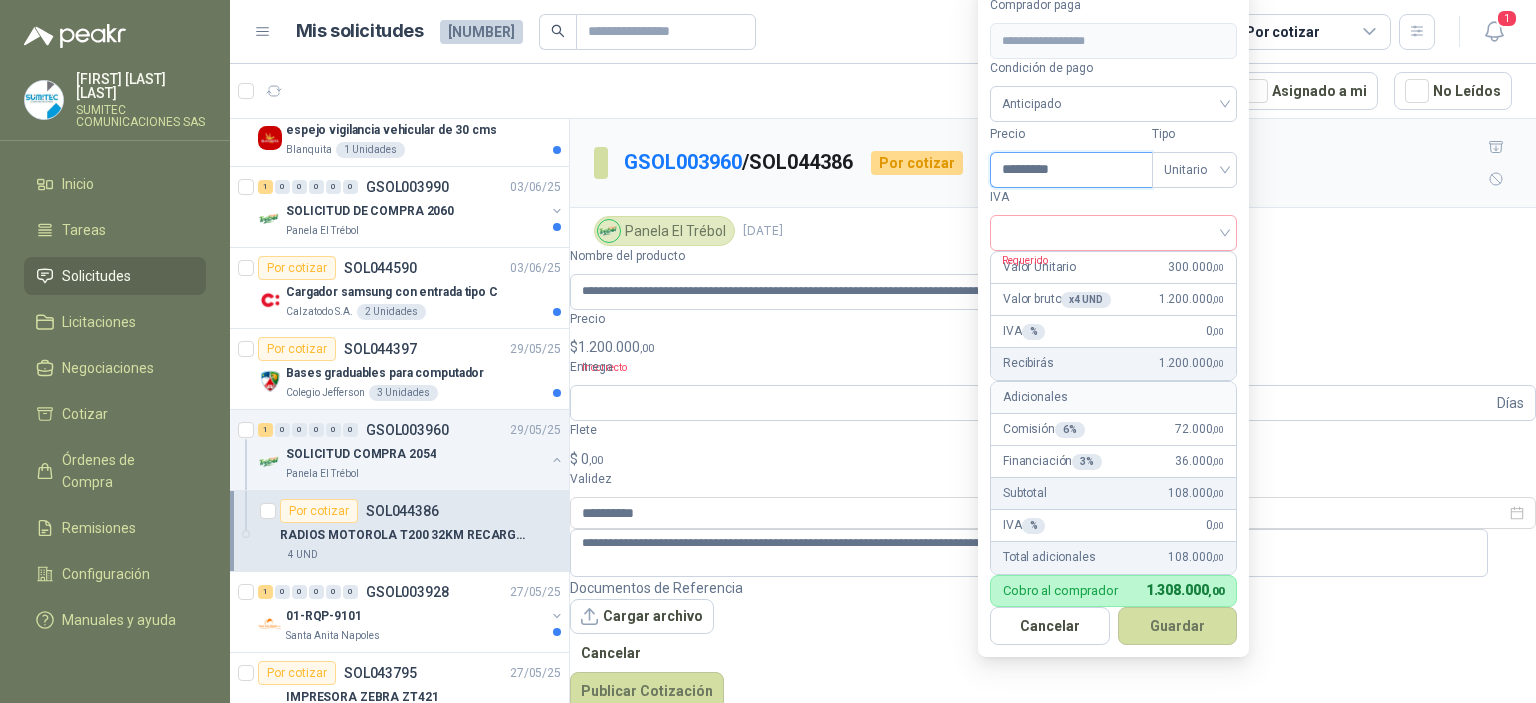 drag, startPoint x: 1082, startPoint y: 145, endPoint x: 928, endPoint y: 143, distance: 154.01299 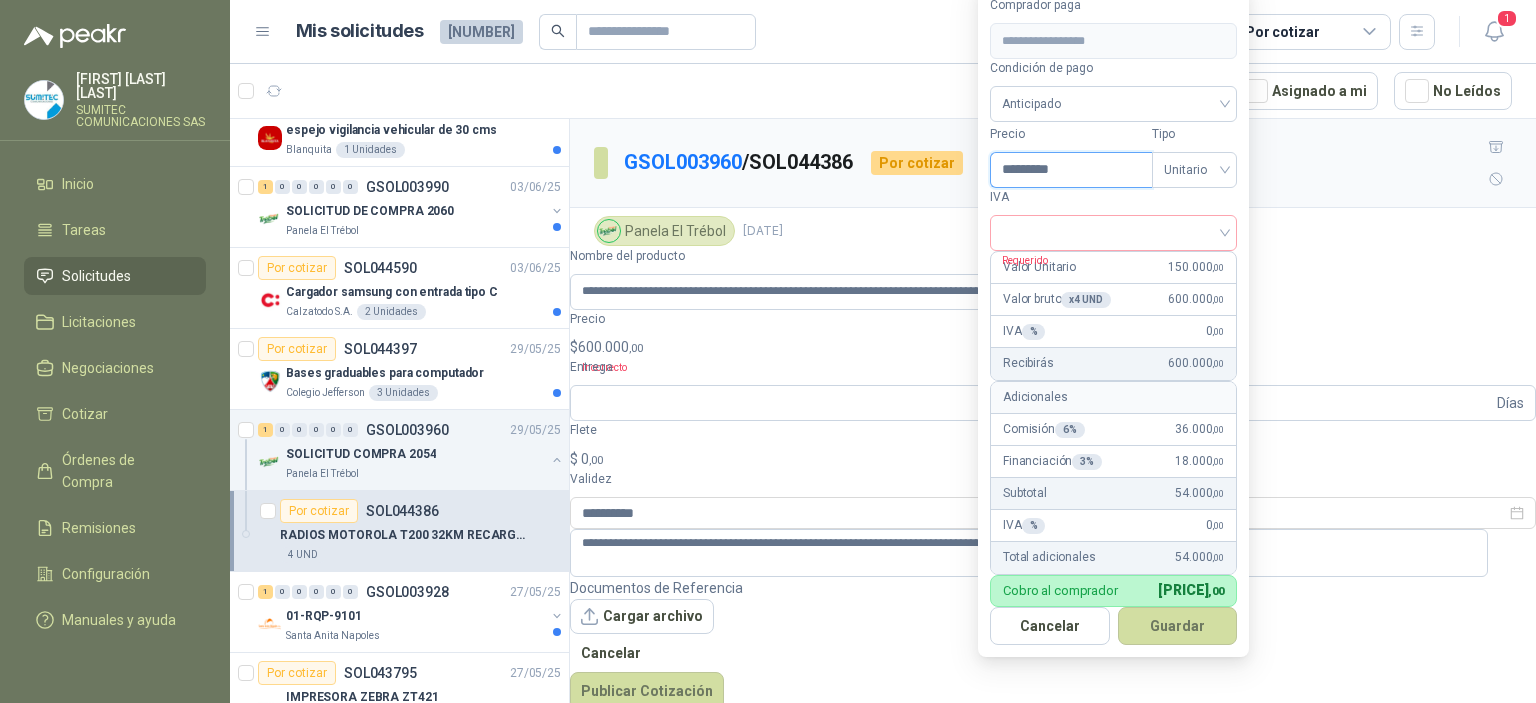 type on "*********" 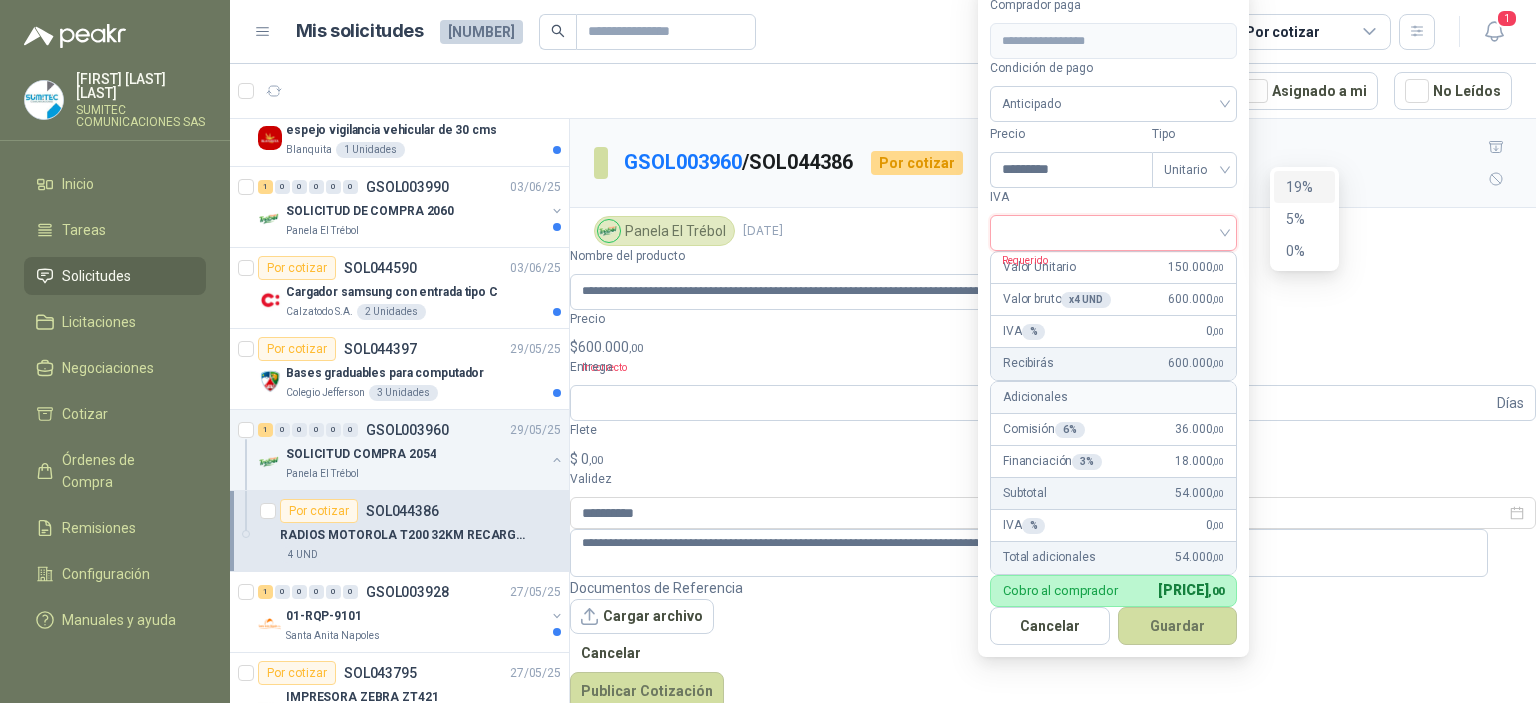 type 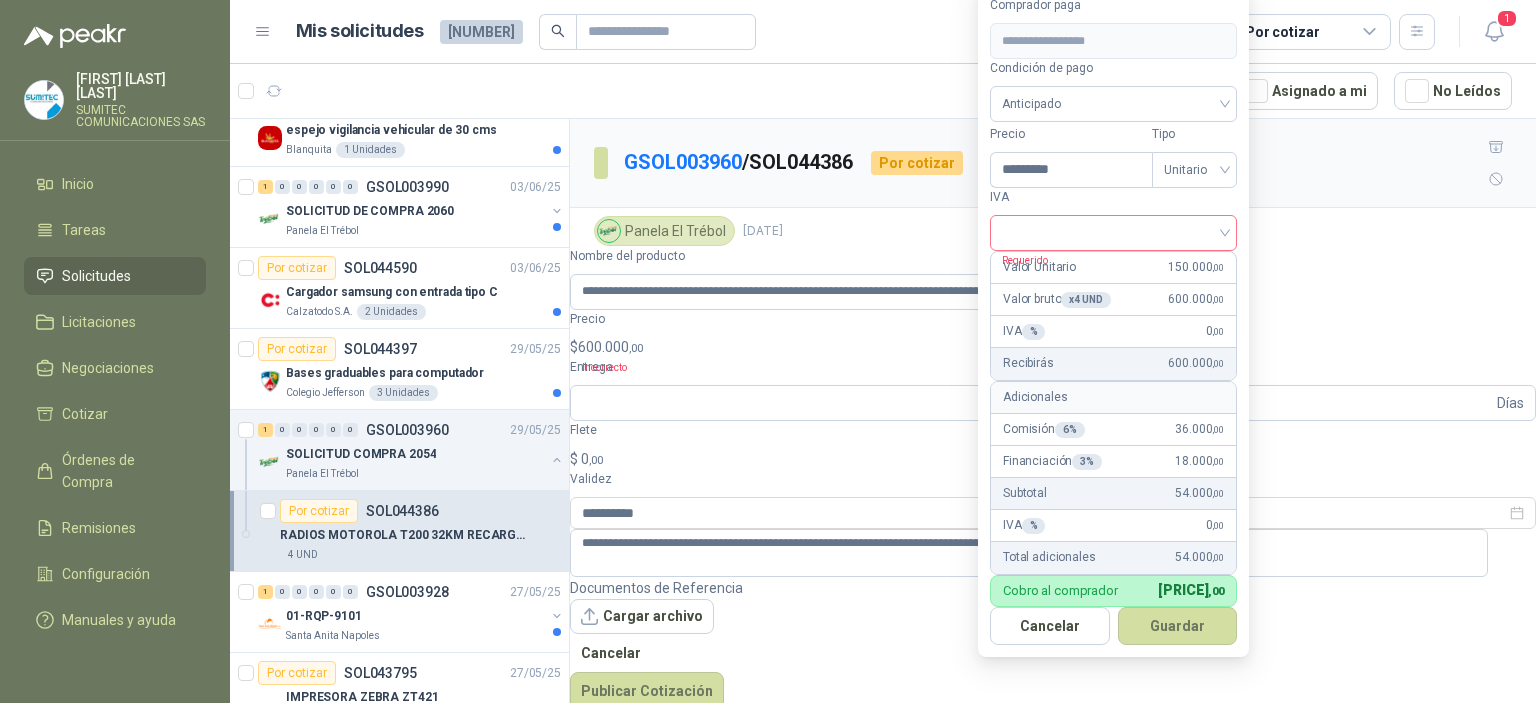 click at bounding box center [1113, 231] 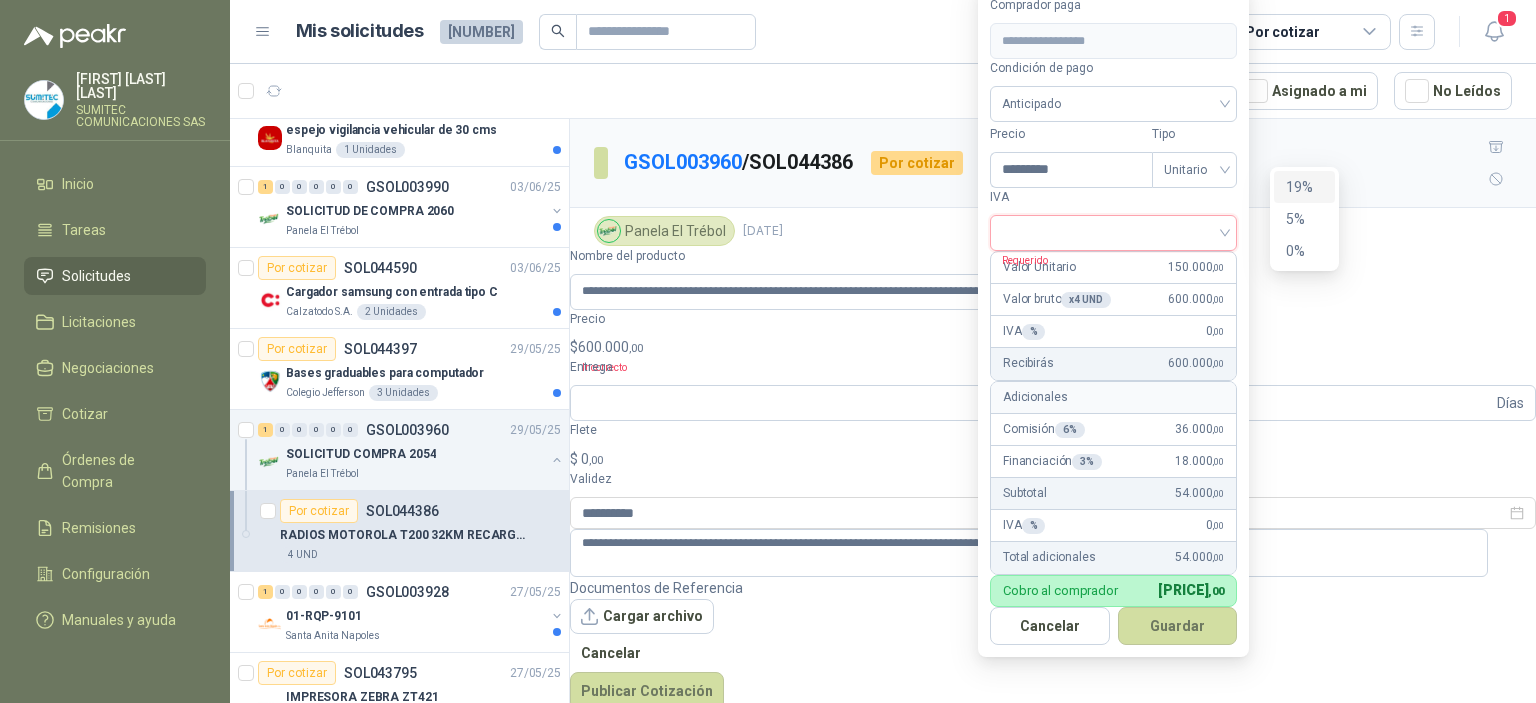 click on "19%" at bounding box center (0, 0) 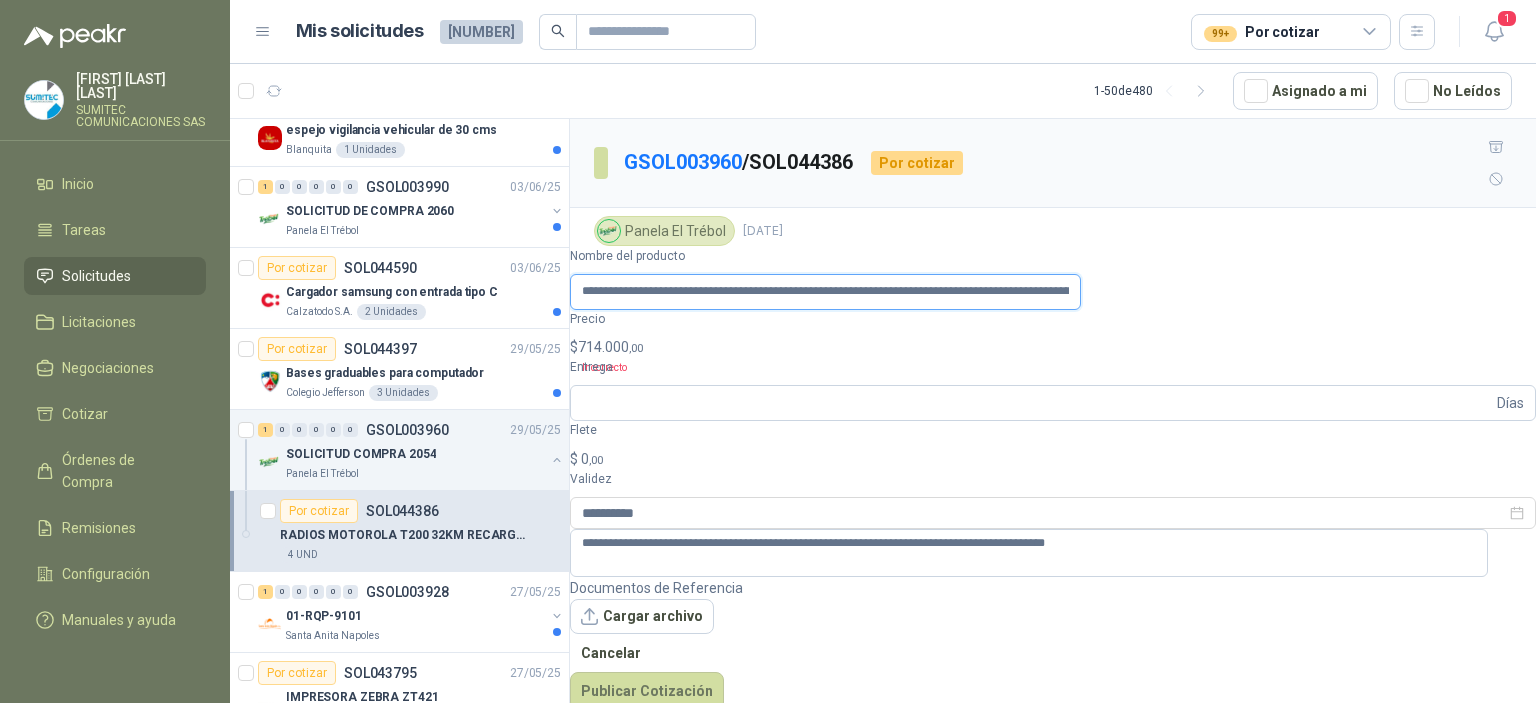 click on "**********" at bounding box center (825, 292) 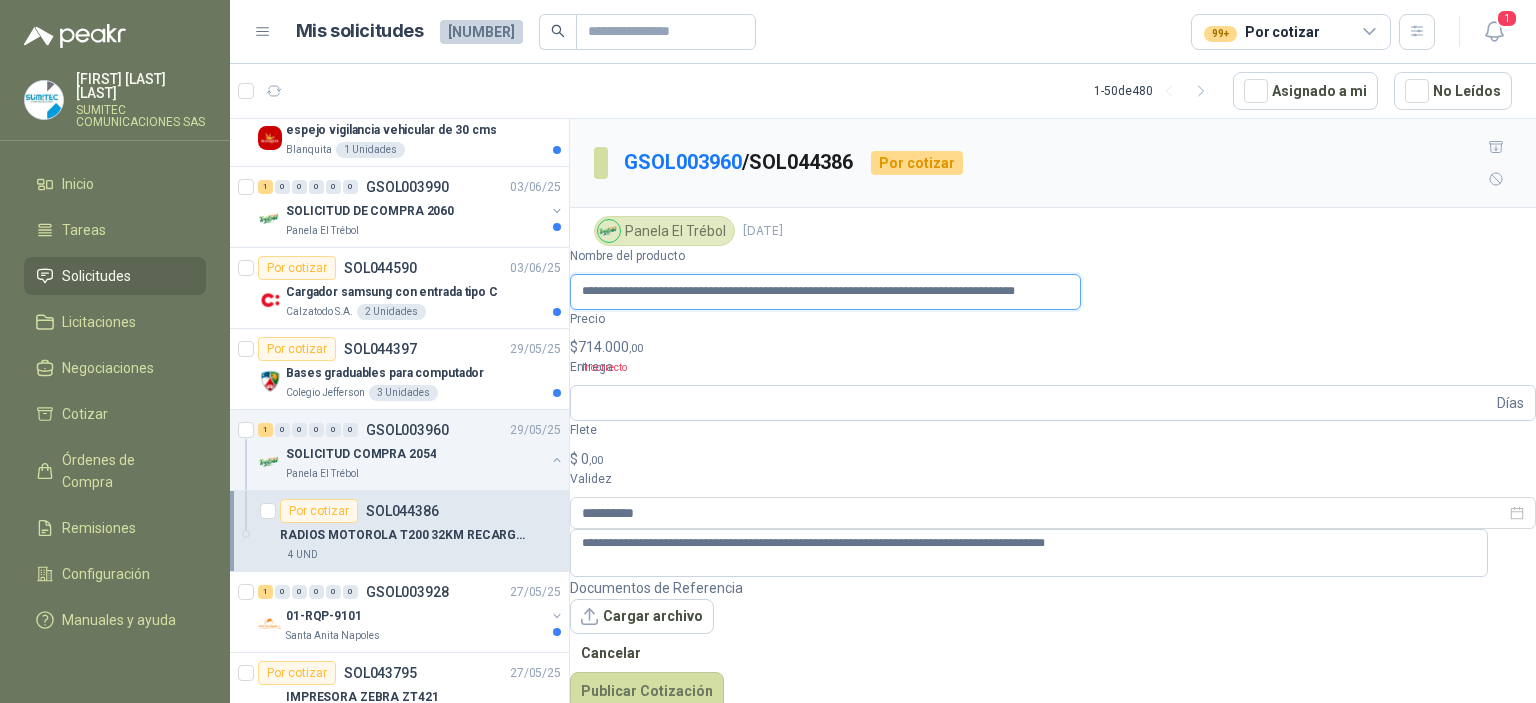 scroll, scrollTop: 0, scrollLeft: 49, axis: horizontal 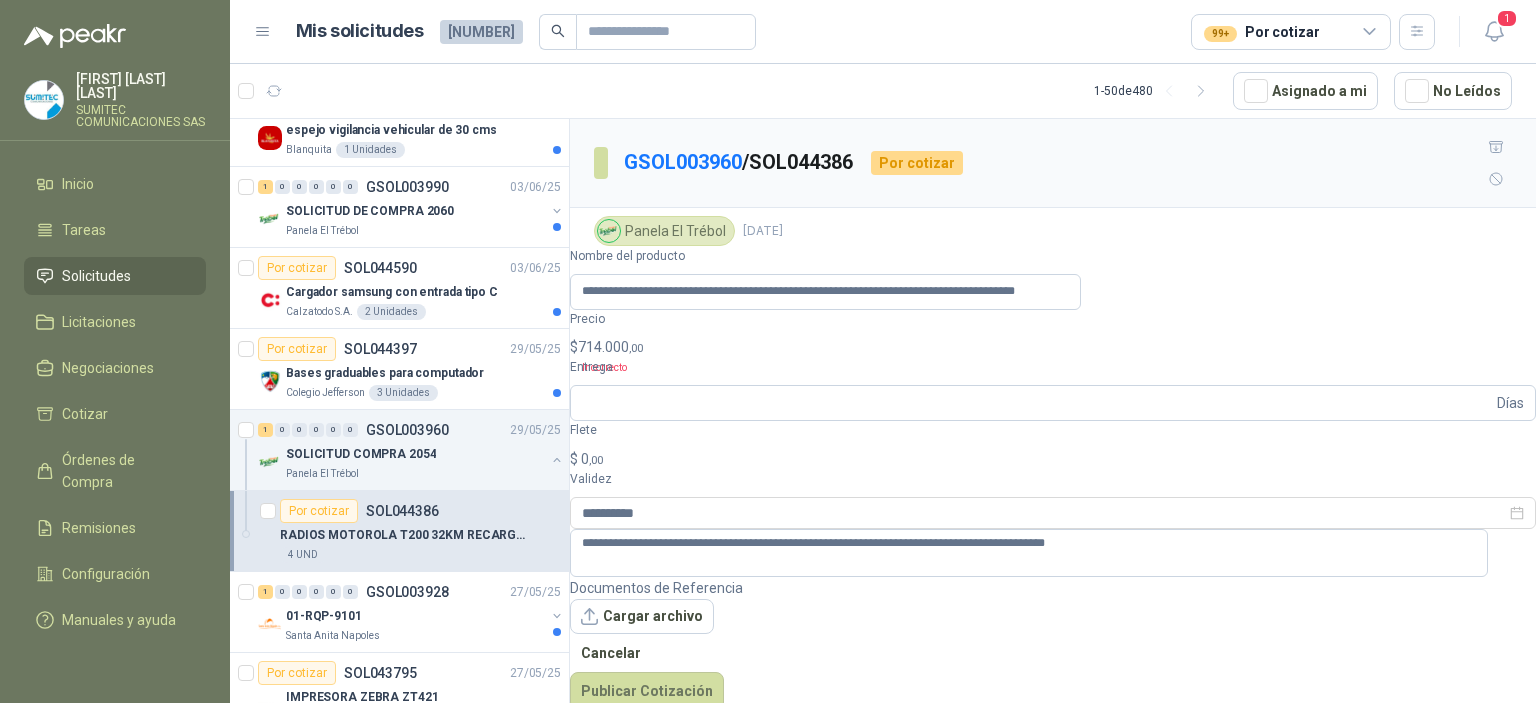 click on "[FIRST] [LAST] SUMITEC COMUNICACIONES SAS   Inicio   Tareas   Solicitudes   Licitaciones   Negociaciones   Cotizar   Órdenes de Compra   Remisiones   Configuración   Manuales y ayuda Mis solicitudes 675 99+ Por cotizar 1 1 - 50  de  480 Asignado a mi No Leídos Por cotizar SOL048155 [DATE]   IPAD PRO DE 11" PULGADAS 256GB CHIP M4 WIFI NEGRO - MVV83CL/A Caracol TV 1   Unidades Por cotizar SOL048112 [DATE]   maletín para video proyector  EPSON POWER LITE E20 (30 cm x 24.cm x 9.1 cm ) y peso (2.7 km) Fundación Clínica Shaio 1   Unidades Por cotizar SOL048111 [DATE]   maletín para computador portátil de 15.6” - 16”.  Fundación Clínica Shaio 1   Unidades Por cotizar SOL048106 [DATE]   GOOGLE CHROMECAST 4TA GEN  BioCosta Green Energy S.A.S 3   Unidades Por cotizar SOL048080 [DATE]   MacBook Pro 14" Pulgadas Chip M4 - RAM 16GB - SSD 1TB Caracol TV 1   Unidades Por cotizar SOL048074 [DATE]   Lenovo Laptop ThinkPad X1 Carbon Gen 12 BioCosta Green Energy S.A.S 1   Unidades Por cotizar" at bounding box center [768, 351] 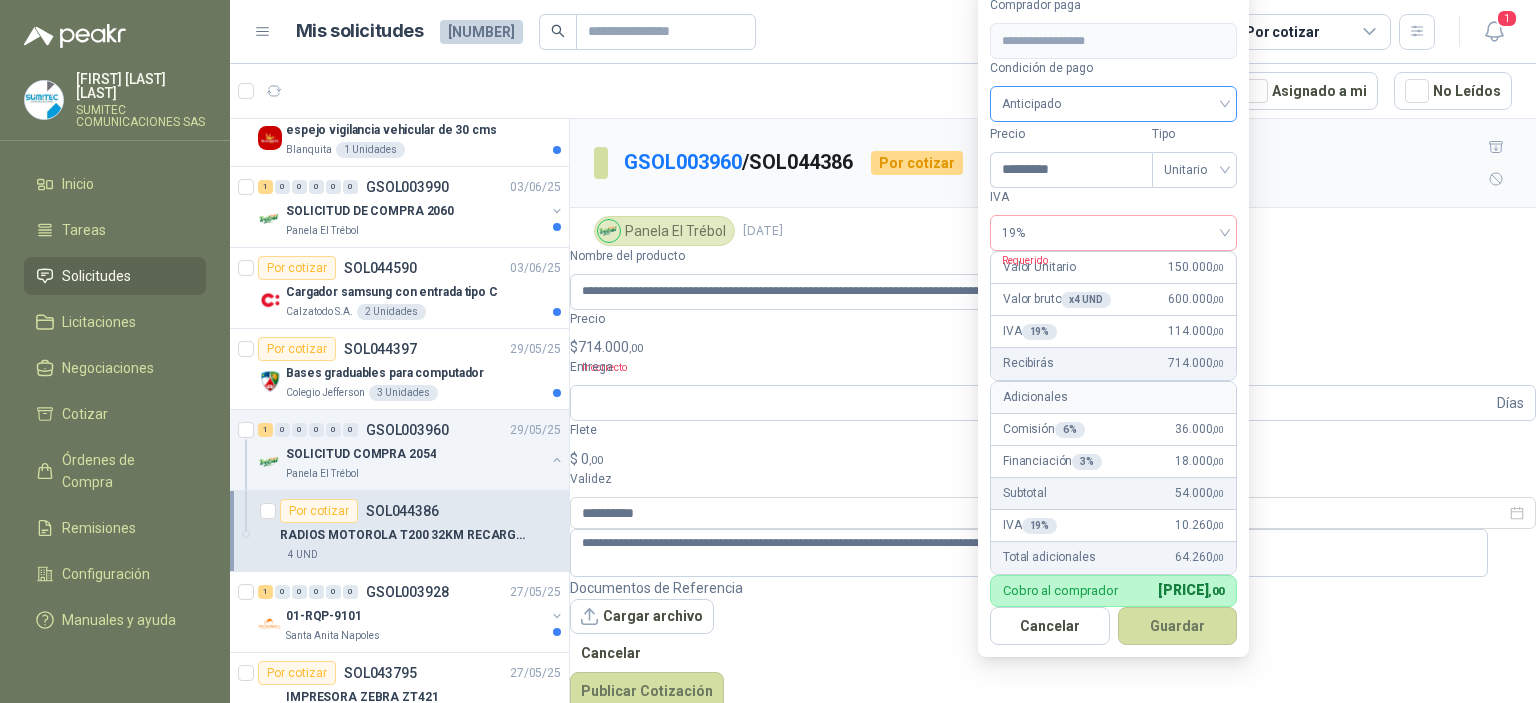 click on "Anticipado" at bounding box center [1113, 104] 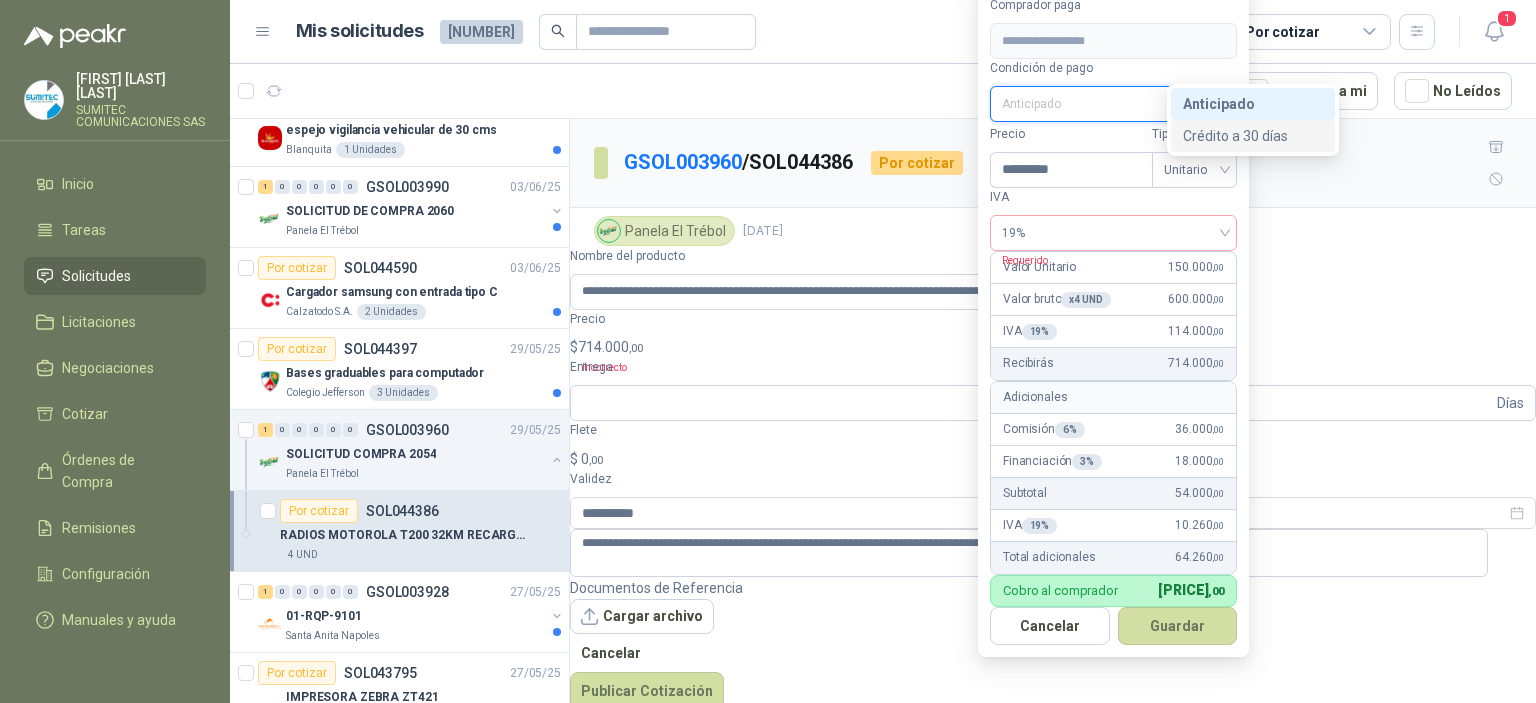 click on "Crédito a 30 días" at bounding box center [0, 0] 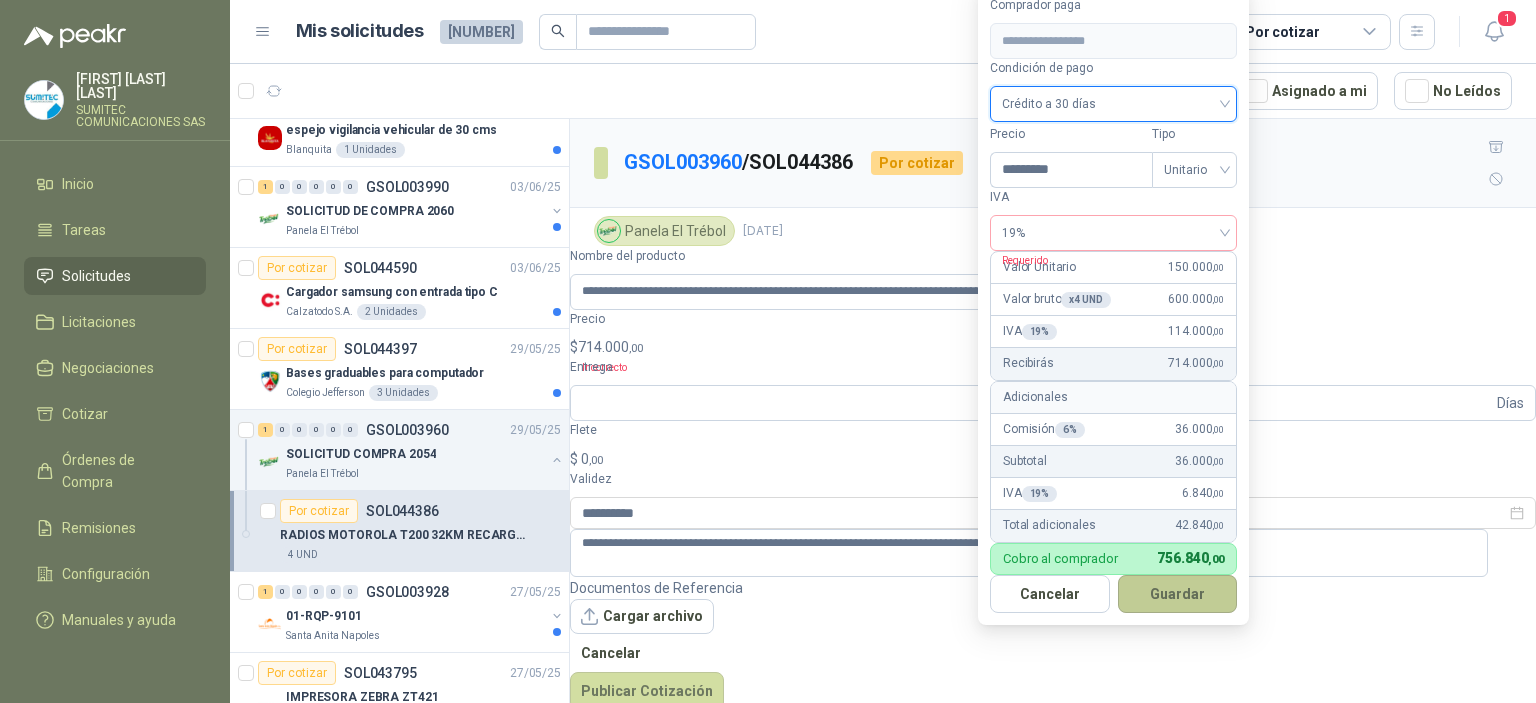 click on "Guardar" at bounding box center [1178, 594] 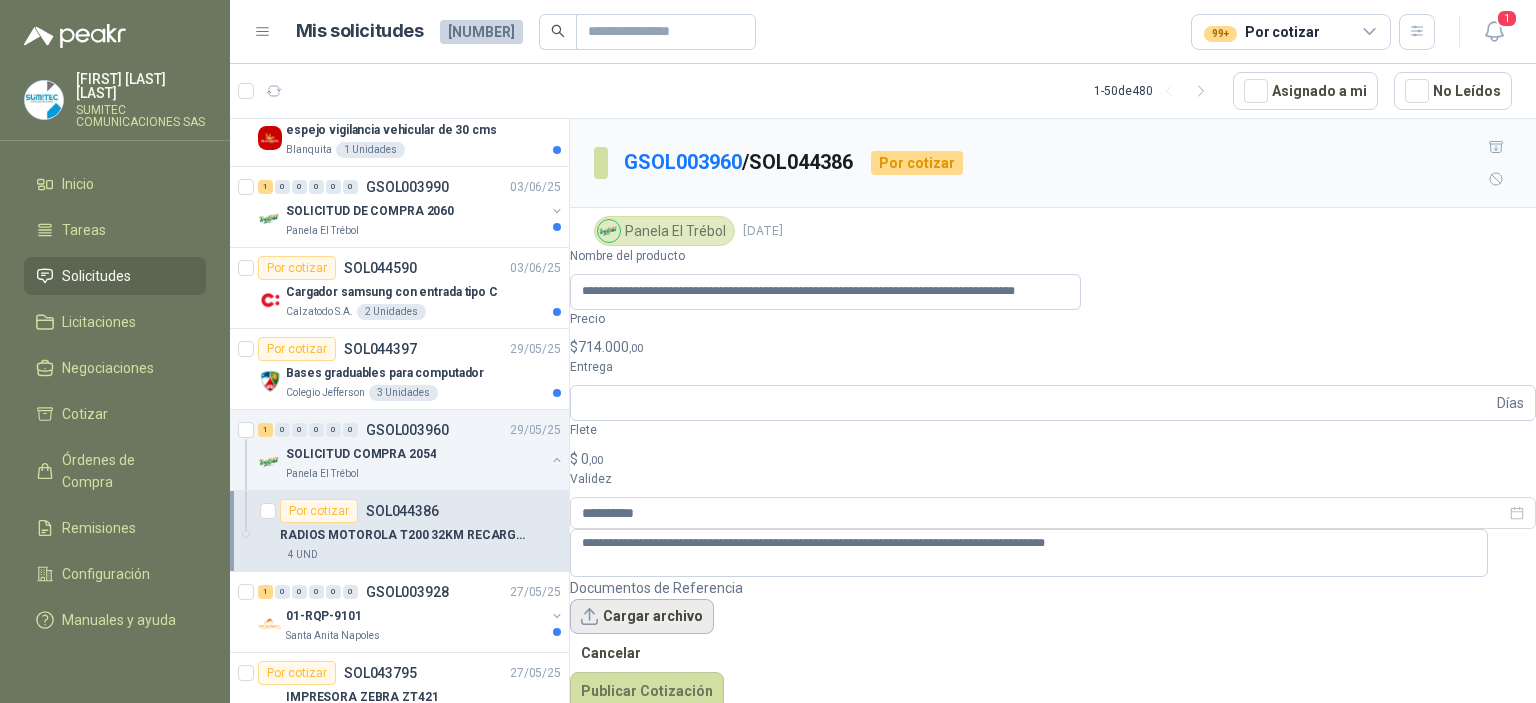 click on "Cargar archivo" at bounding box center [642, 617] 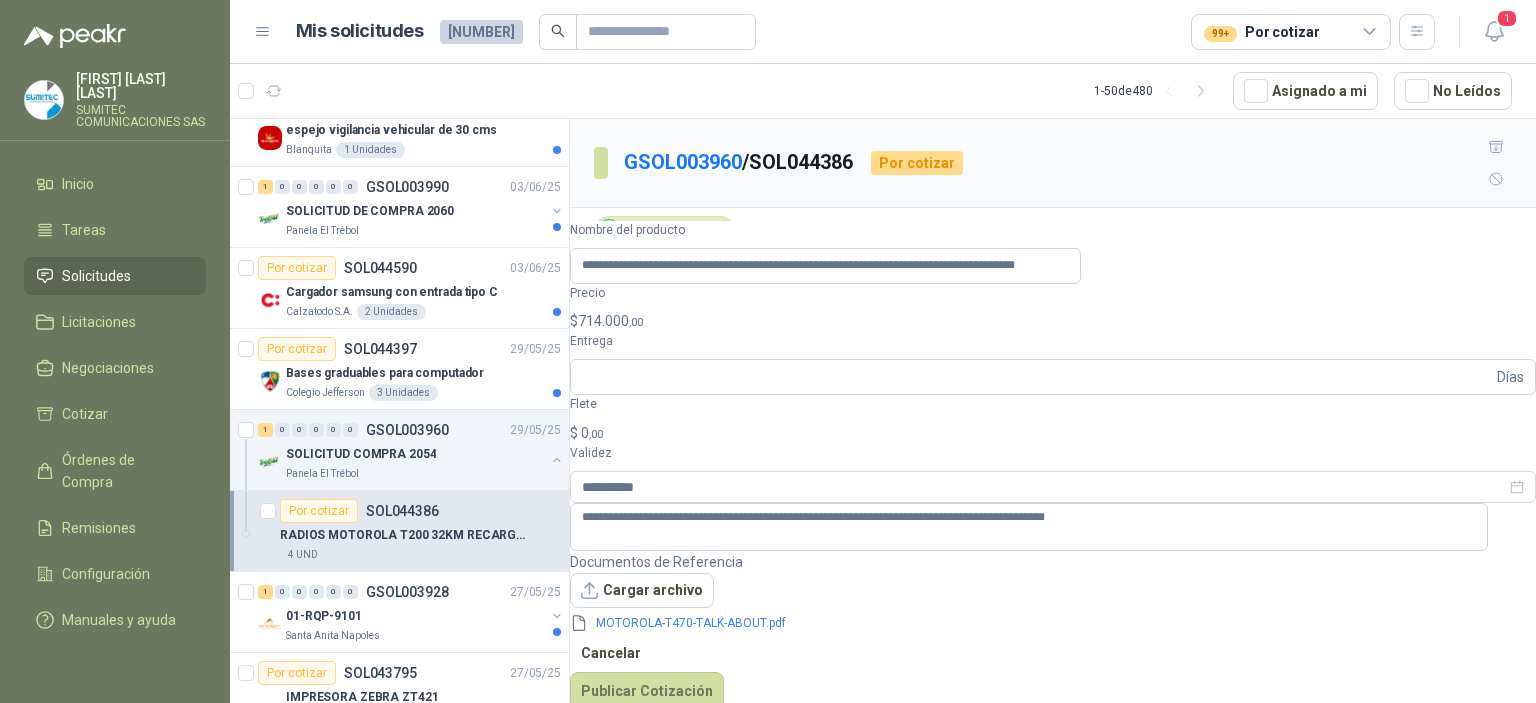 scroll, scrollTop: 22, scrollLeft: 0, axis: vertical 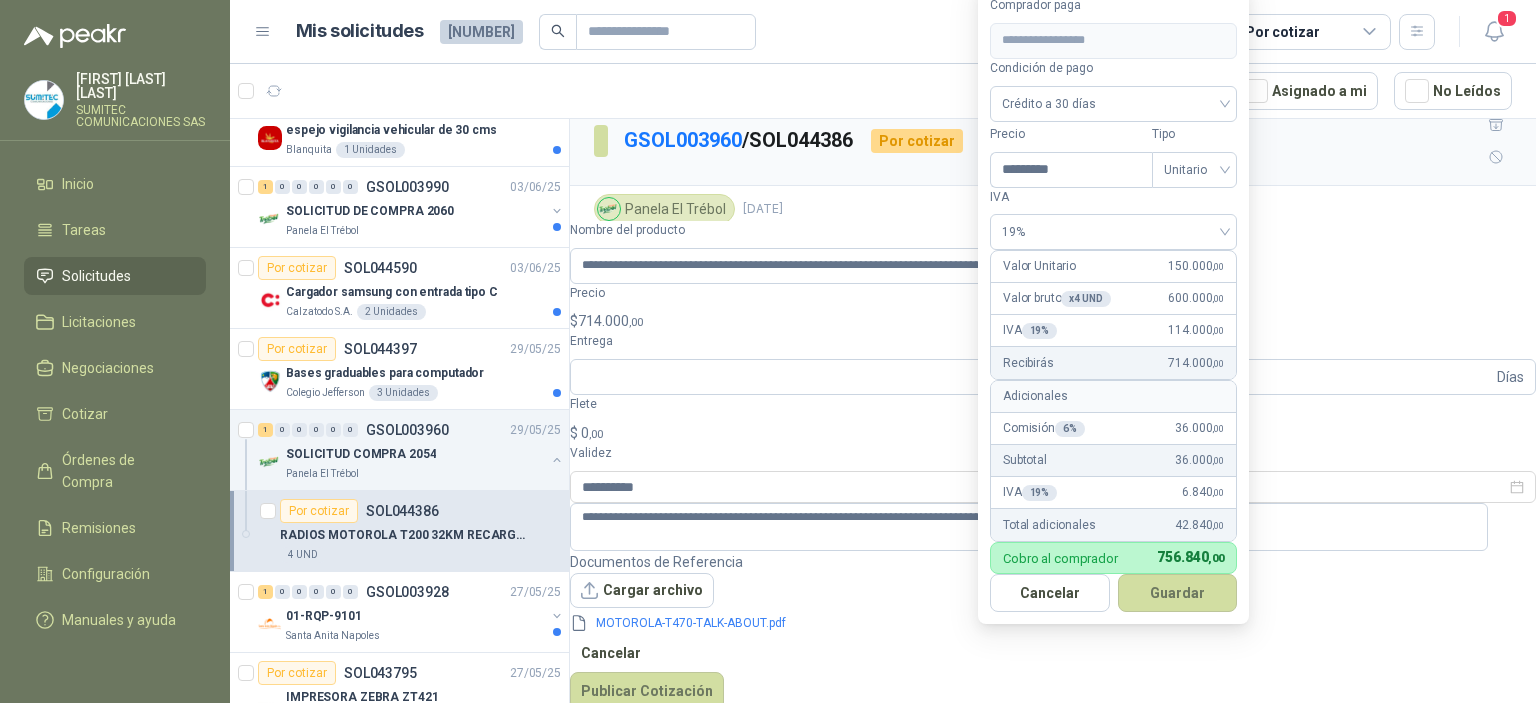 click on "[FIRST] [LAST] SUMITEC COMUNICACIONES SAS   Inicio   Tareas   Solicitudes   Licitaciones   Negociaciones   Cotizar   Órdenes de Compra   Remisiones   Configuración   Manuales y ayuda Mis solicitudes 675 99+ Por cotizar 1 1 - 50  de  480 Asignado a mi No Leídos Por cotizar SOL048155 [DATE]   IPAD PRO DE 11" PULGADAS 256GB CHIP M4 WIFI NEGRO - MVV83CL/A Caracol TV 1   Unidades Por cotizar SOL048112 [DATE]   maletín para video proyector  EPSON POWER LITE E20 (30 cm x 24.cm x 9.1 cm ) y peso (2.7 km) Fundación Clínica Shaio 1   Unidades Por cotizar SOL048111 [DATE]   maletín para computador portátil de 15.6” - 16”.  Fundación Clínica Shaio 1   Unidades Por cotizar SOL048106 [DATE]   GOOGLE CHROMECAST 4TA GEN  BioCosta Green Energy S.A.S 3   Unidades Por cotizar SOL048080 [DATE]   MacBook Pro 14" Pulgadas Chip M4 - RAM 16GB - SSD 1TB Caracol TV 1   Unidades Por cotizar SOL048074 [DATE]   Lenovo Laptop ThinkPad X1 Carbon Gen 12 BioCosta Green Energy S.A.S 1   Unidades Por cotizar" at bounding box center (768, 351) 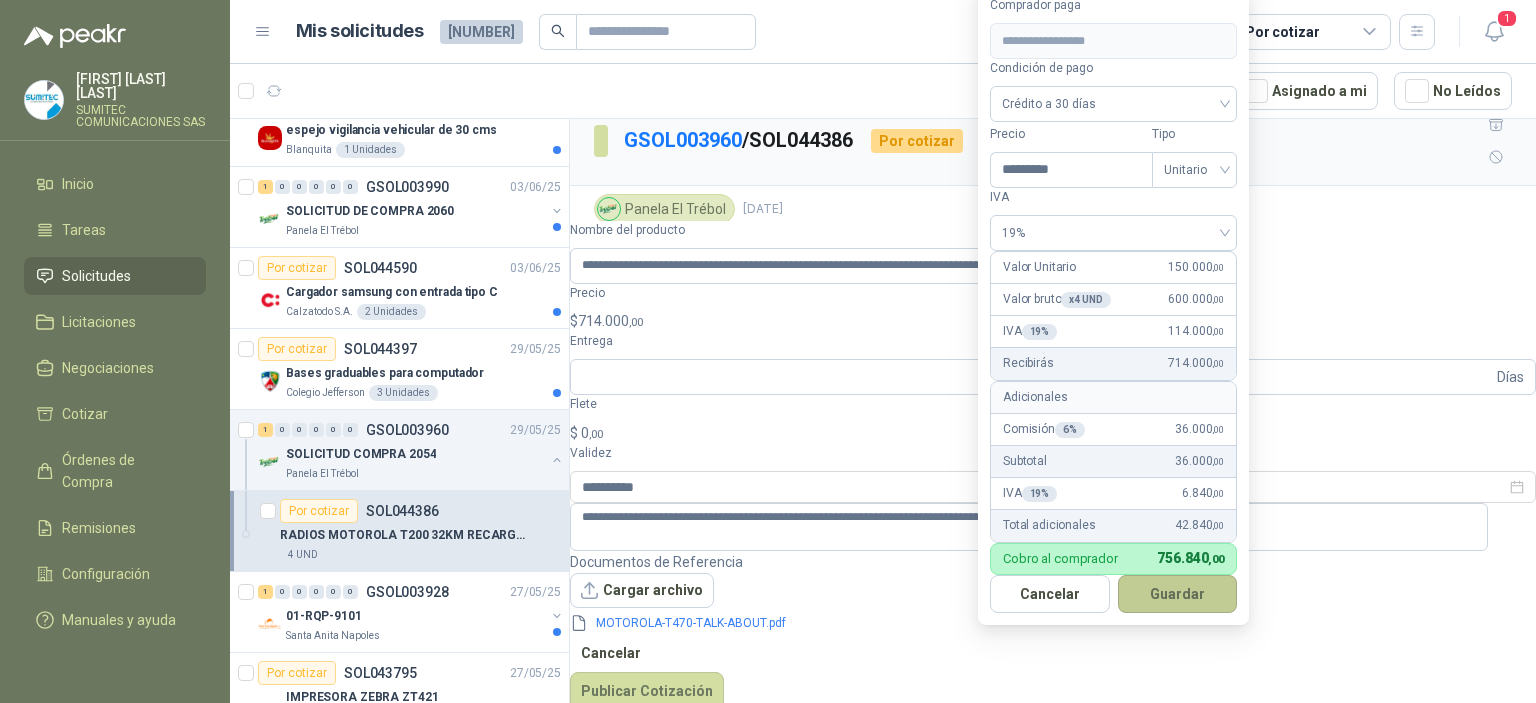 click on "Guardar" at bounding box center (1178, 594) 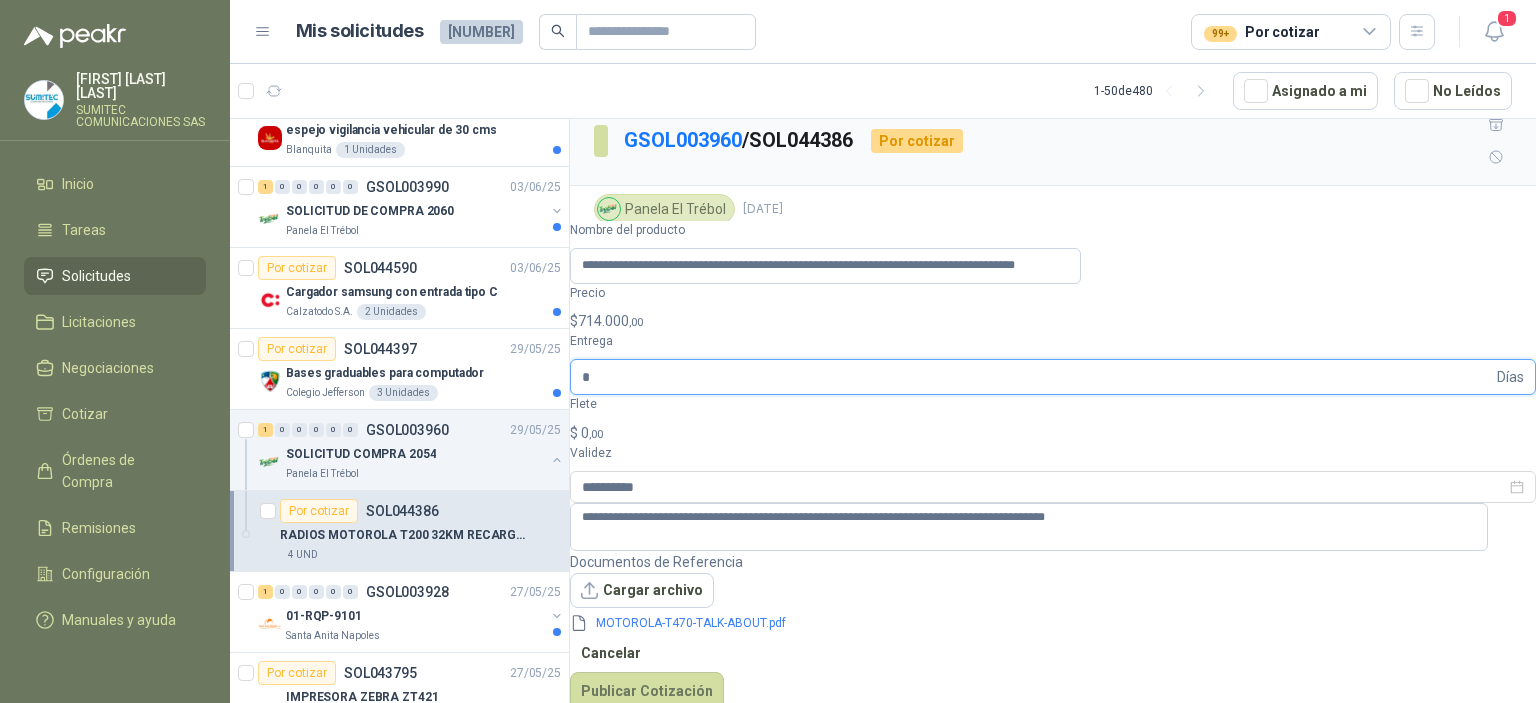 type on "*" 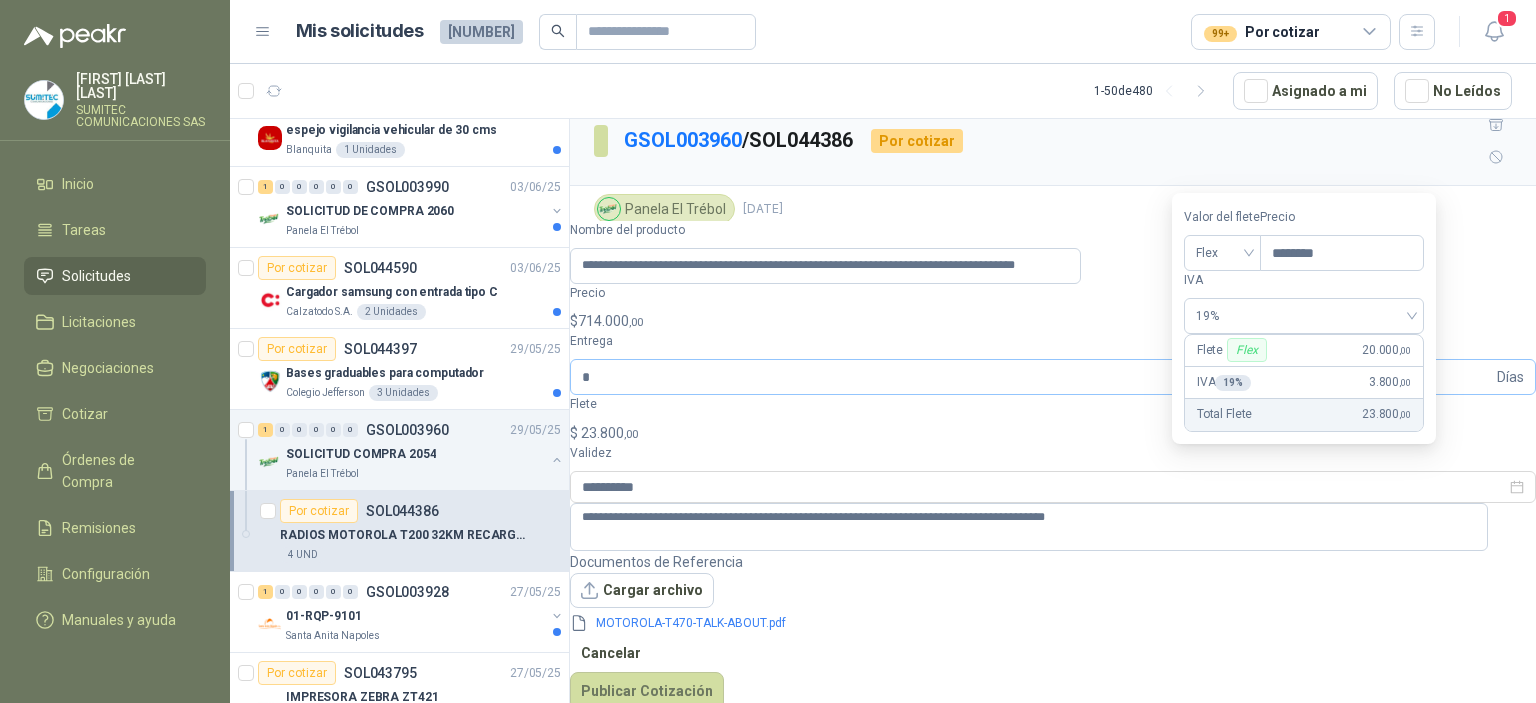type on "********" 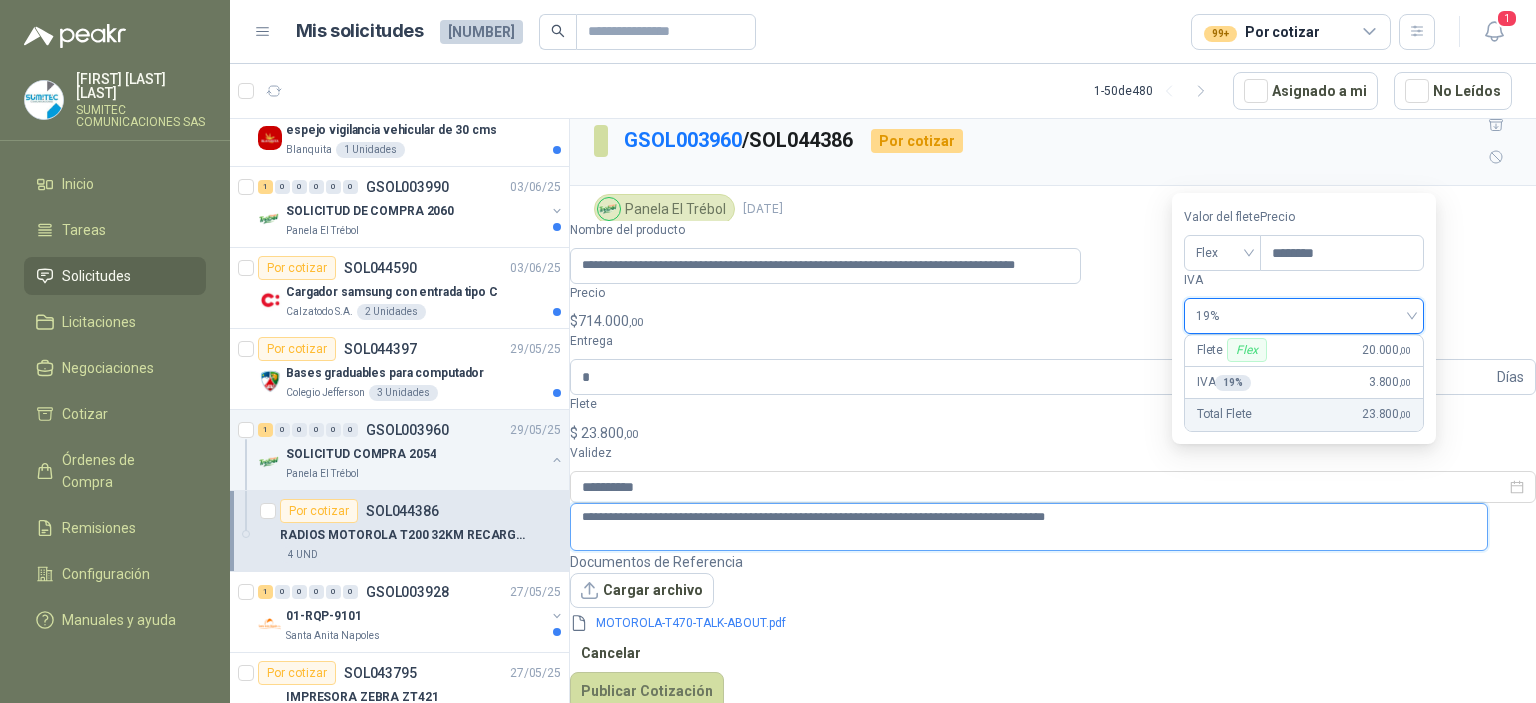 click on "**********" at bounding box center (1029, 527) 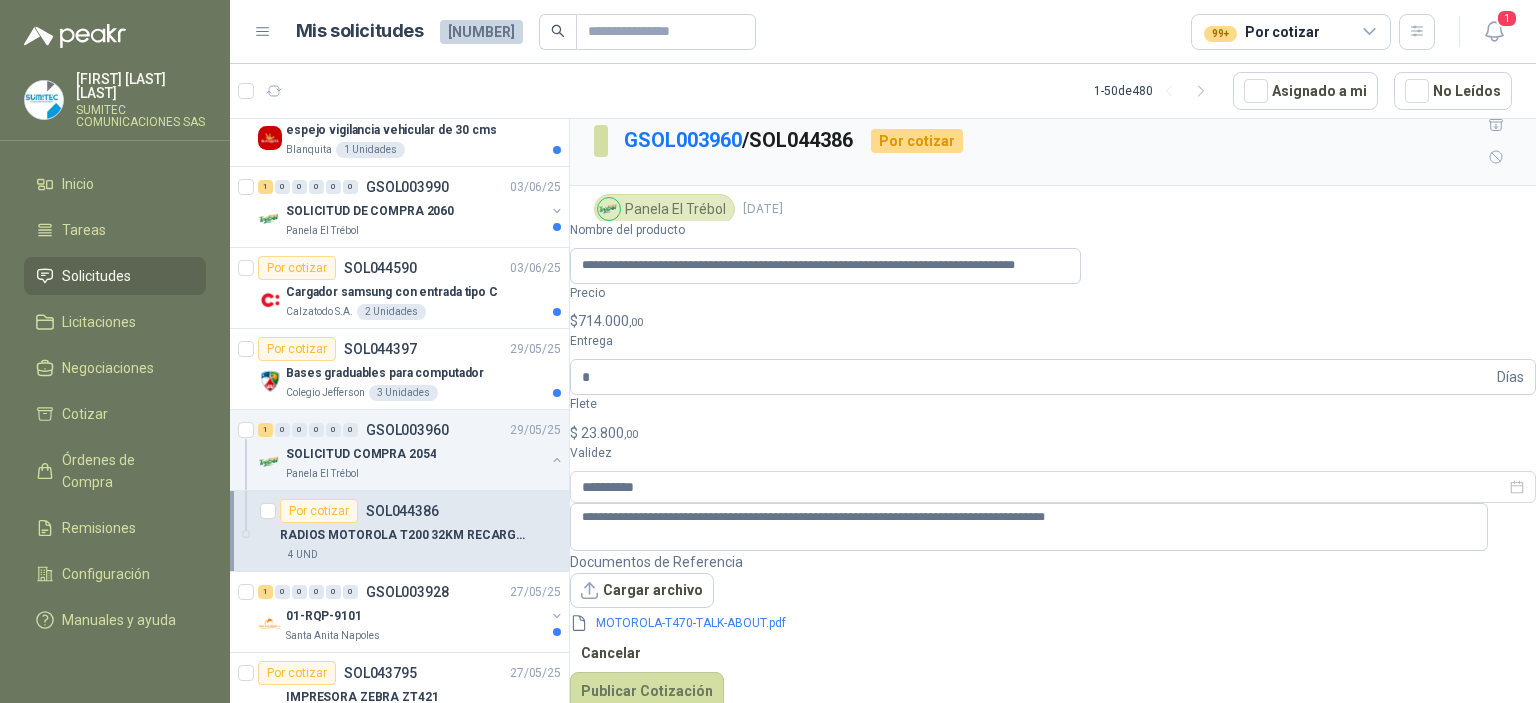 type 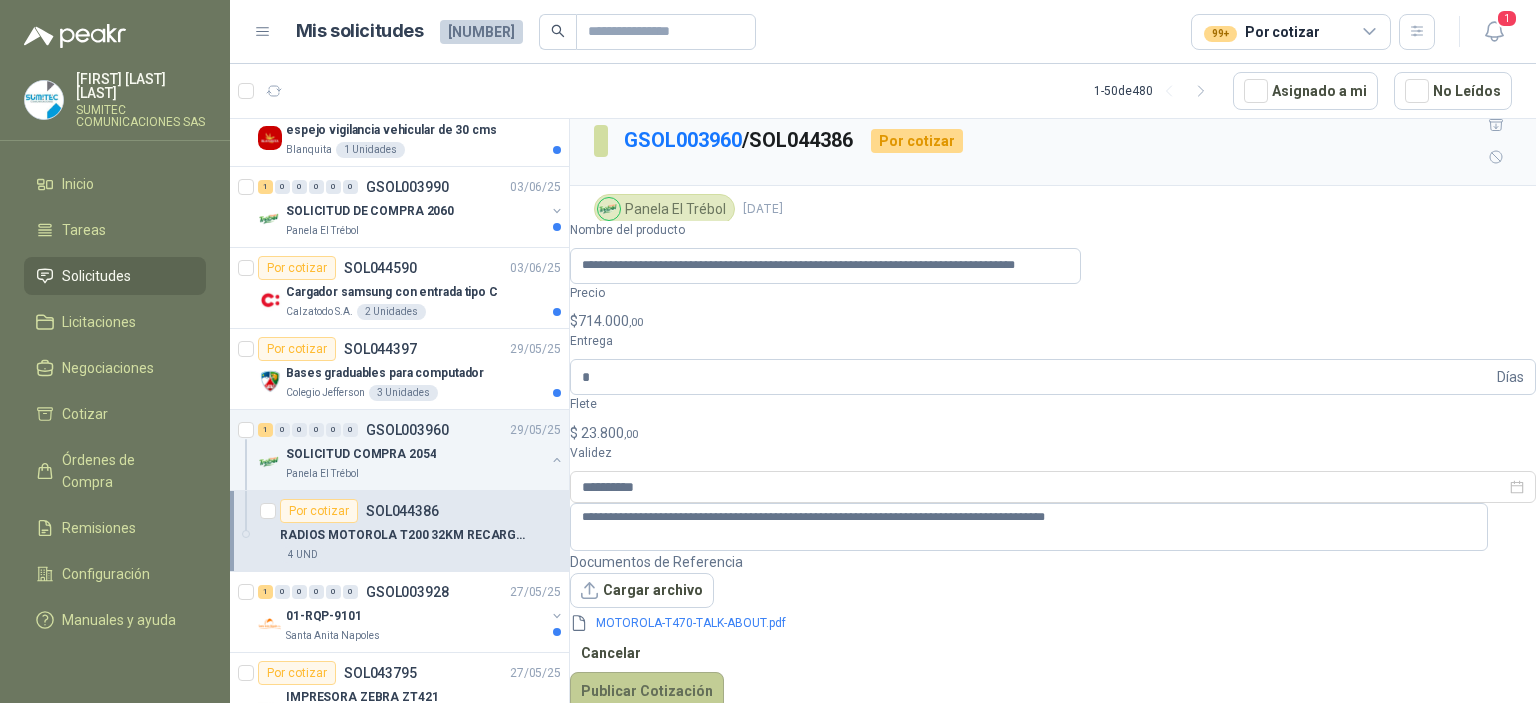 click on "Publicar Cotización" at bounding box center [647, 691] 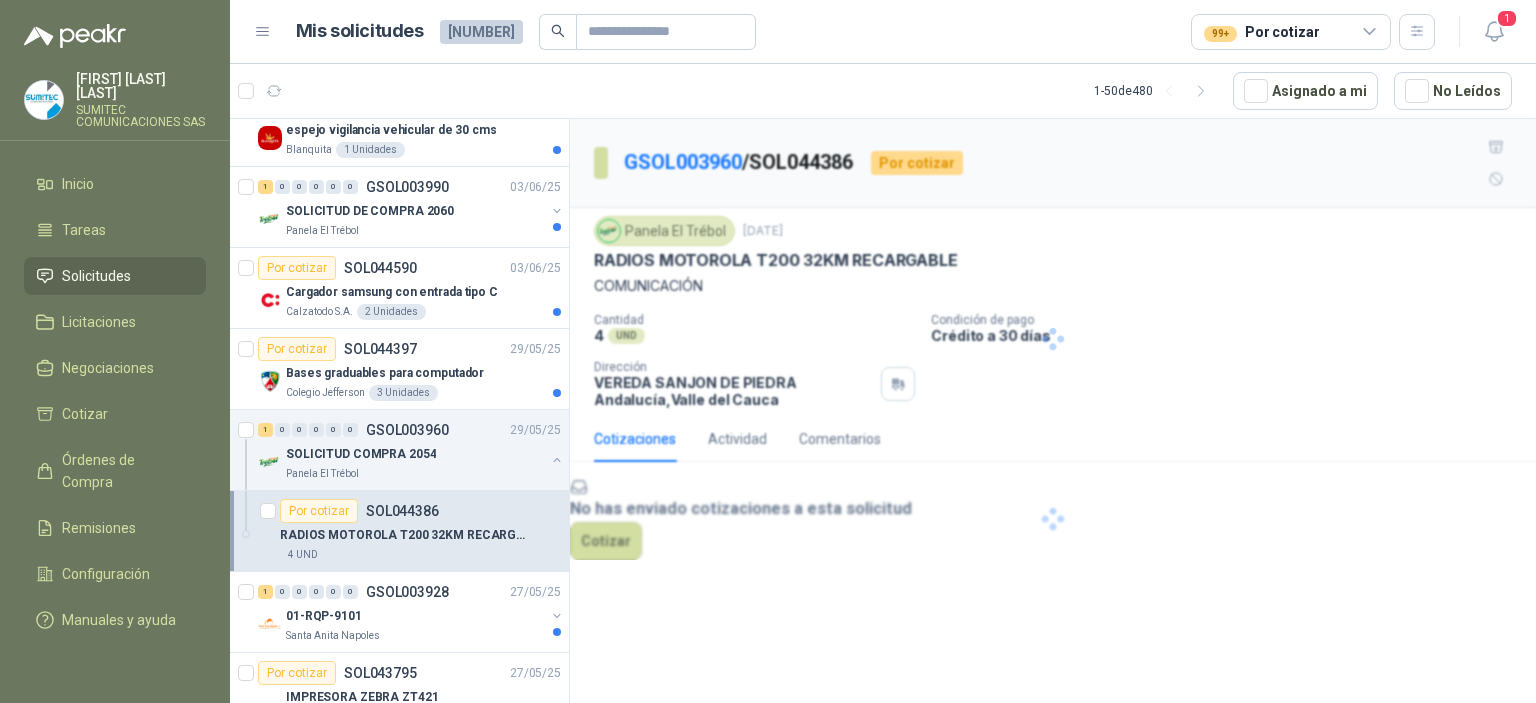 scroll, scrollTop: 0, scrollLeft: 0, axis: both 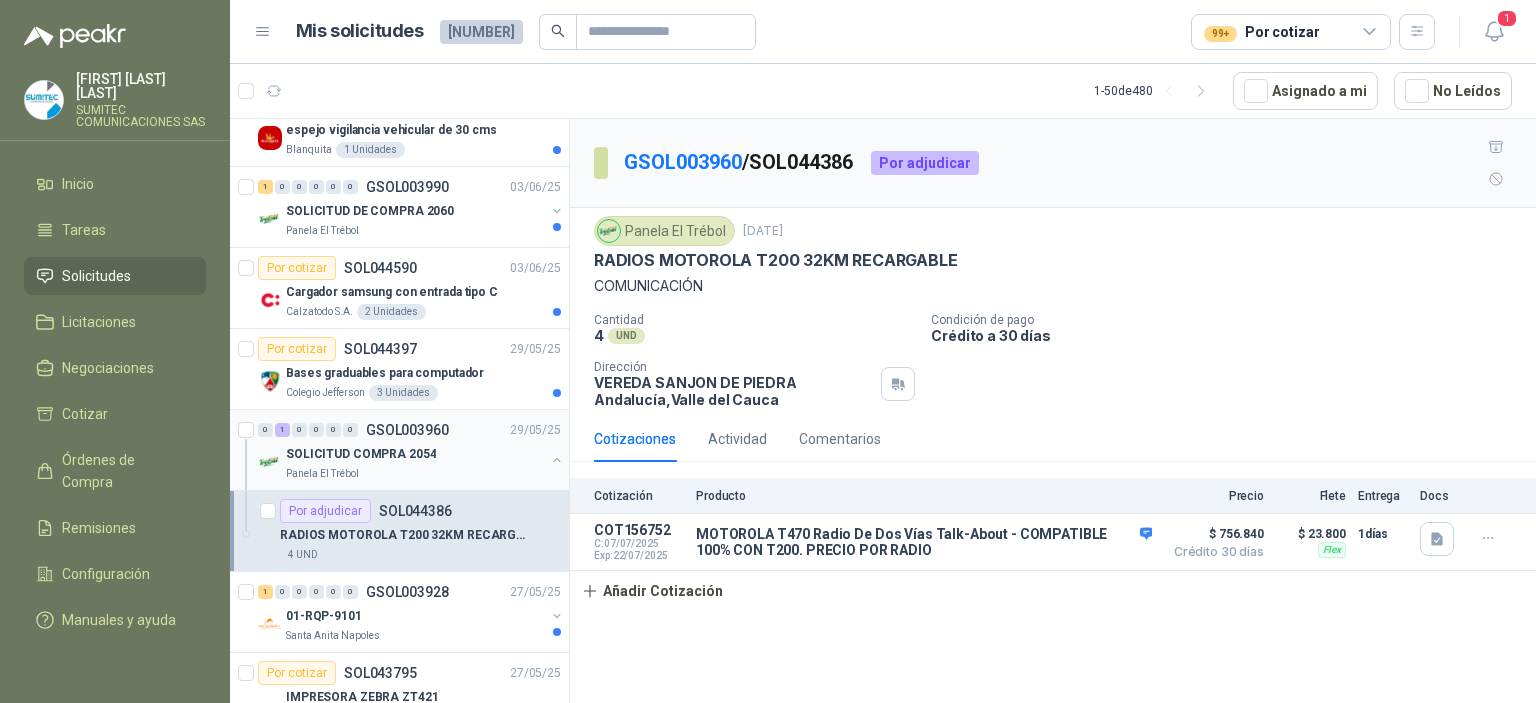 click on "SOLICITUD COMPRA 2054" at bounding box center (415, 454) 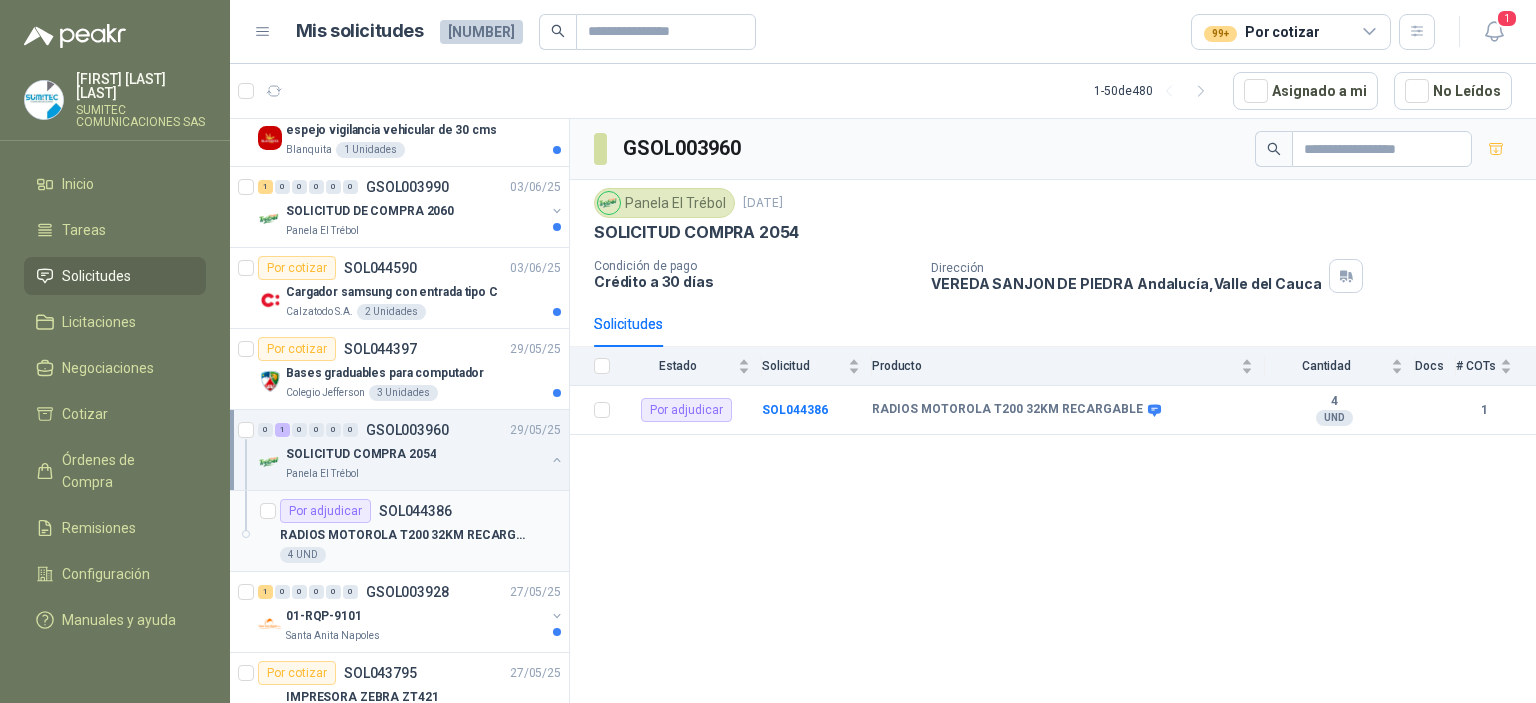 click on "4   UND" at bounding box center (420, 555) 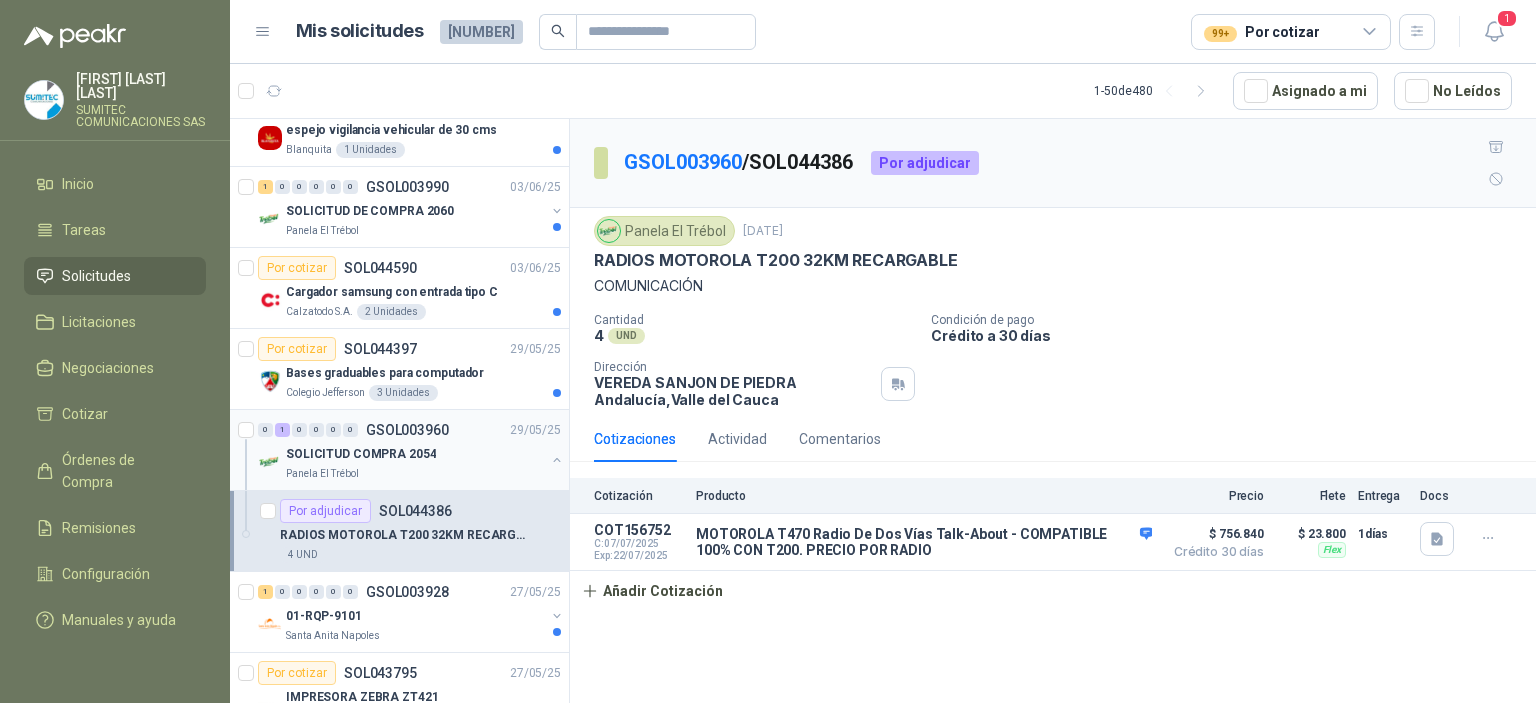 click on "SOLICITUD COMPRA 2054" at bounding box center (415, 454) 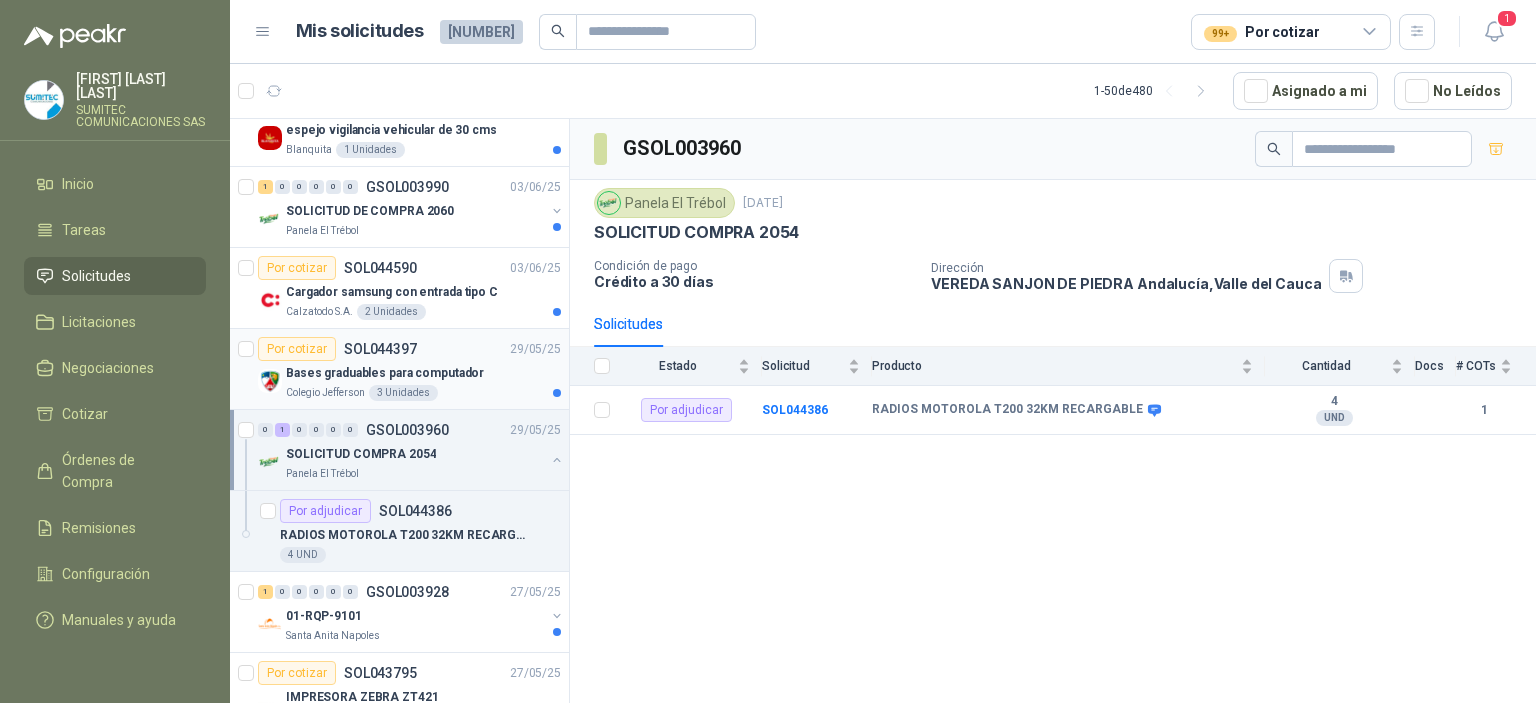 click on "Bases graduables para computador" at bounding box center (423, 373) 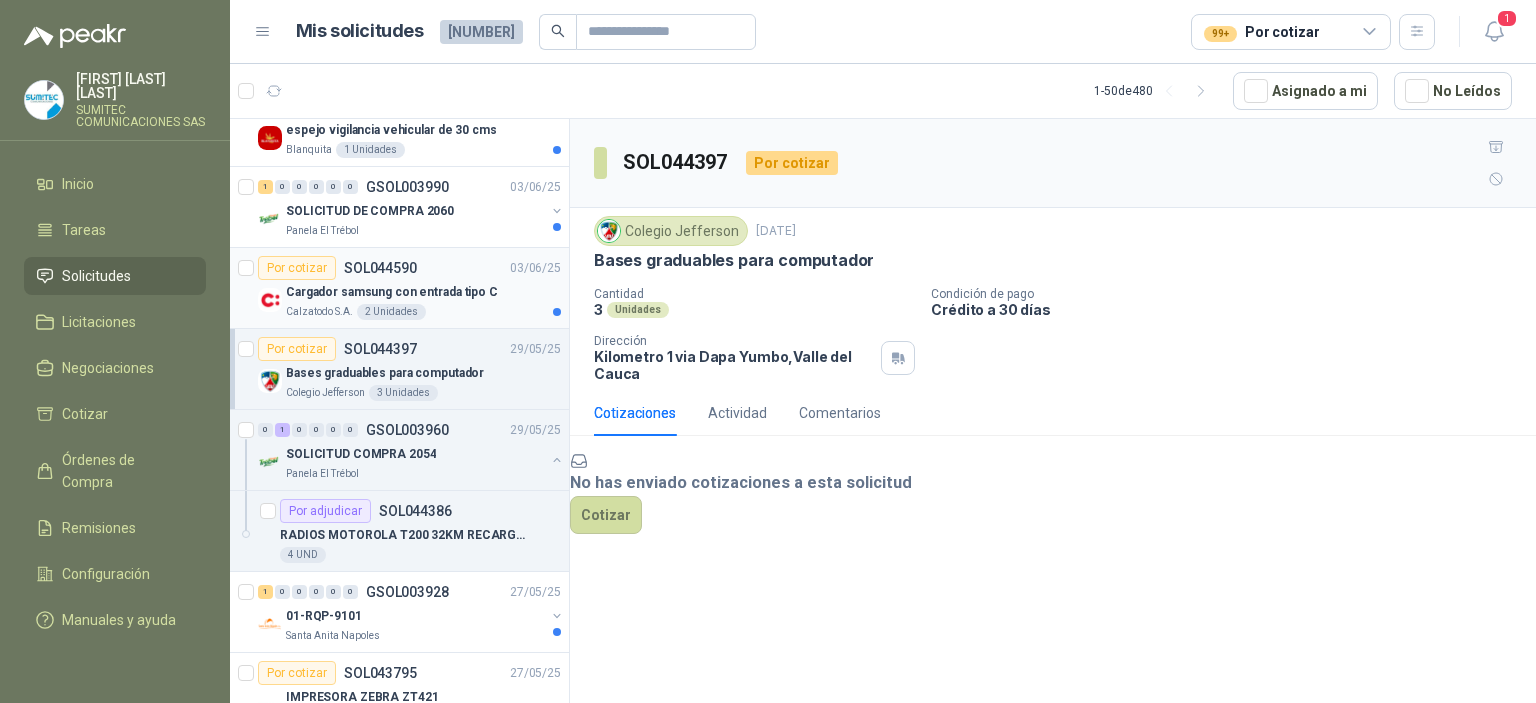 click on "Calzatodo S.A. 2   Unidades" at bounding box center [423, 312] 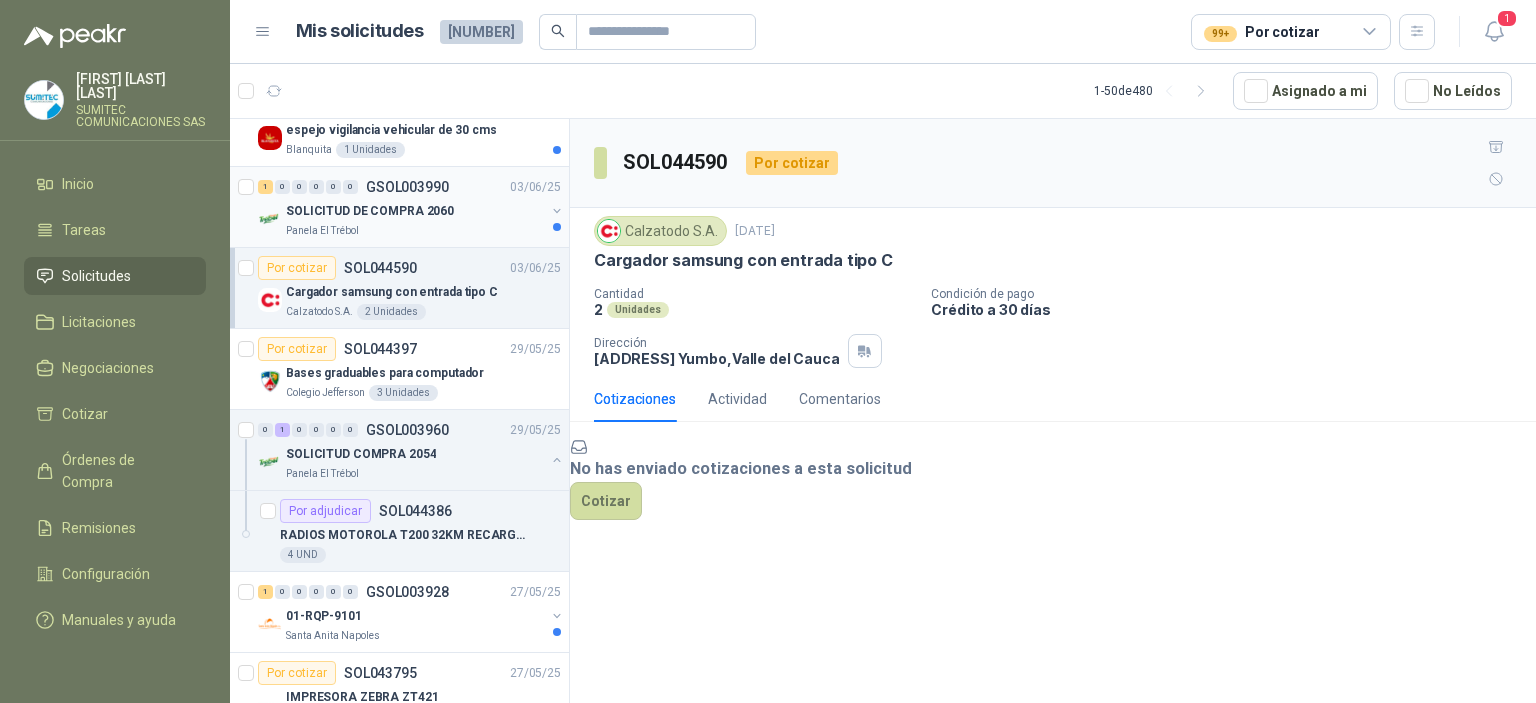 click on "SOLICITUD DE COMPRA 2060" at bounding box center (415, 211) 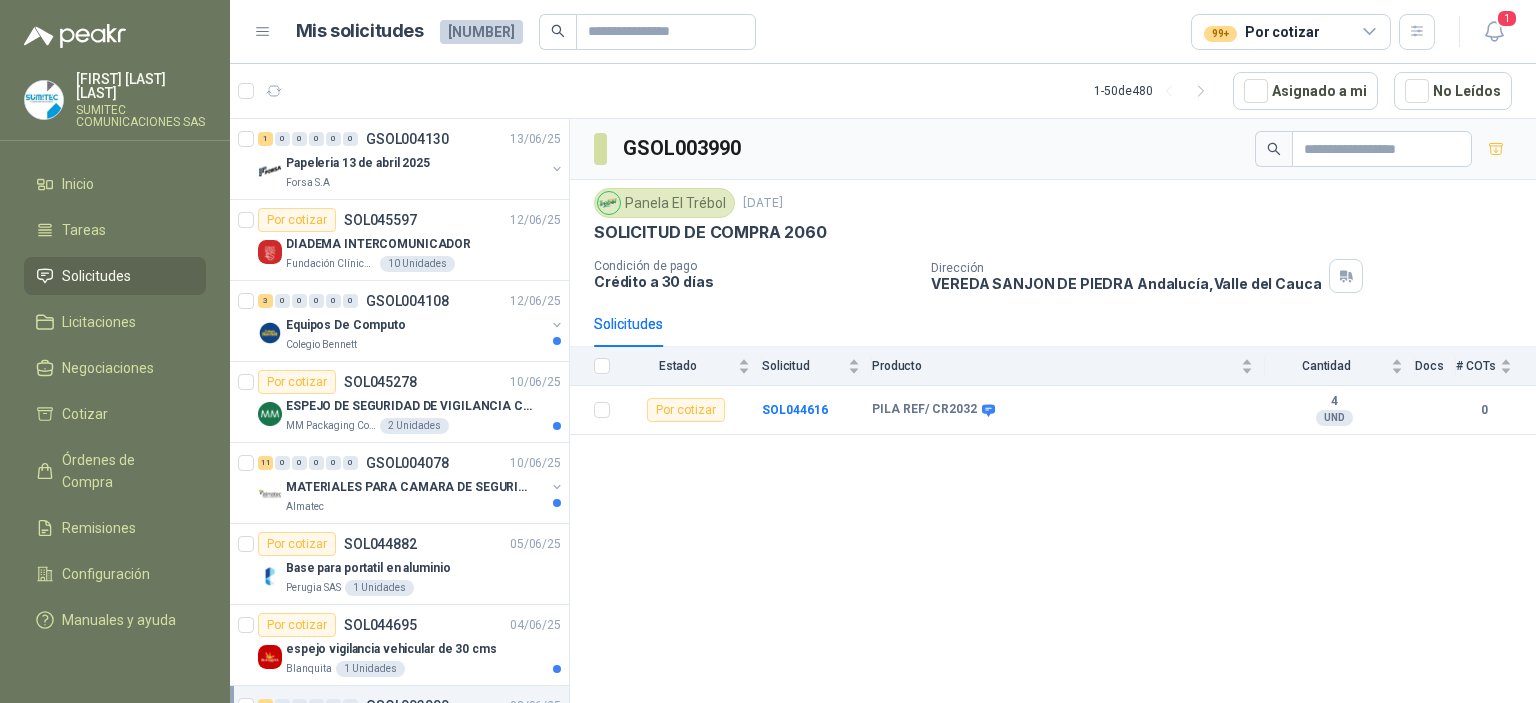scroll, scrollTop: 2418, scrollLeft: 0, axis: vertical 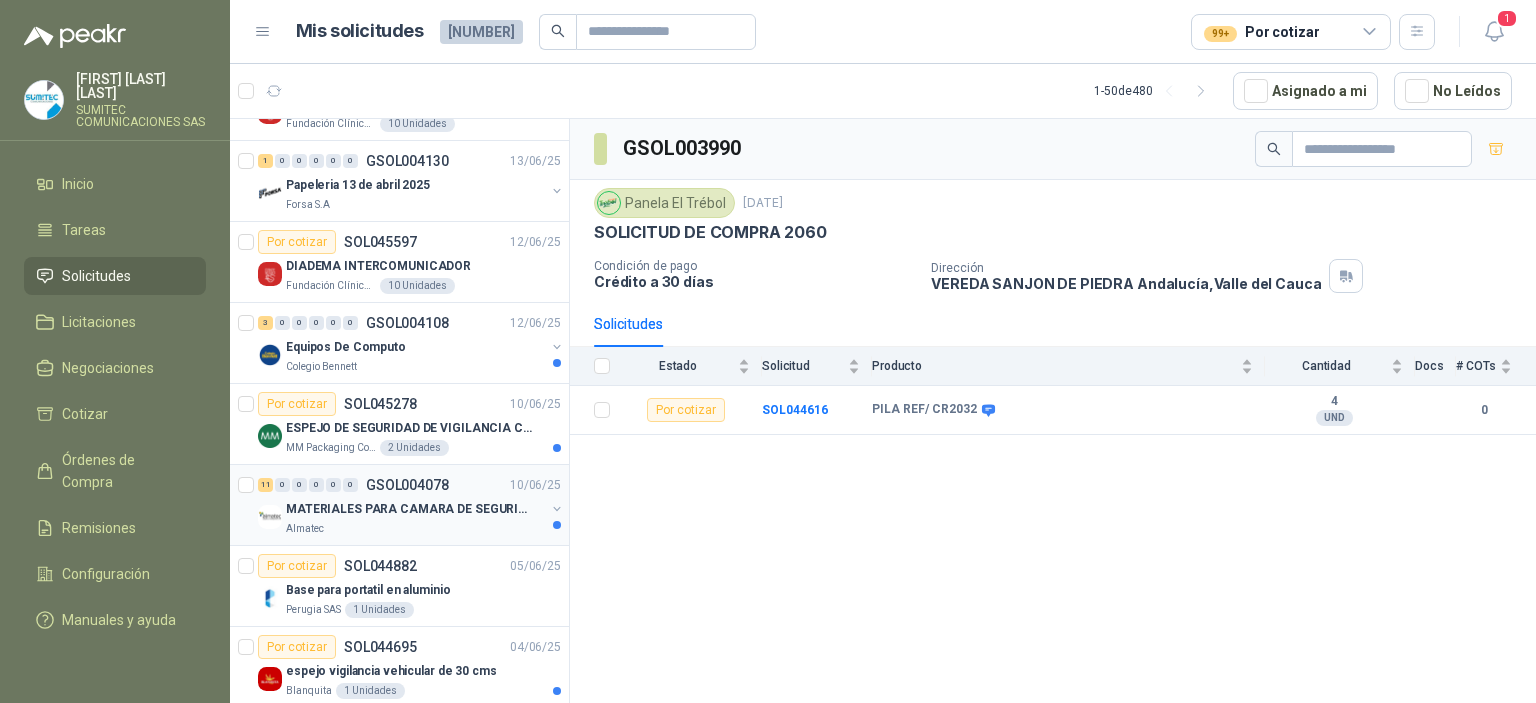 click on "MATERIALES PARA CAMARA DE SEGURIDAD" at bounding box center [410, 509] 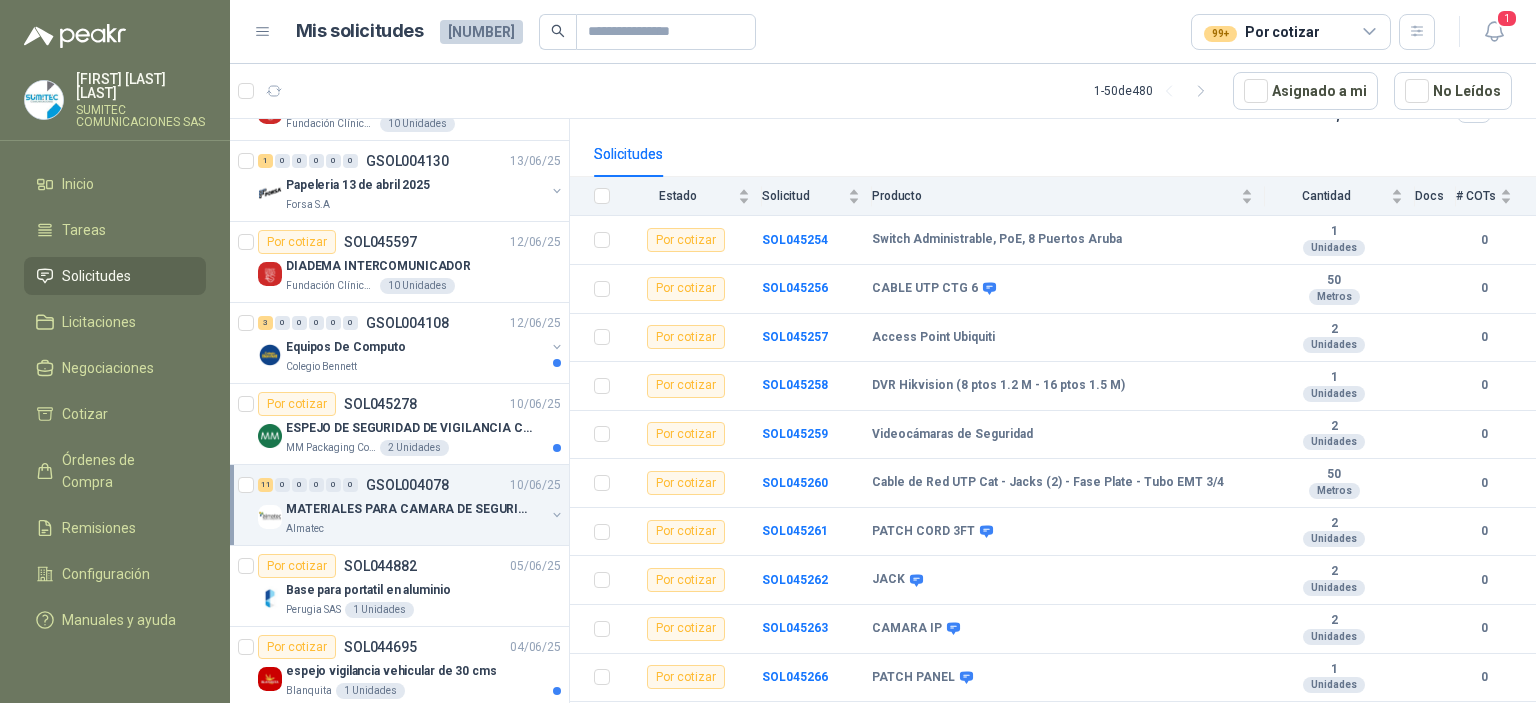 scroll, scrollTop: 208, scrollLeft: 0, axis: vertical 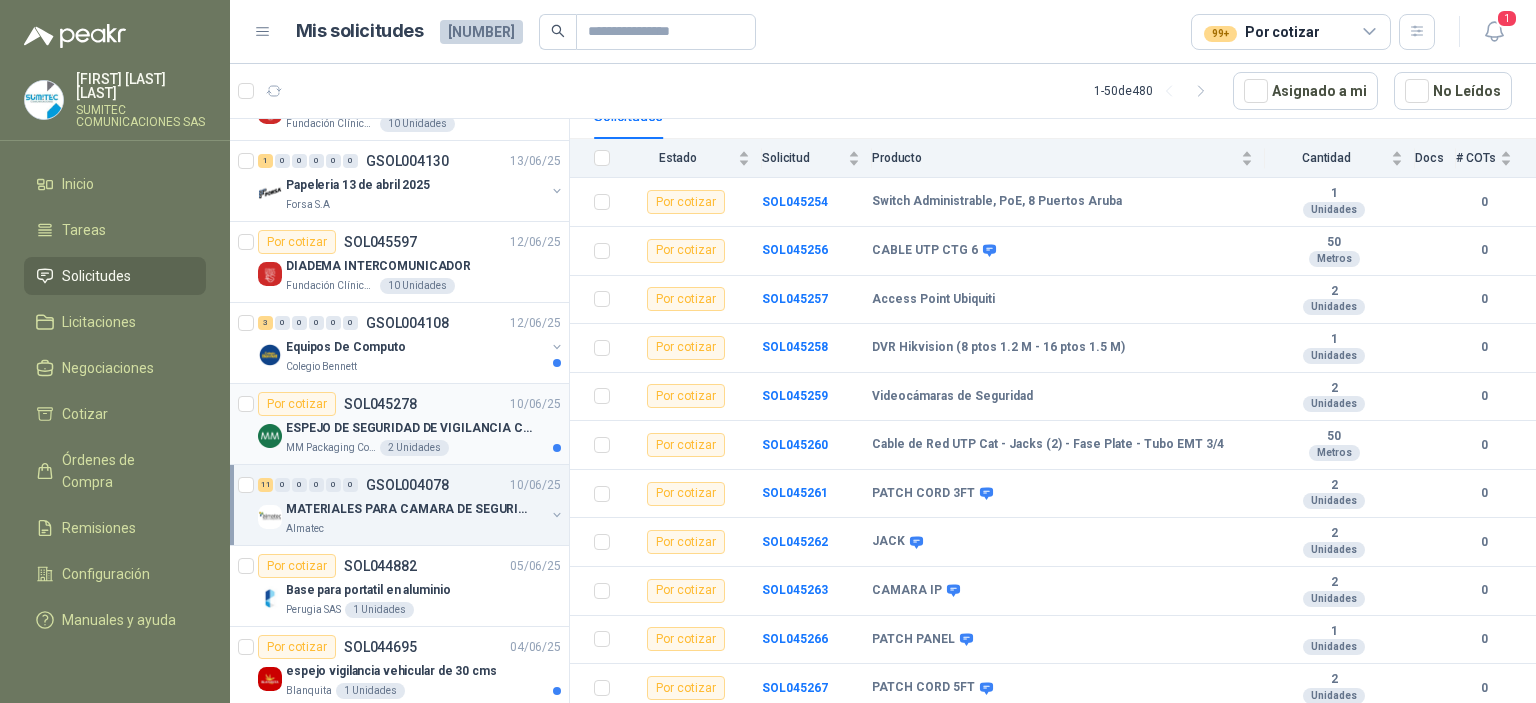 click on "Por cotizar SOL045278 [DATE]" at bounding box center (409, 404) 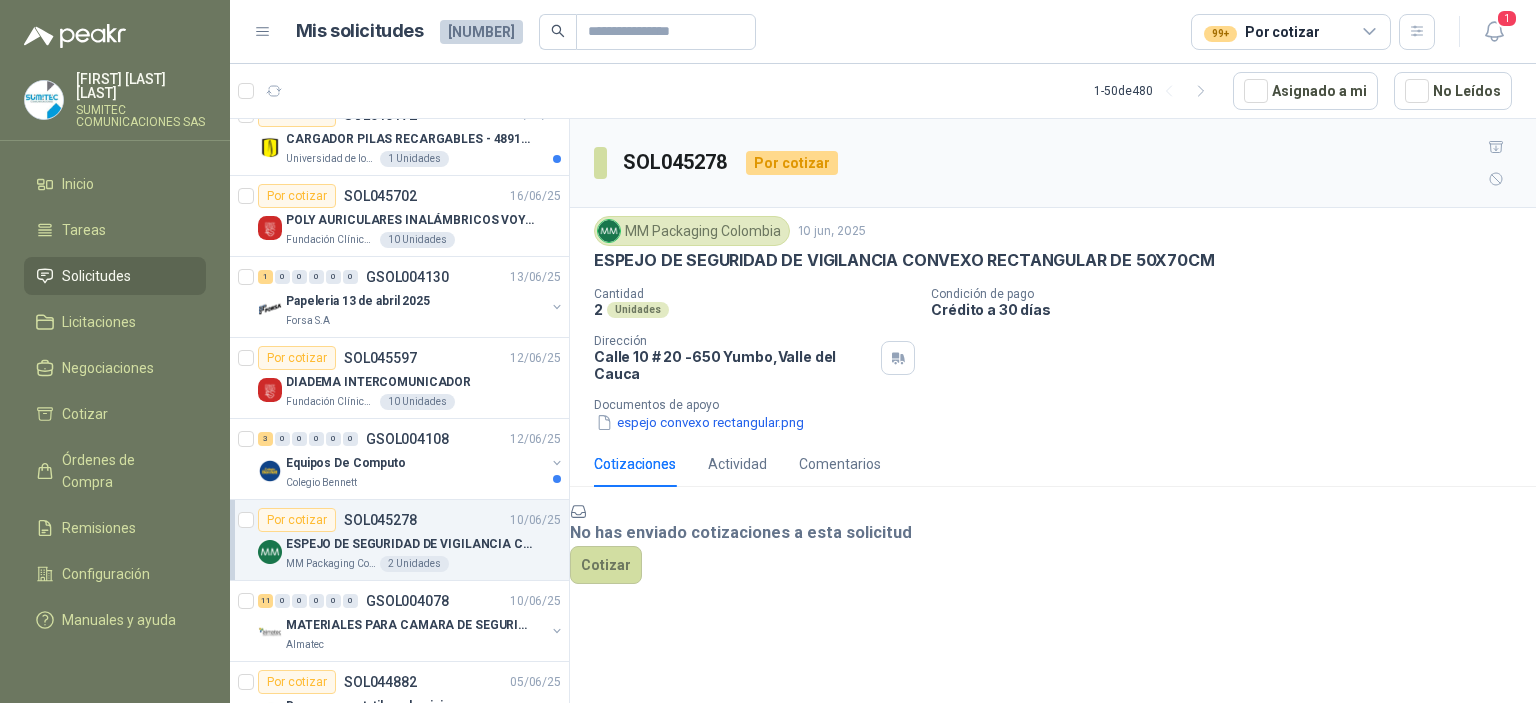 scroll, scrollTop: 2251, scrollLeft: 0, axis: vertical 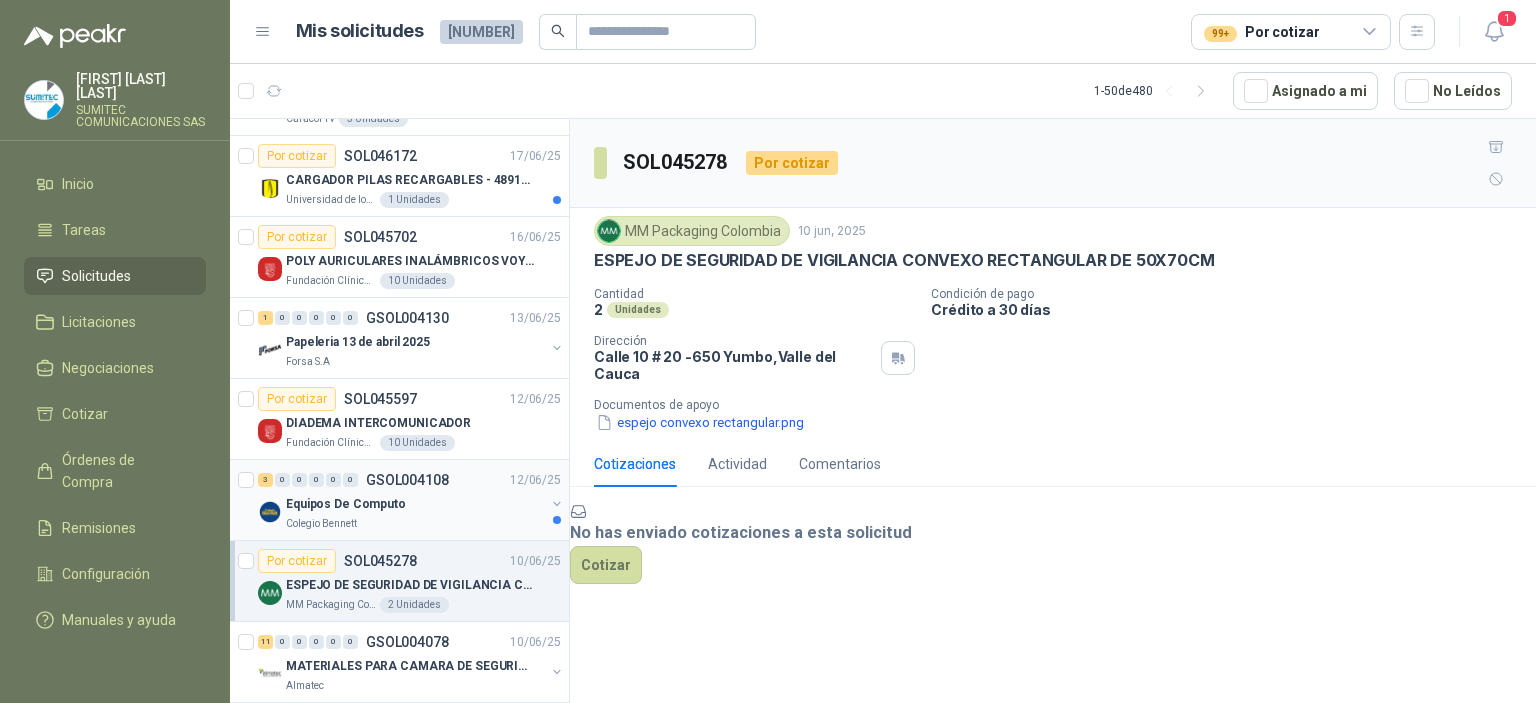 click on "Colegio Bennett" at bounding box center (415, 524) 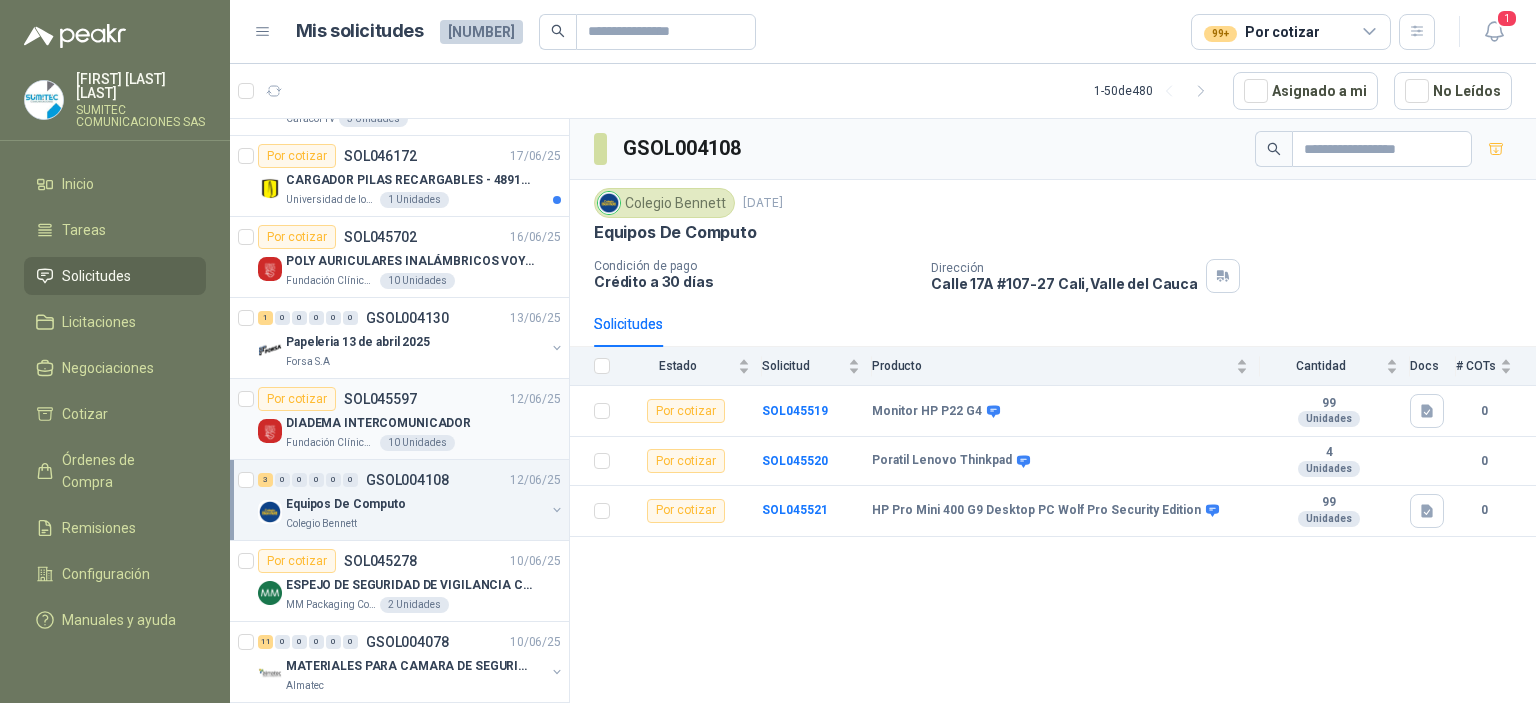 click on "DIADEMA INTERCOMUNICADOR" at bounding box center (423, 423) 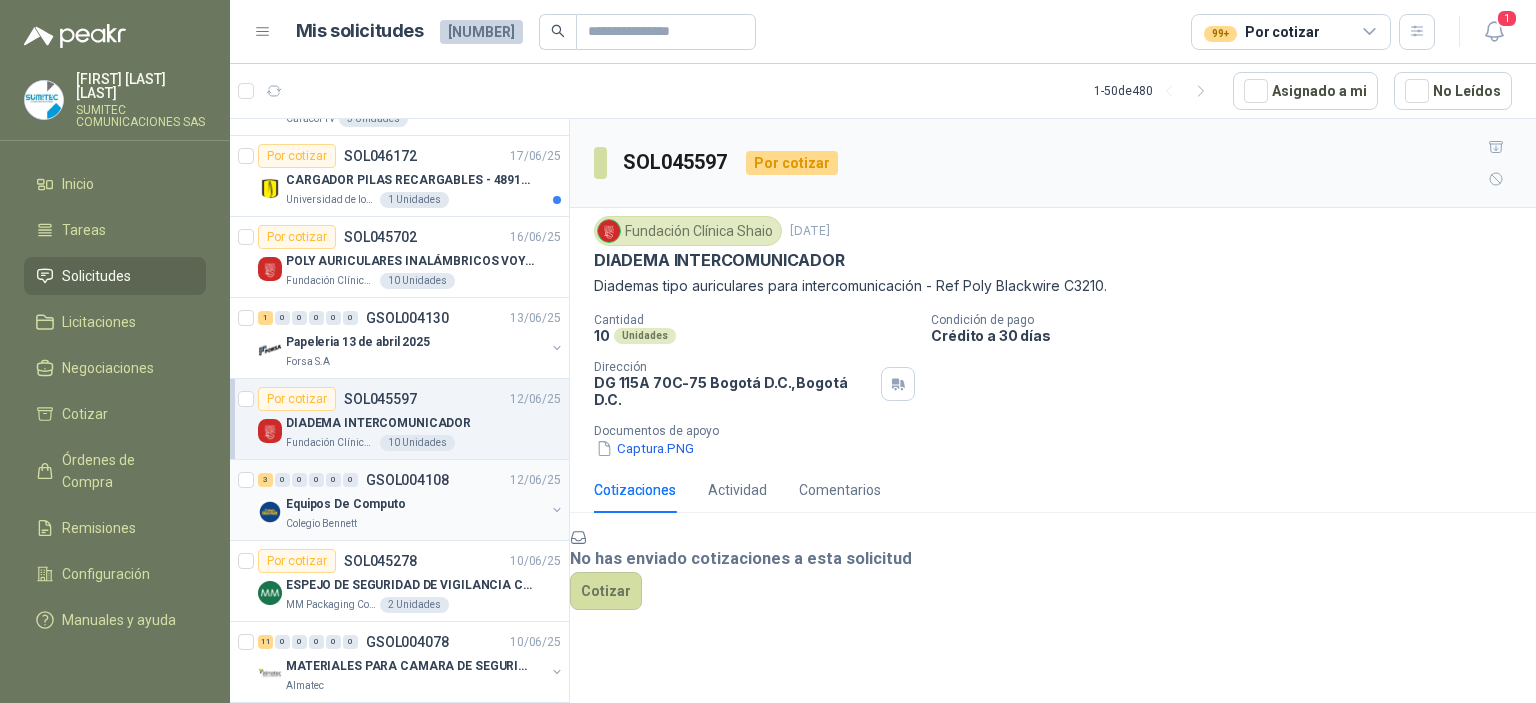 click on "Equipos De Computo" at bounding box center (415, 504) 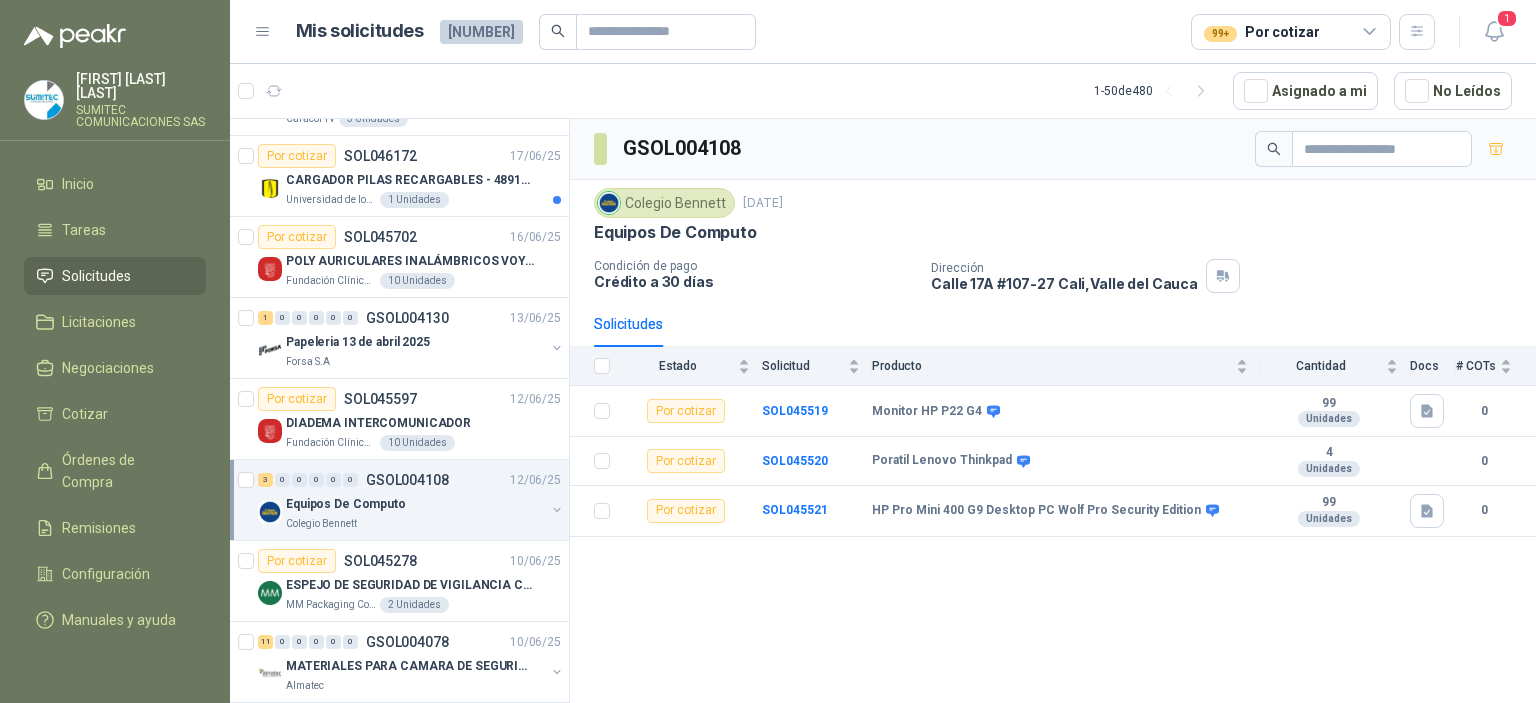 scroll, scrollTop: 2257, scrollLeft: 0, axis: vertical 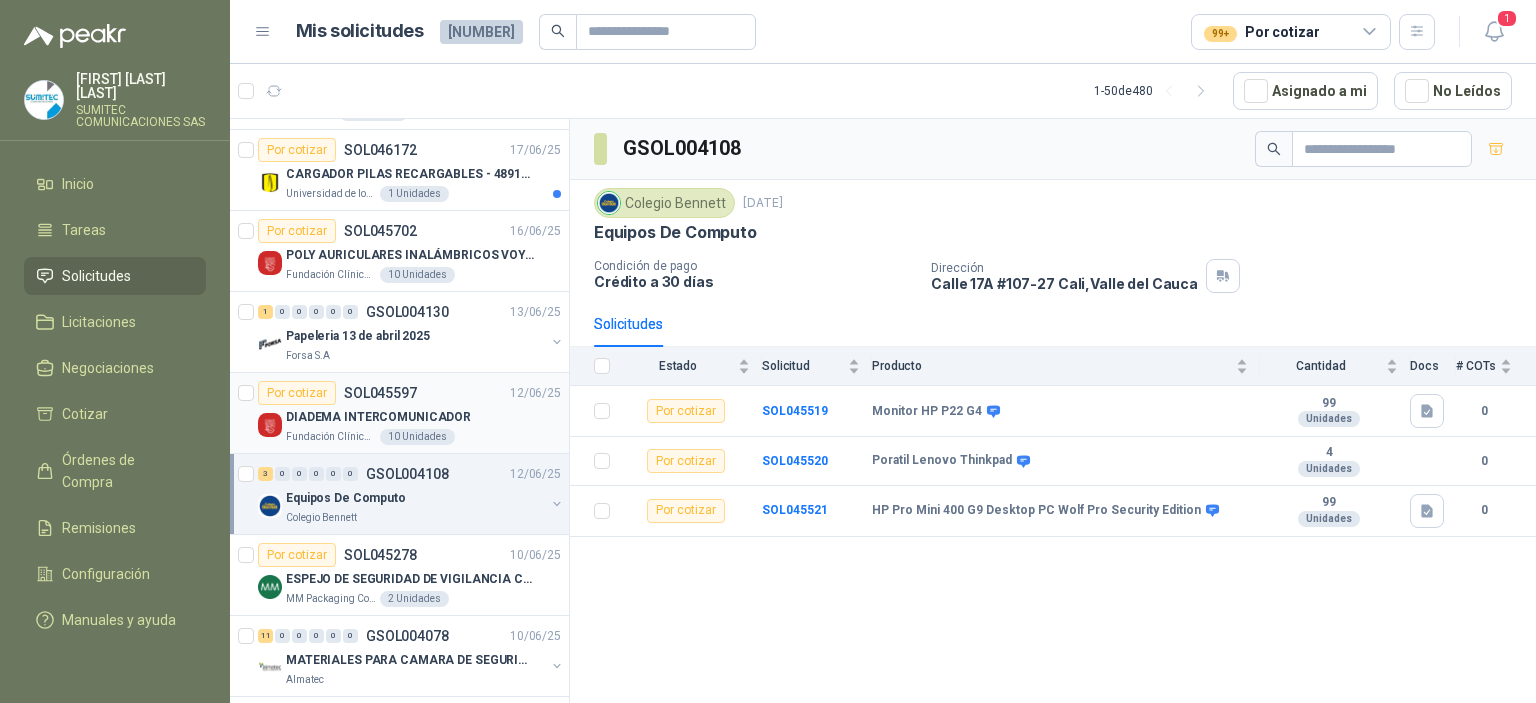 click on "DIADEMA INTERCOMUNICADOR" at bounding box center [423, 417] 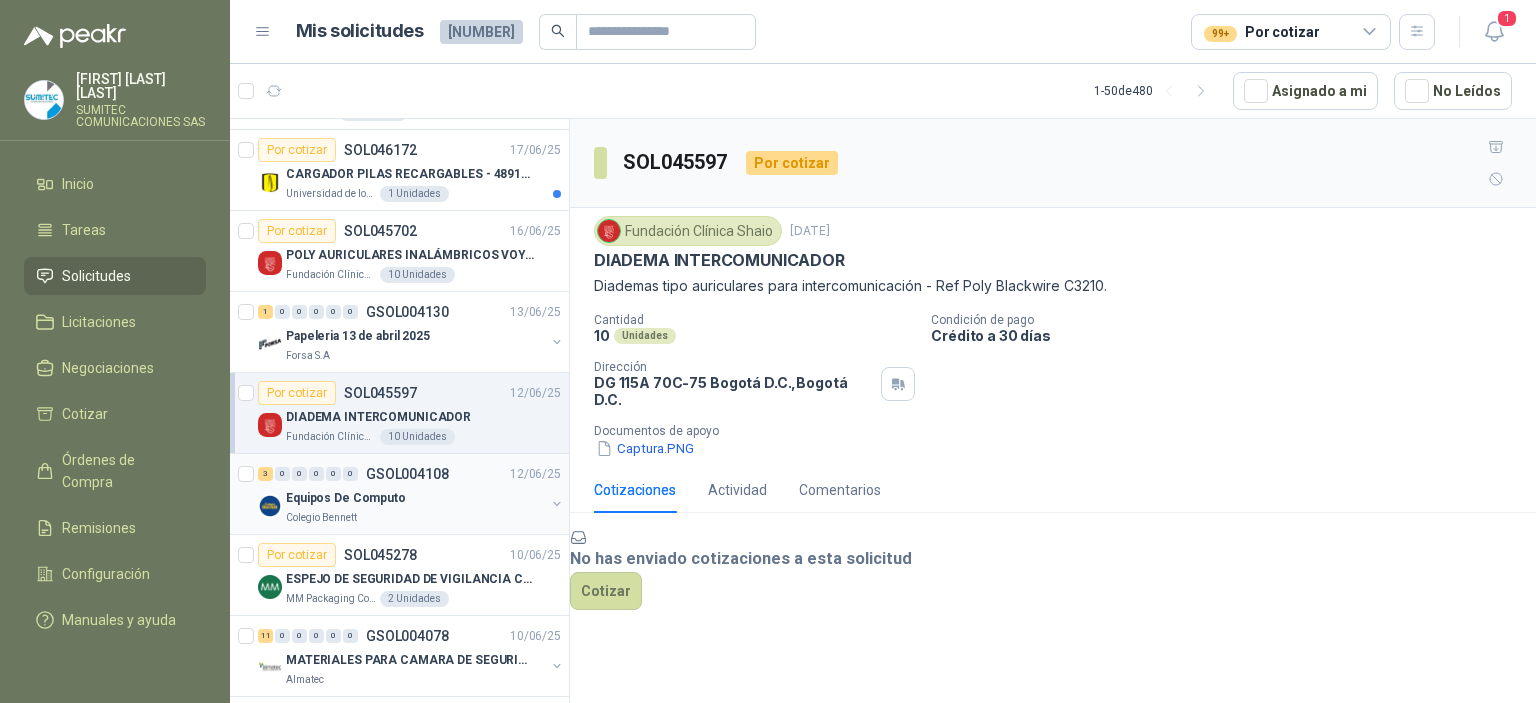 click on "Colegio Bennett" at bounding box center [415, 518] 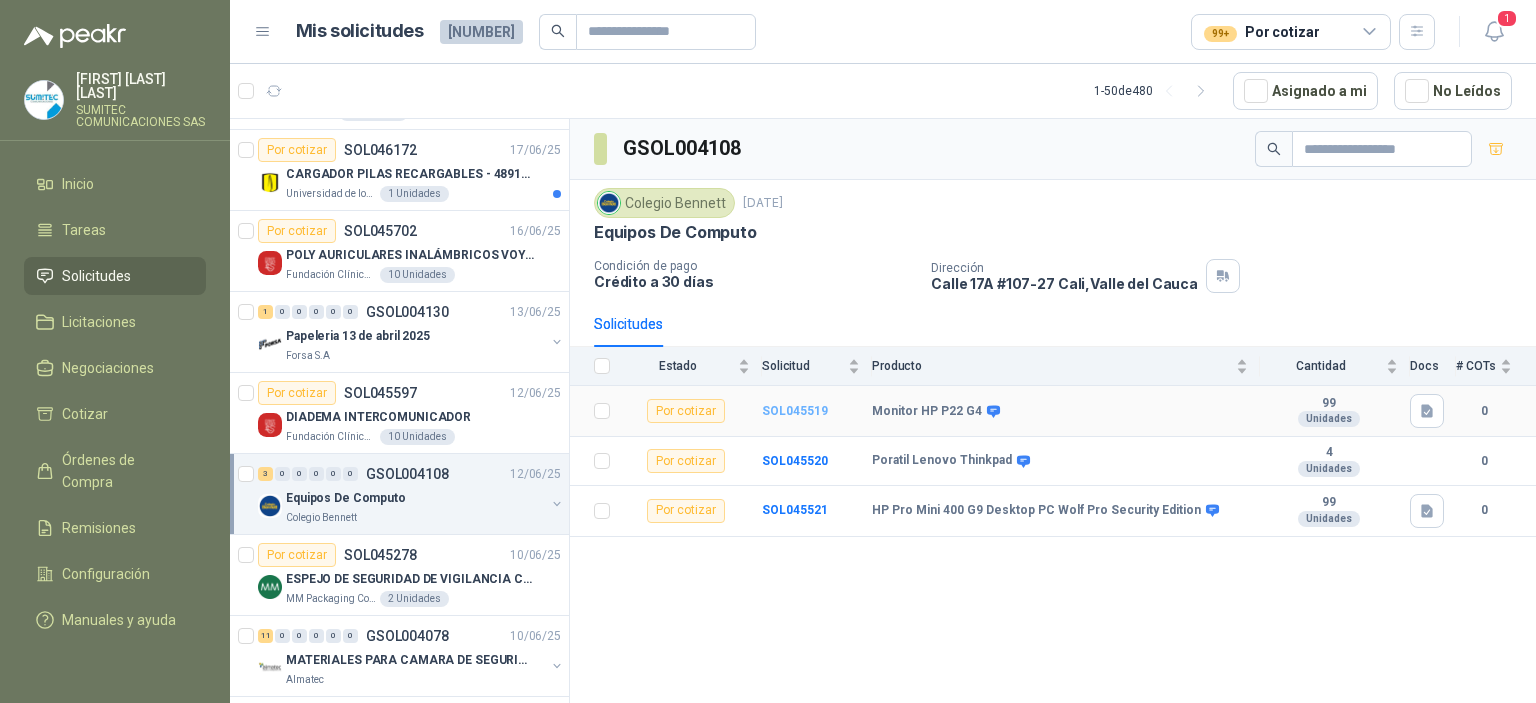 click on "SOL045519" at bounding box center (795, 411) 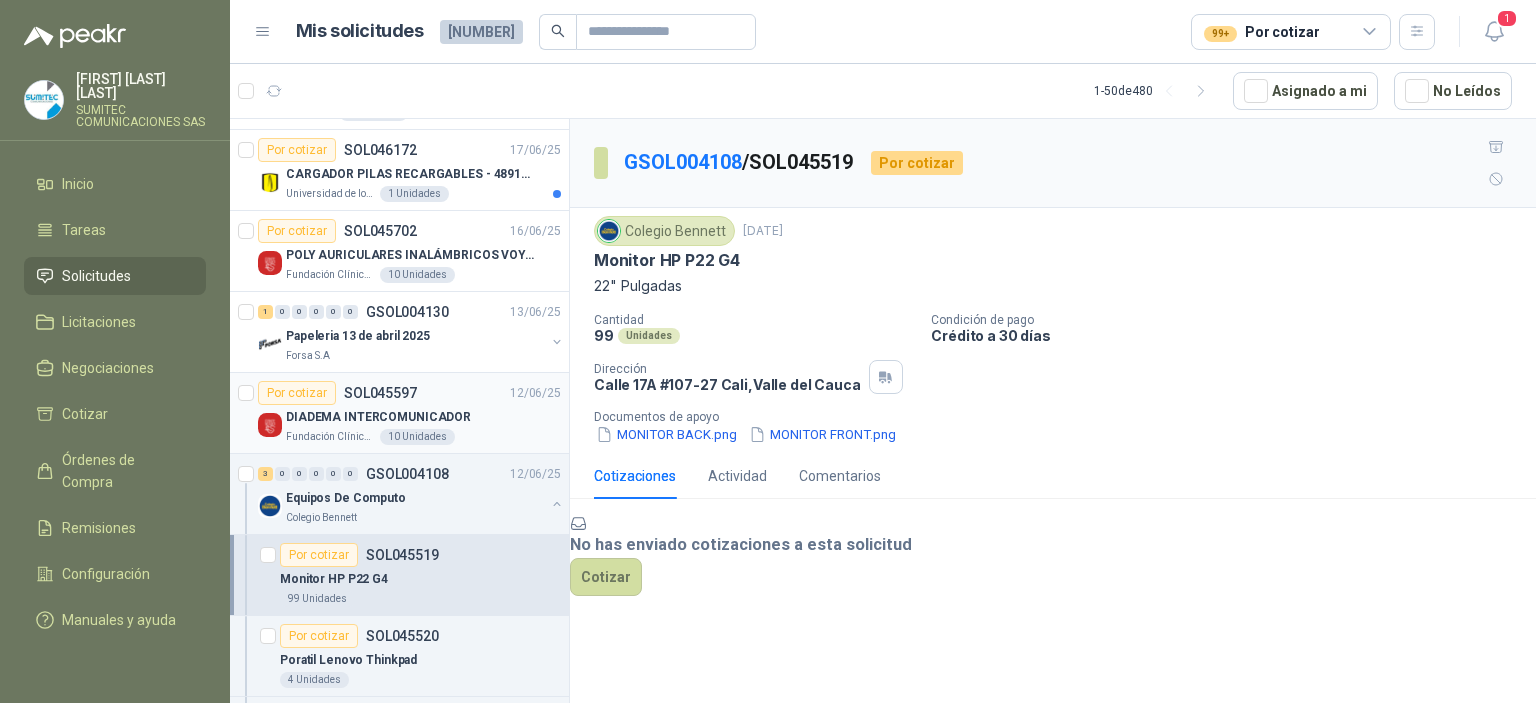click on "DIADEMA INTERCOMUNICADOR" at bounding box center [423, 417] 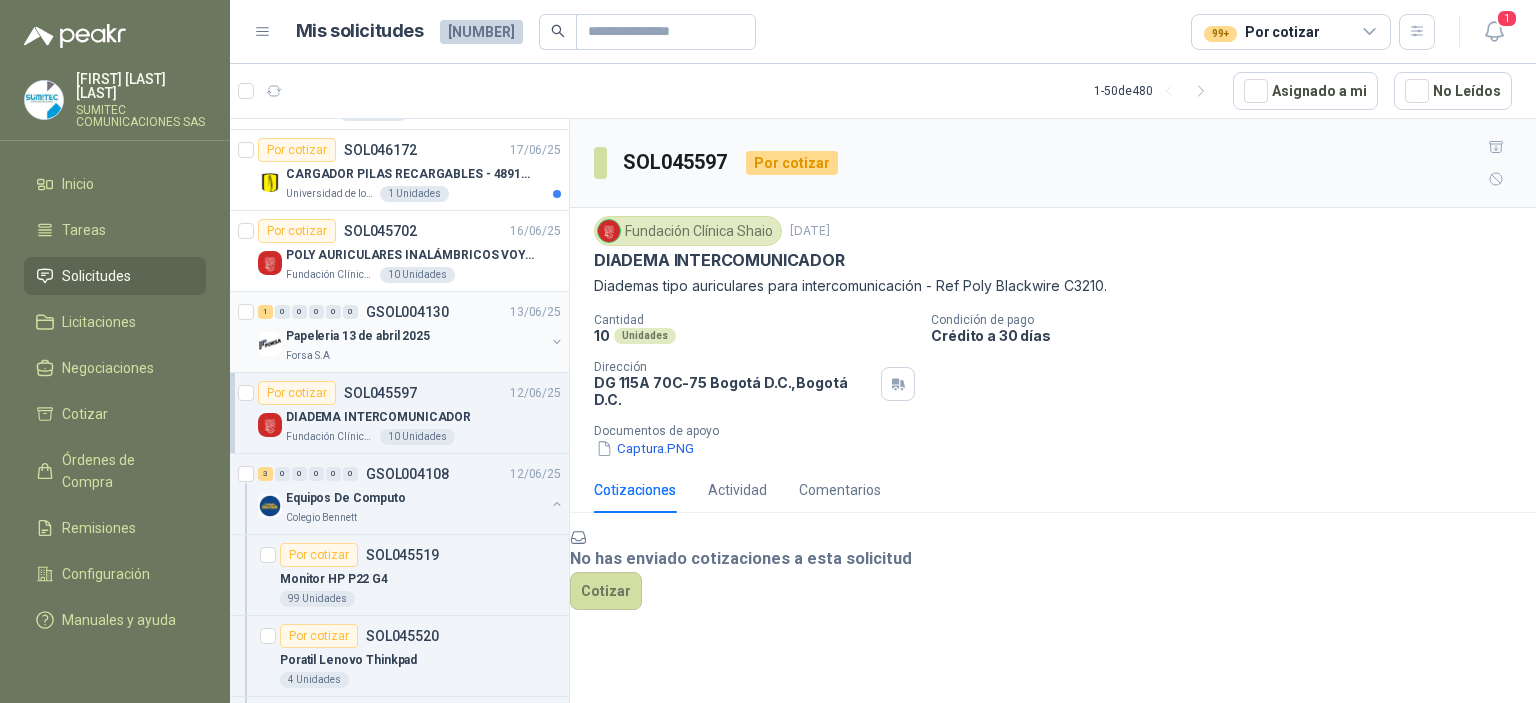 click on "Papeleria 13 de abril 2025" at bounding box center [415, 336] 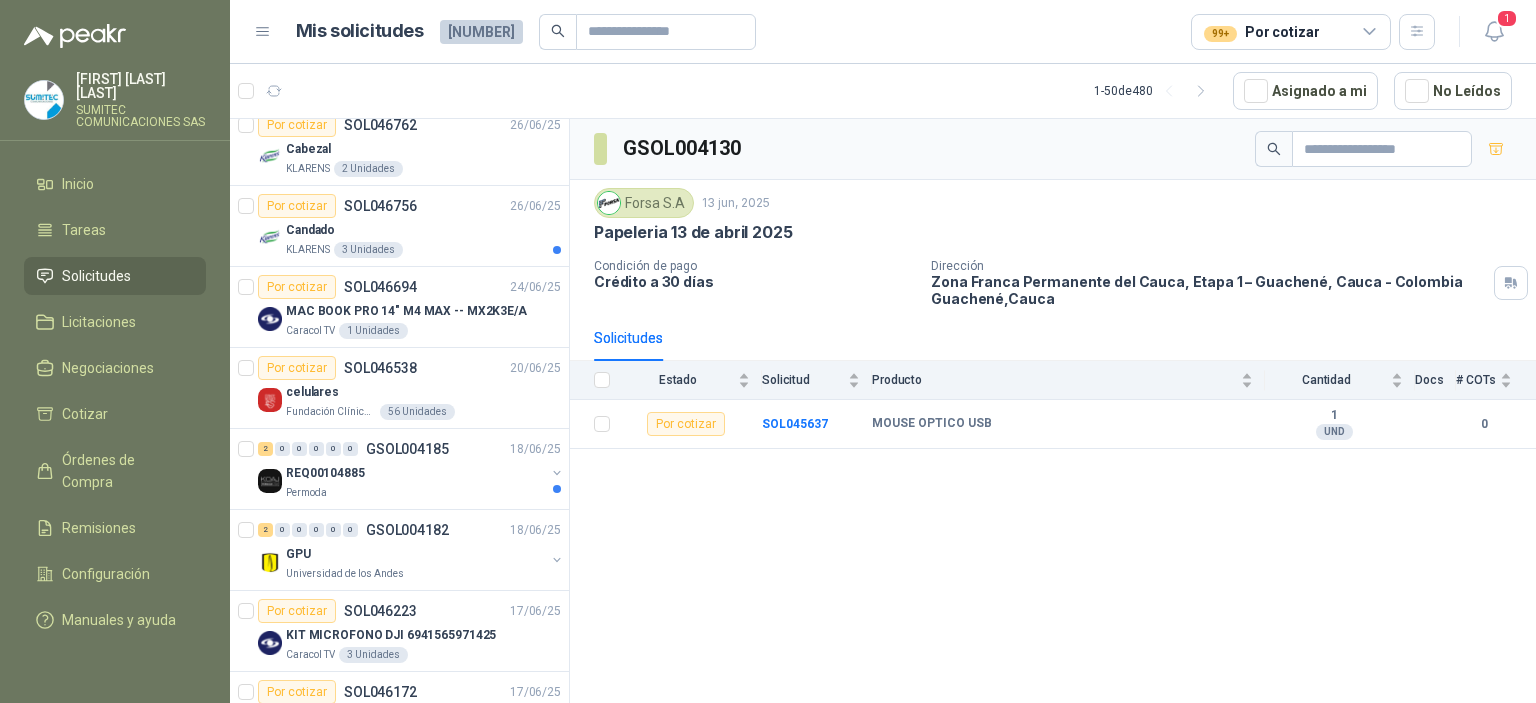 scroll, scrollTop: 1697, scrollLeft: 0, axis: vertical 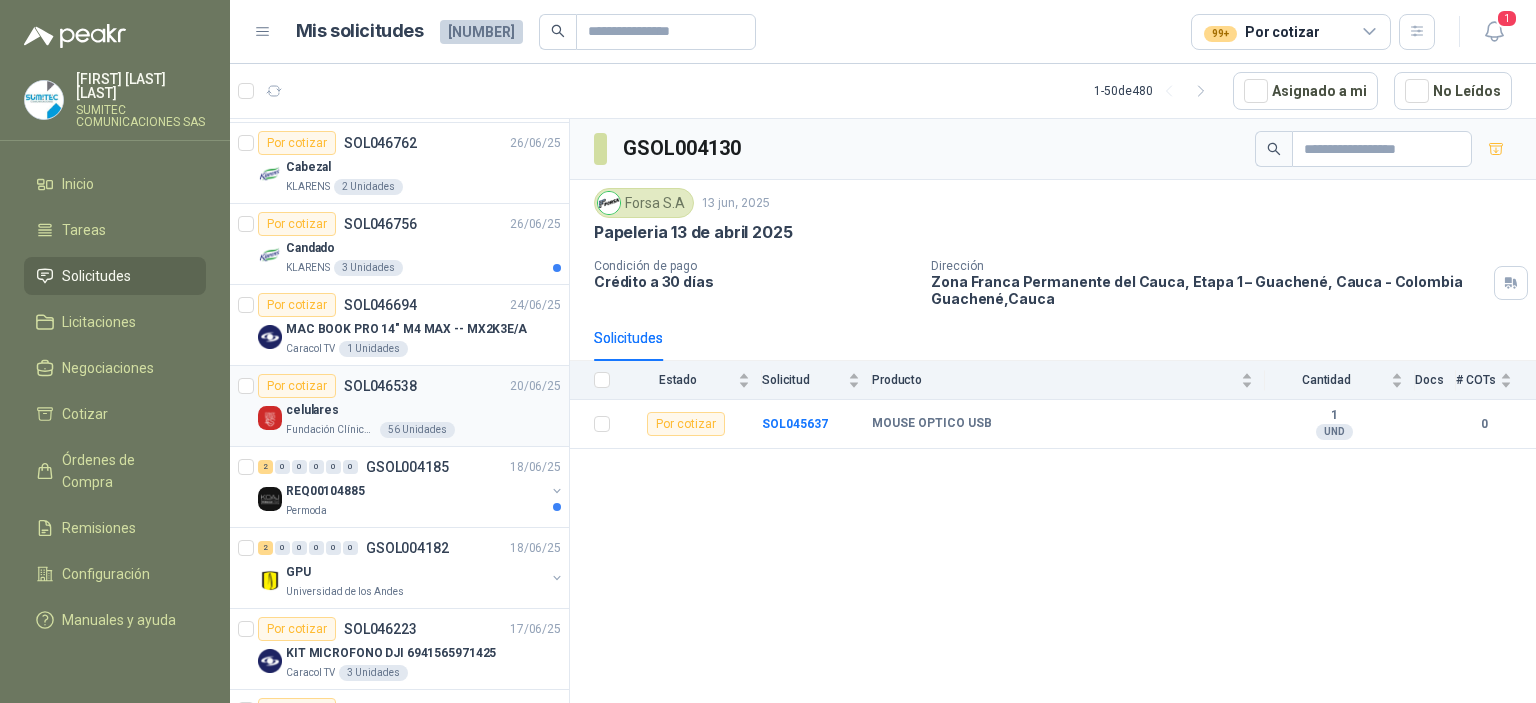 click on "celulares" at bounding box center (423, 410) 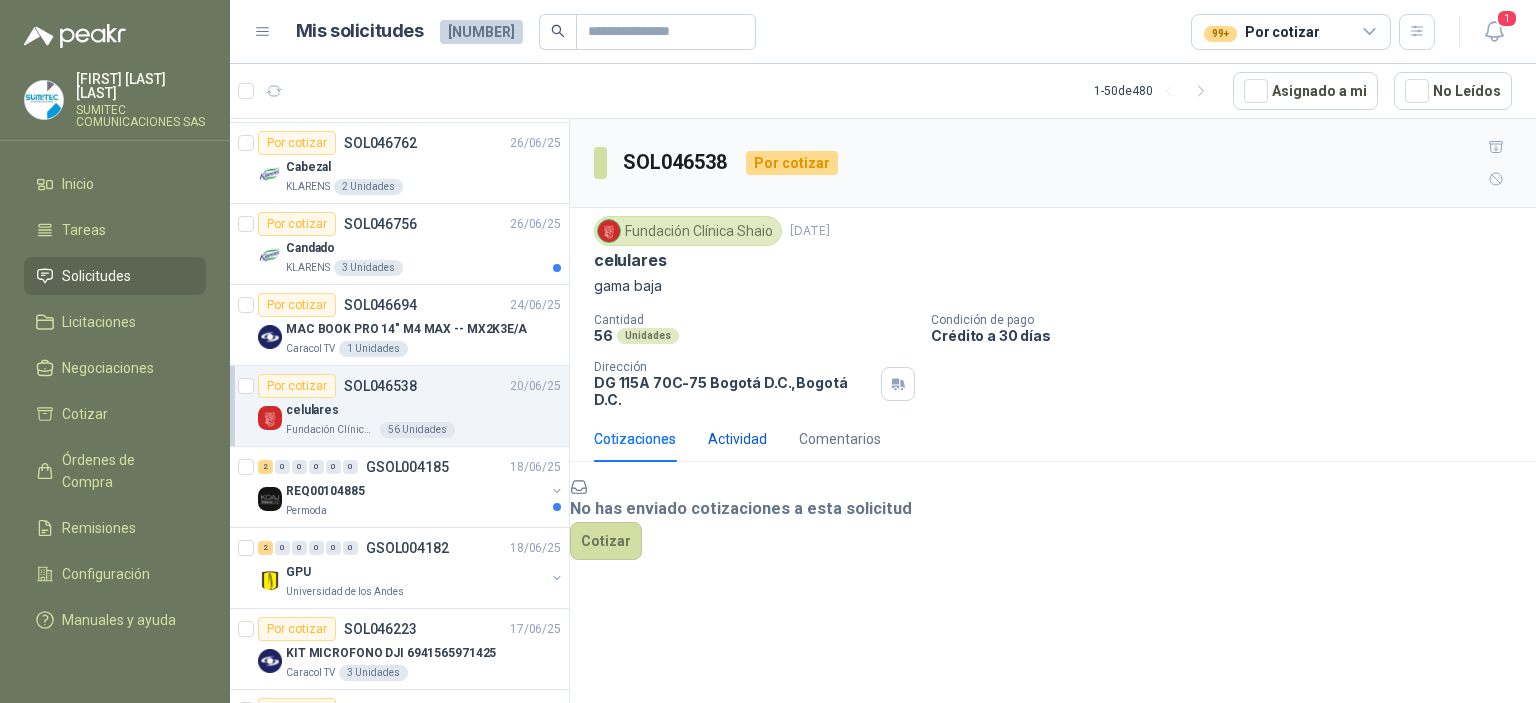 click on "Actividad" at bounding box center [737, 439] 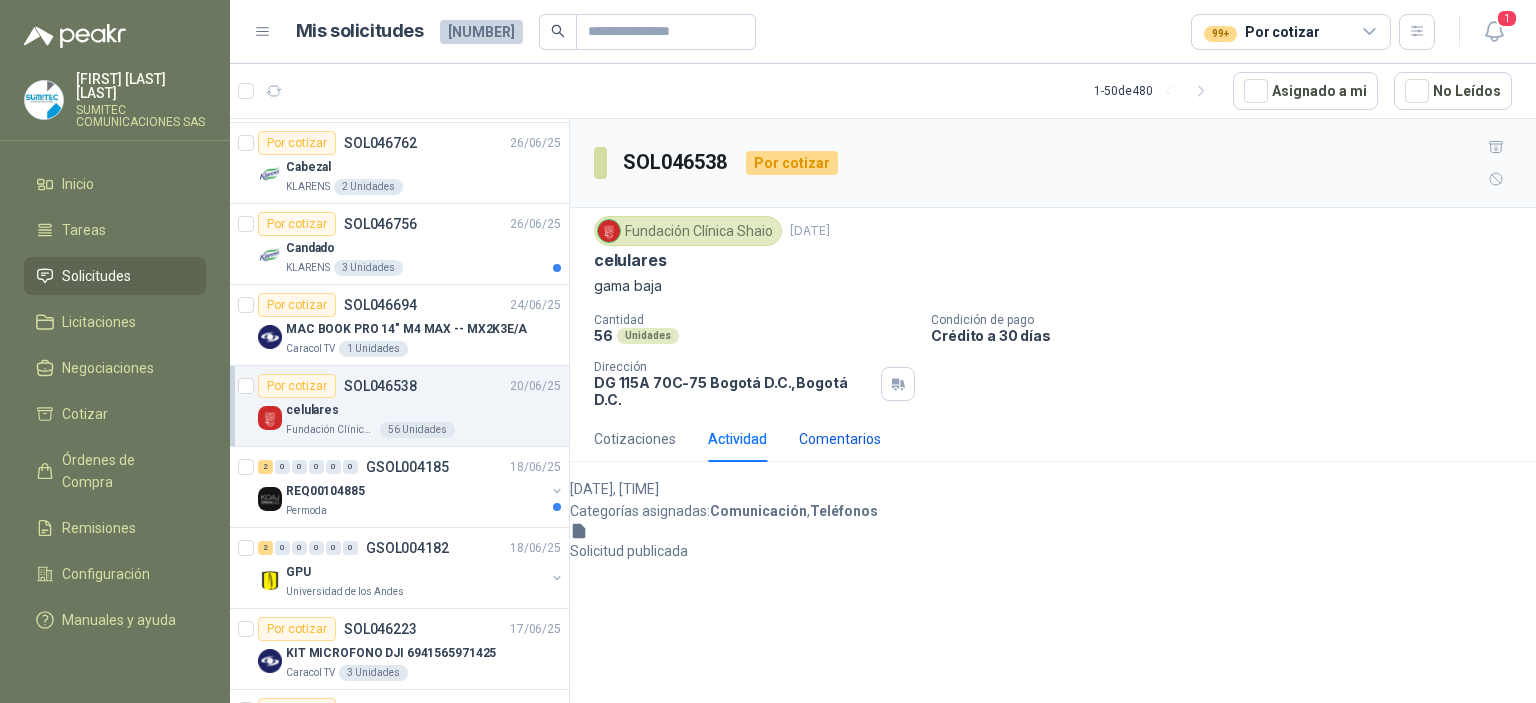 click on "Comentarios" at bounding box center (840, 439) 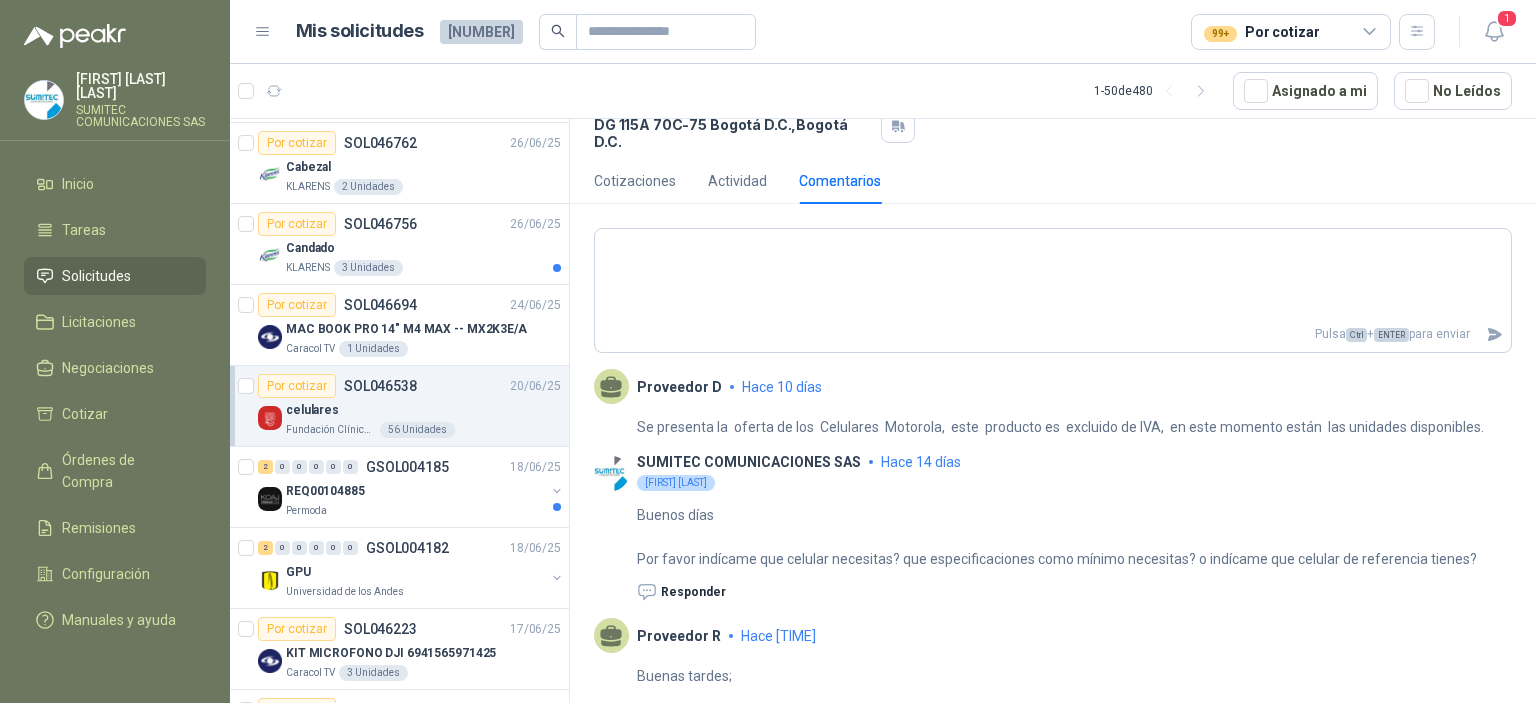 scroll, scrollTop: 263, scrollLeft: 0, axis: vertical 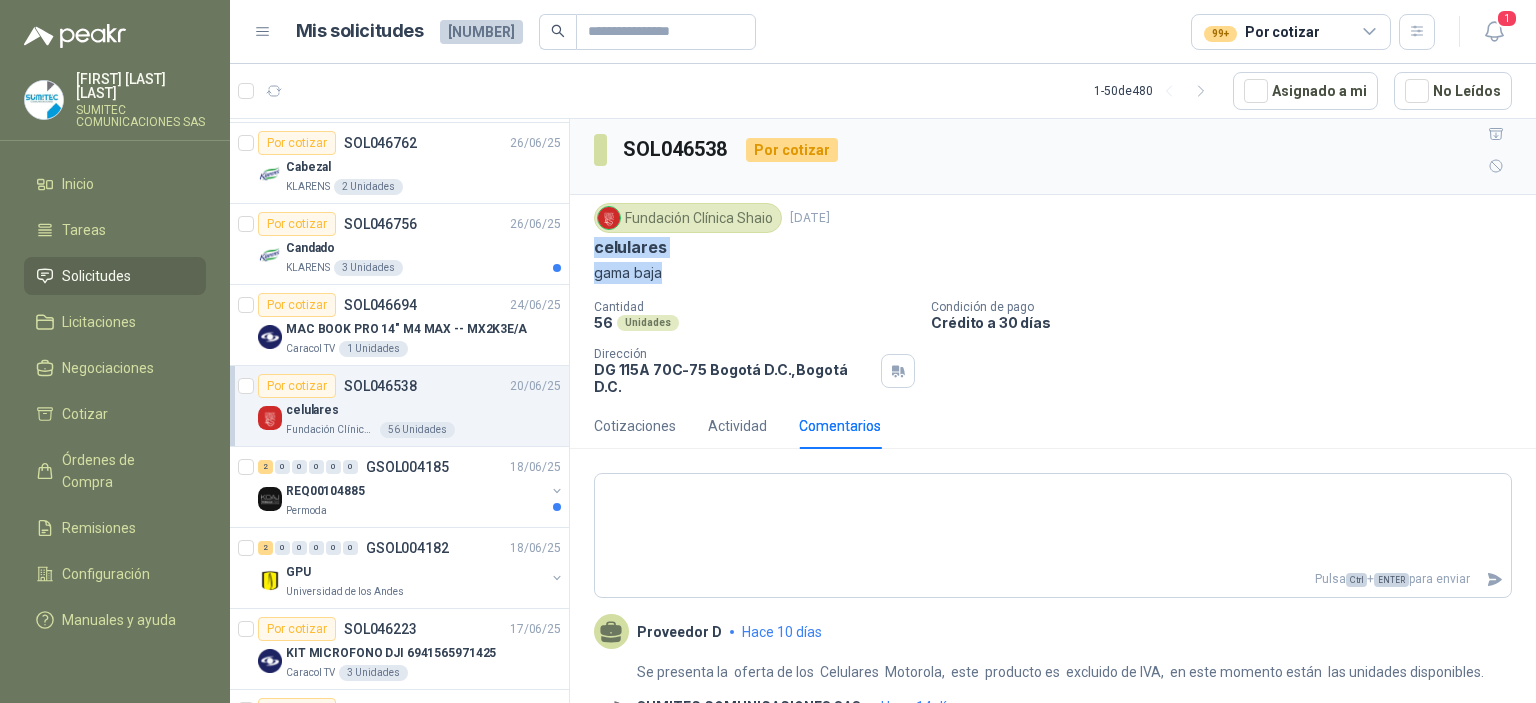 drag, startPoint x: 672, startPoint y: 239, endPoint x: 597, endPoint y: 217, distance: 78.160095 